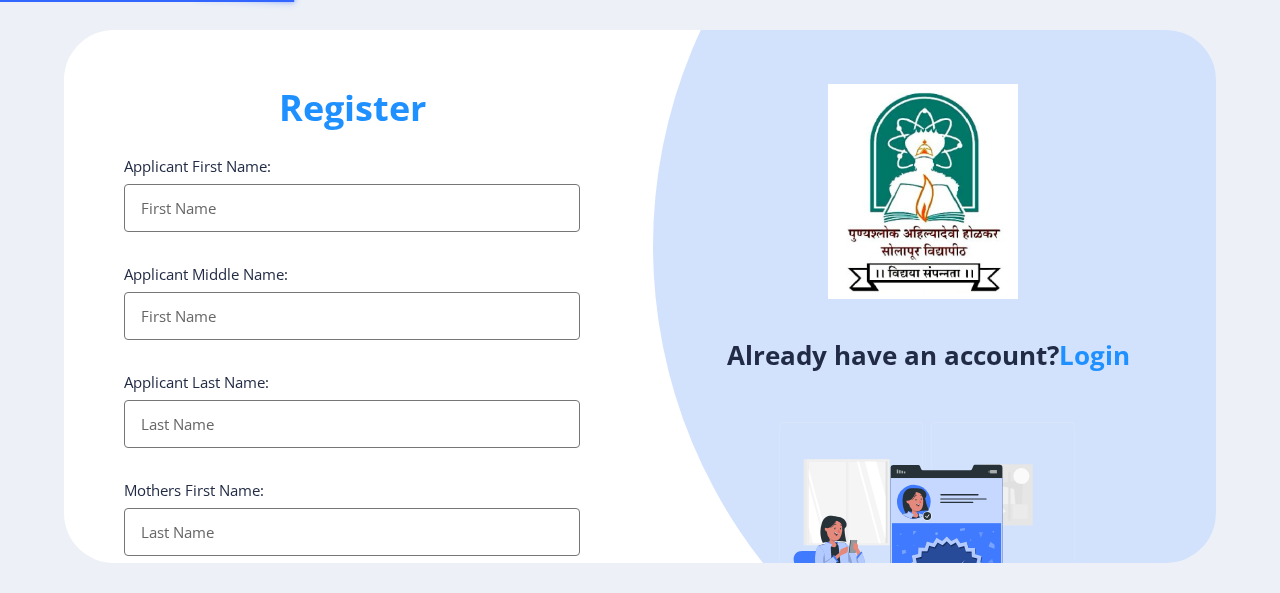 select 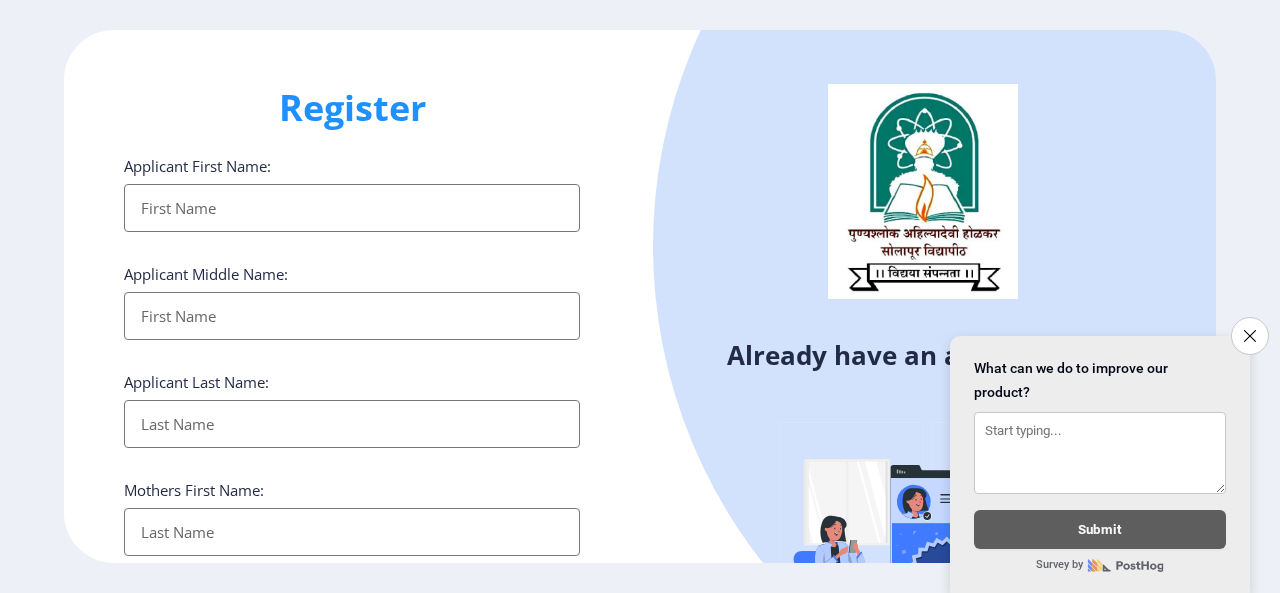 click on "Applicant First Name:" at bounding box center (352, 208) 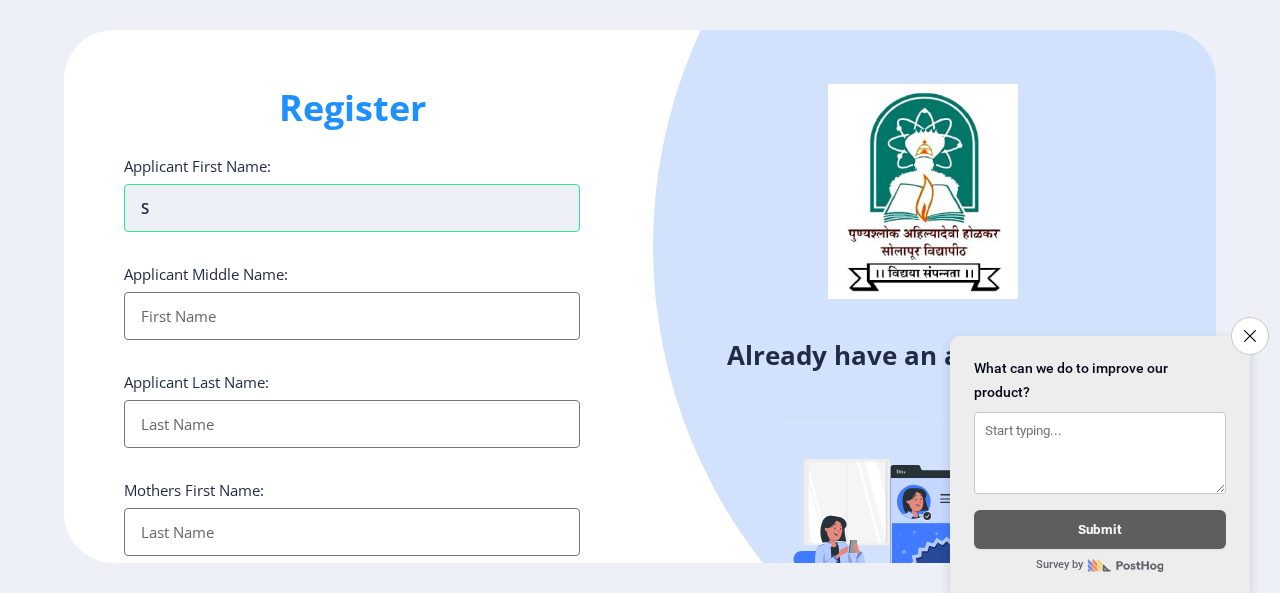 type on "SA" 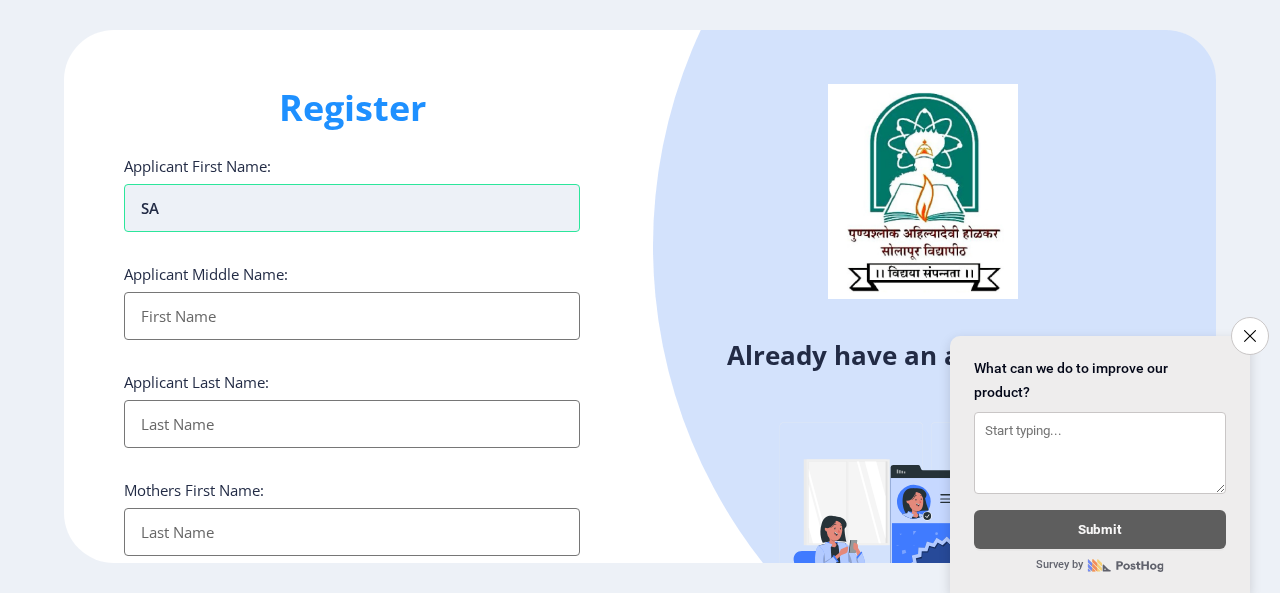 type on "SAC" 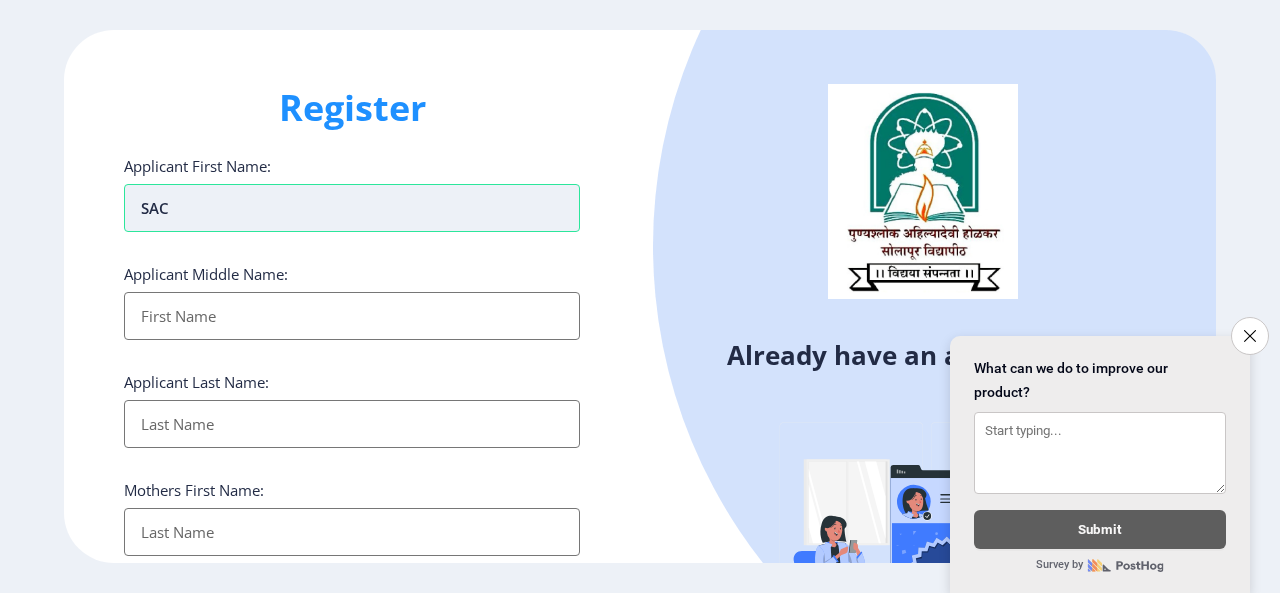 type on "SACH" 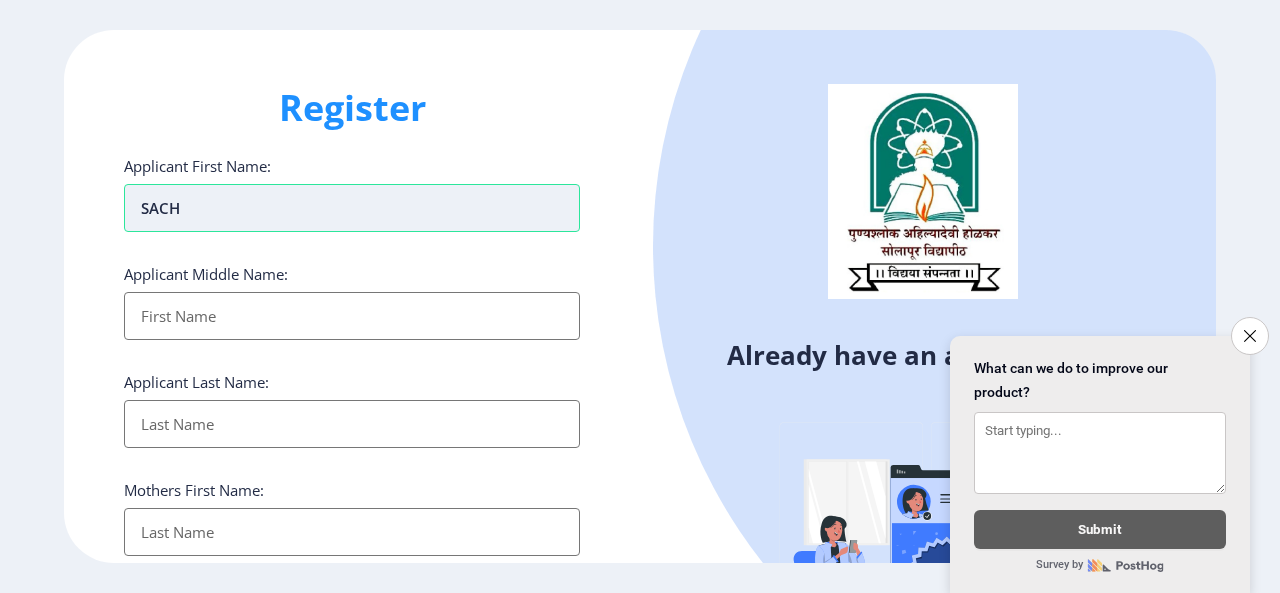type on "SACHI" 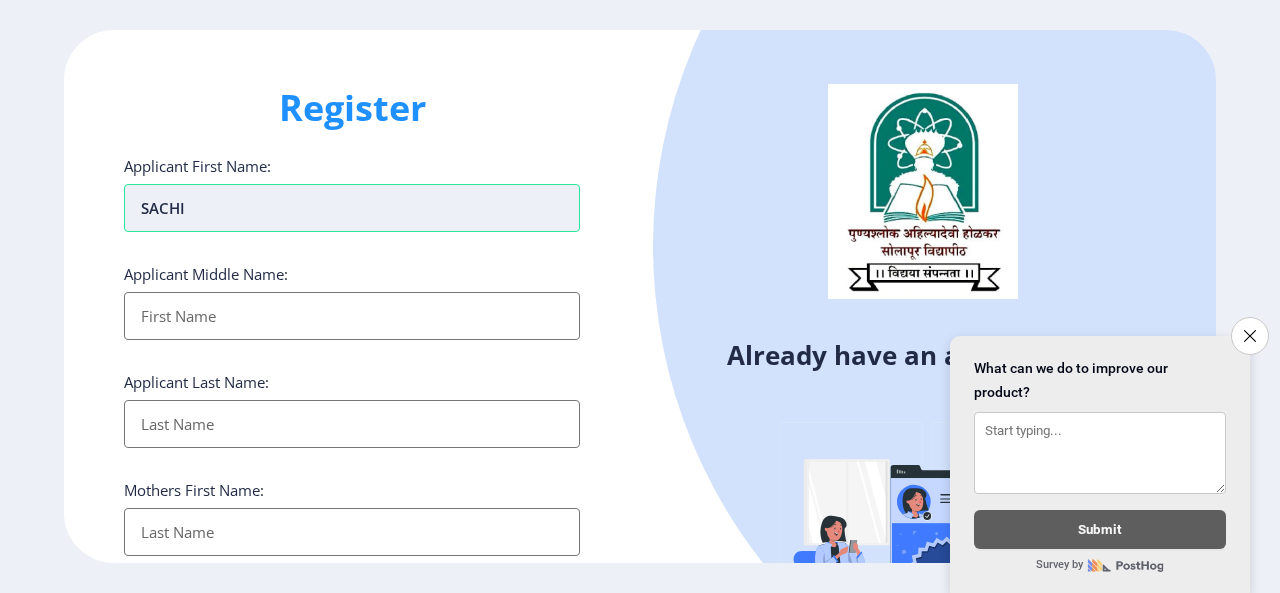 type on "SACHIN" 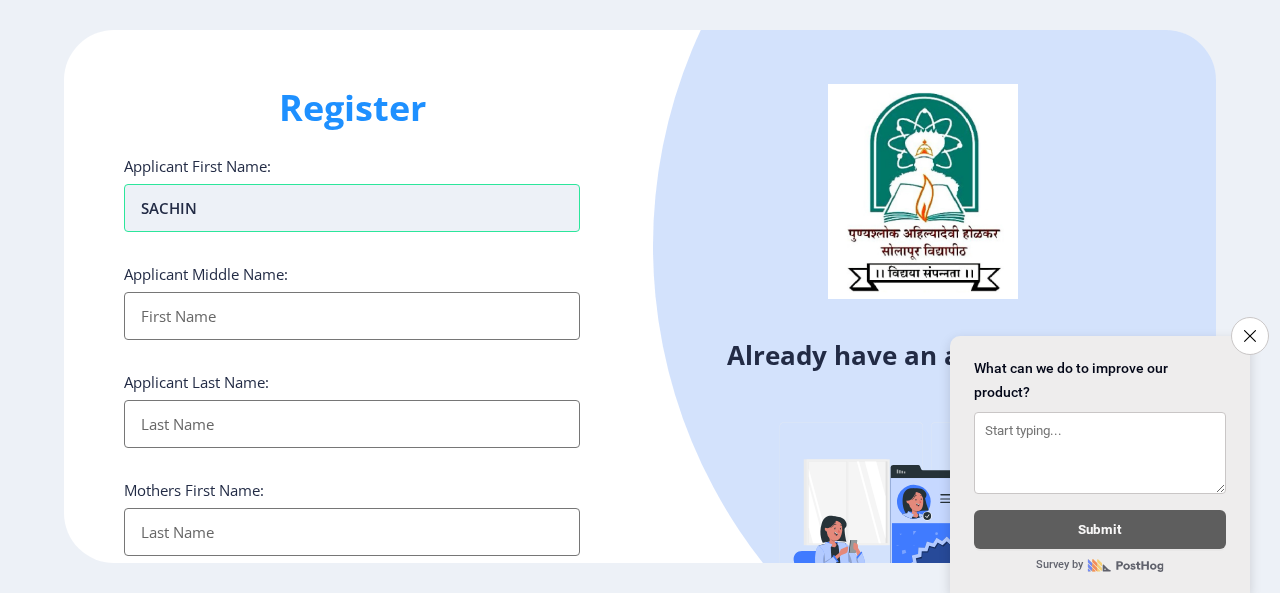 type on "SACHIN" 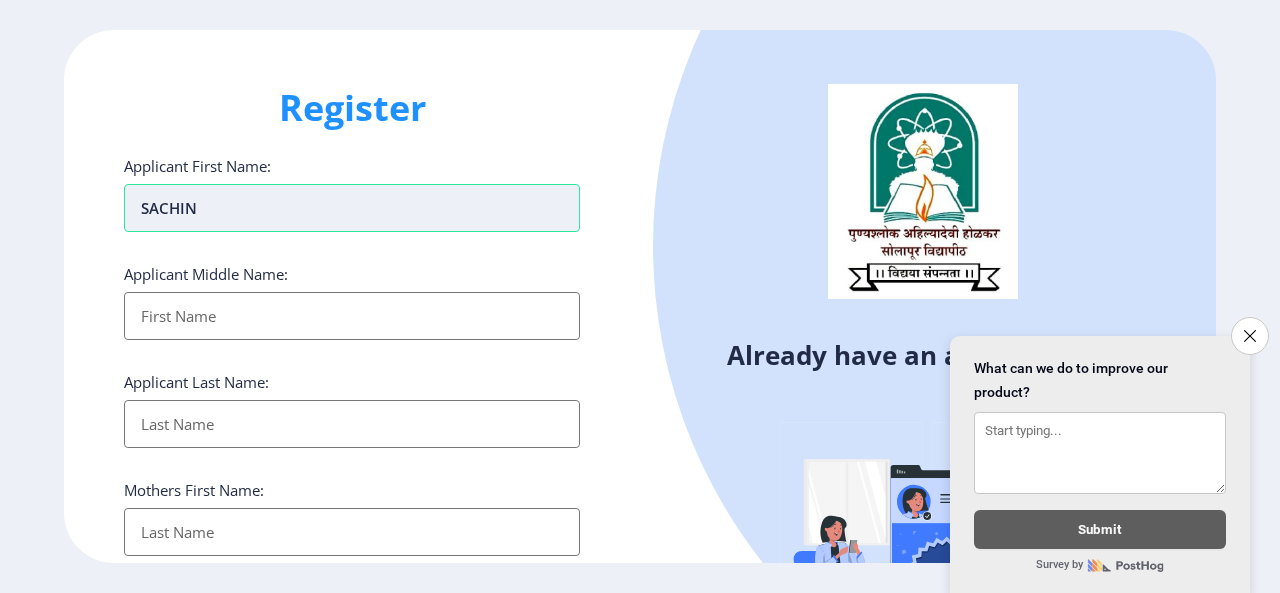 type on "A" 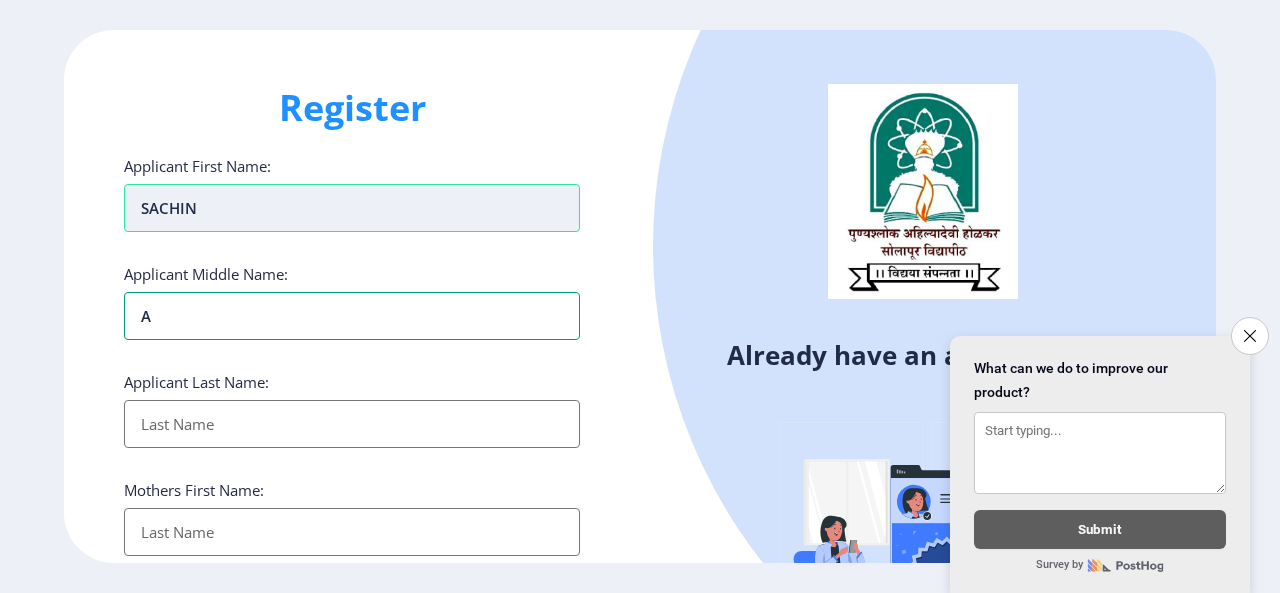 type on "AN" 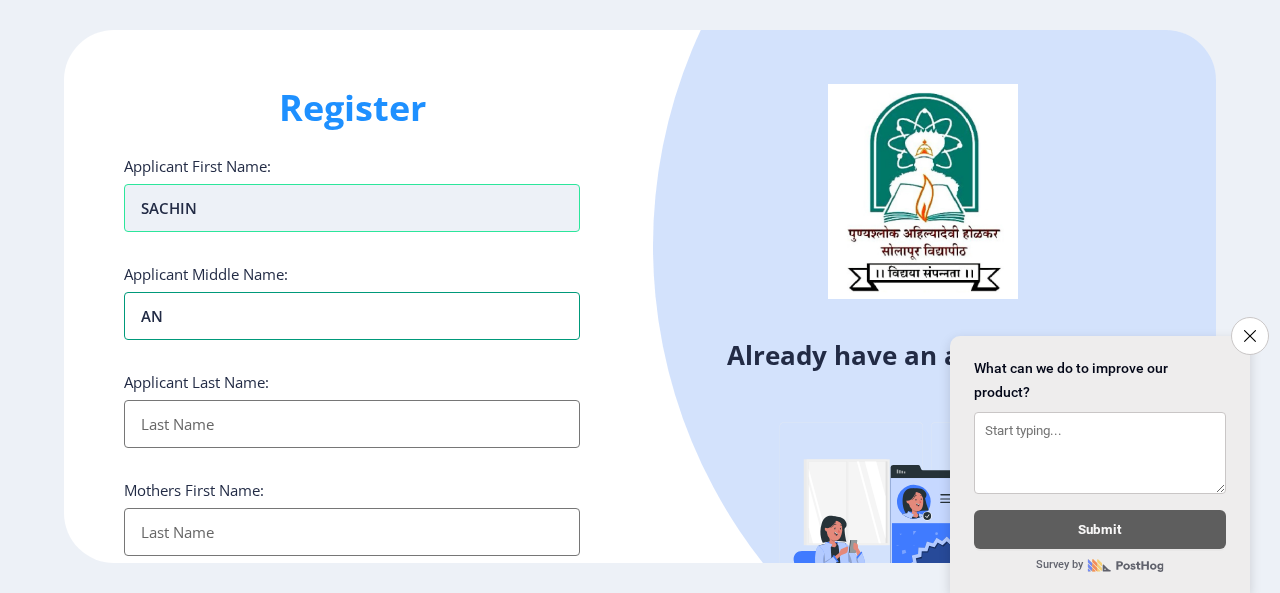 type on "SACHIN AN" 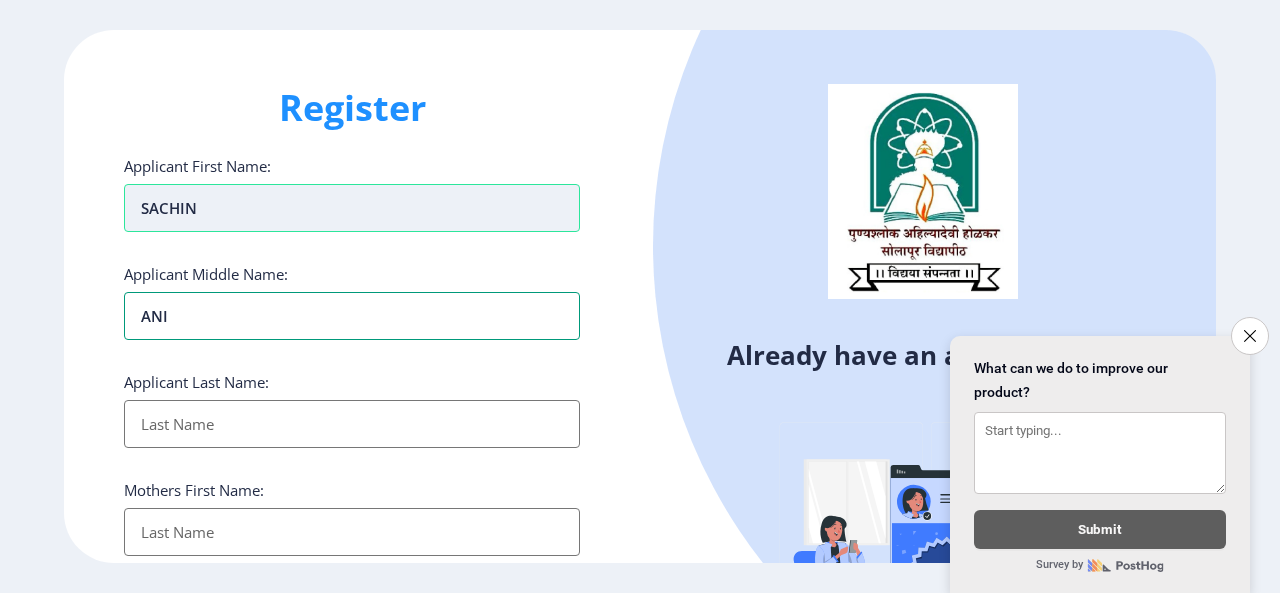 type on "ANIL" 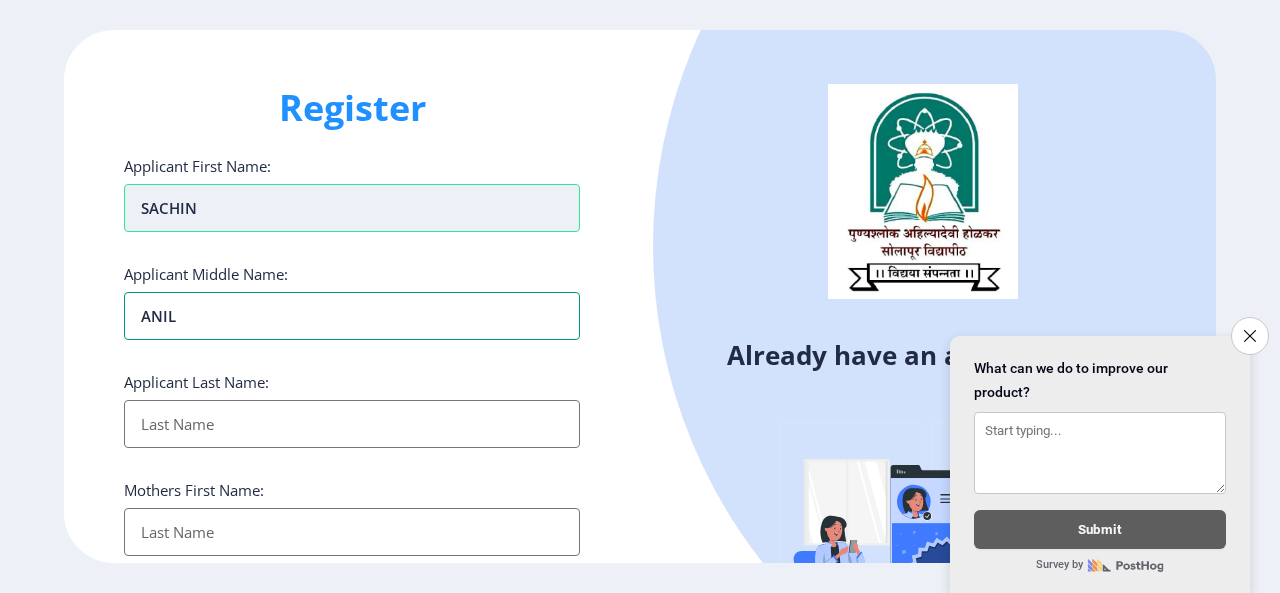 type on "ANIL" 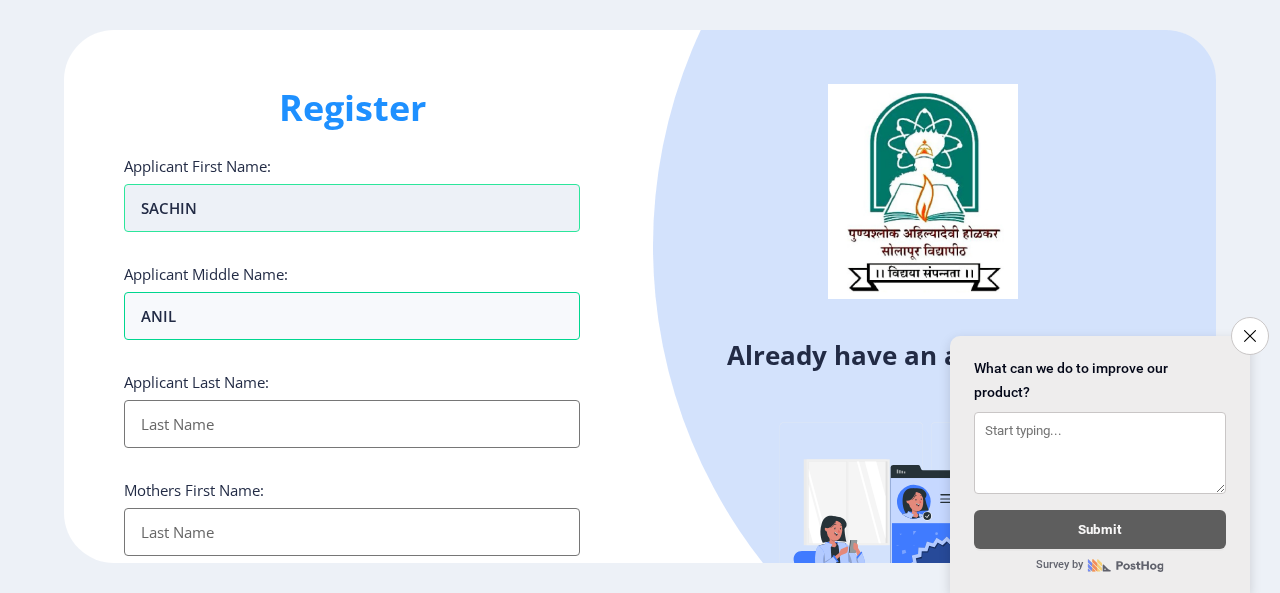 type on "N" 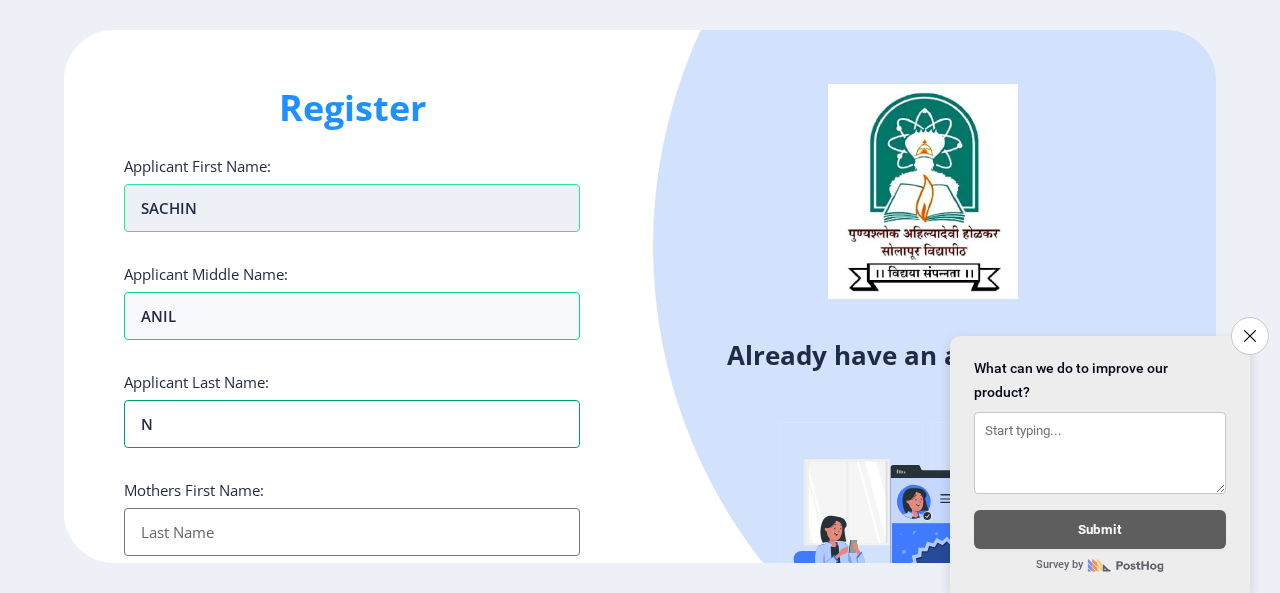 type on "NA" 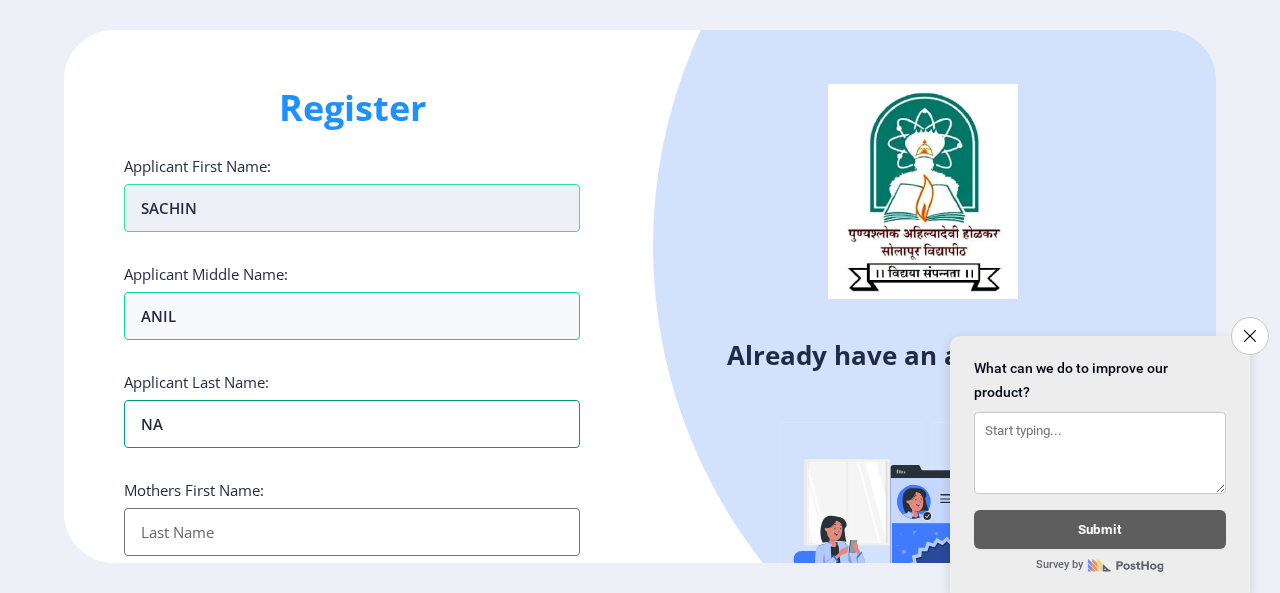 type on "NAN" 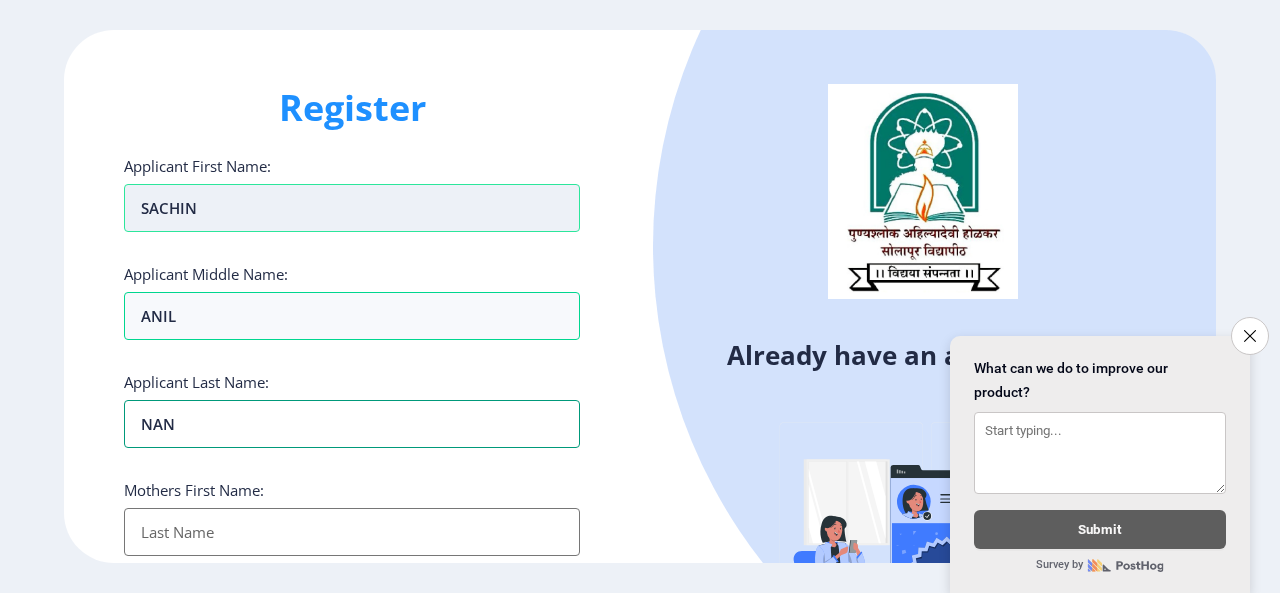 type on "NANG" 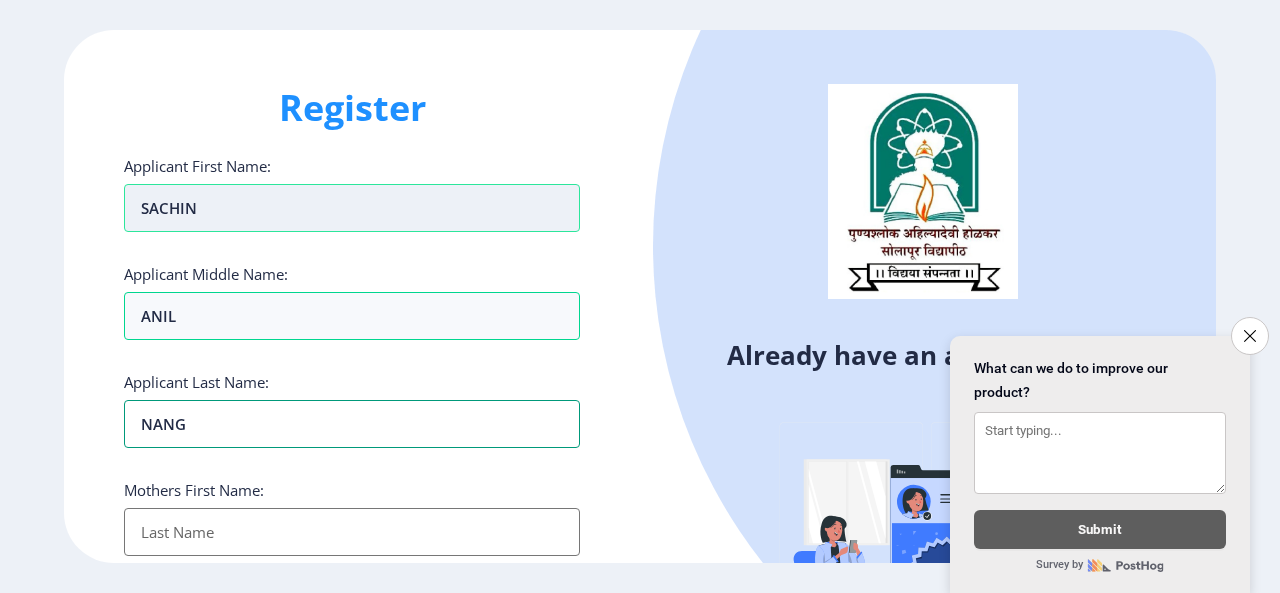 type on "NANGA" 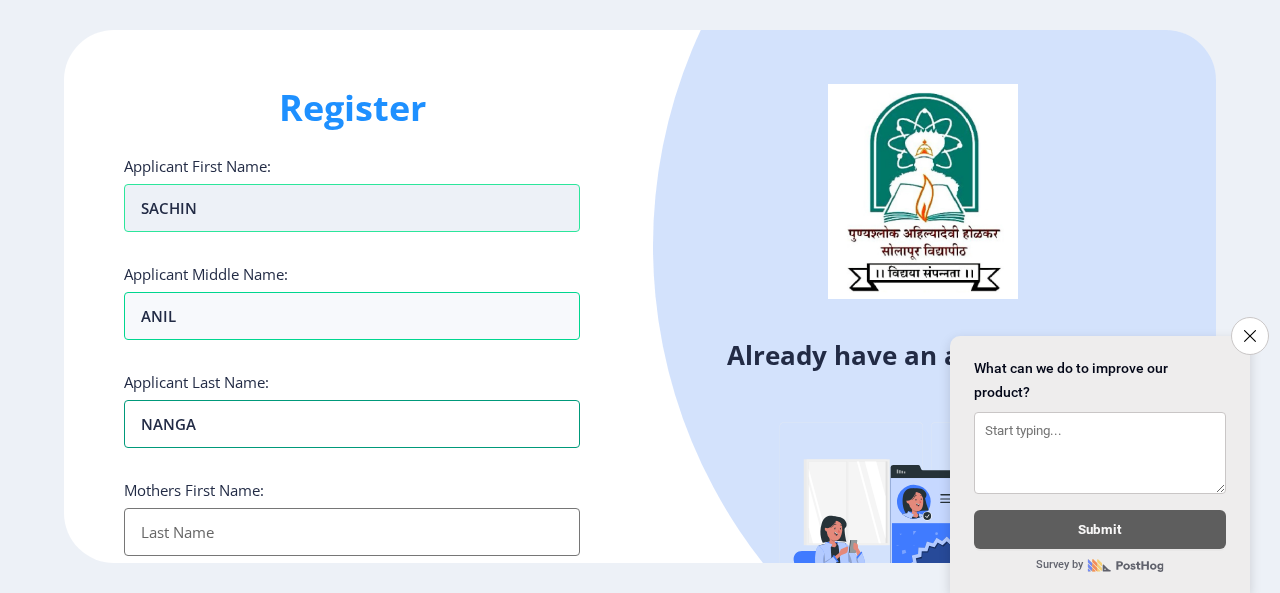 type on "NANGAR" 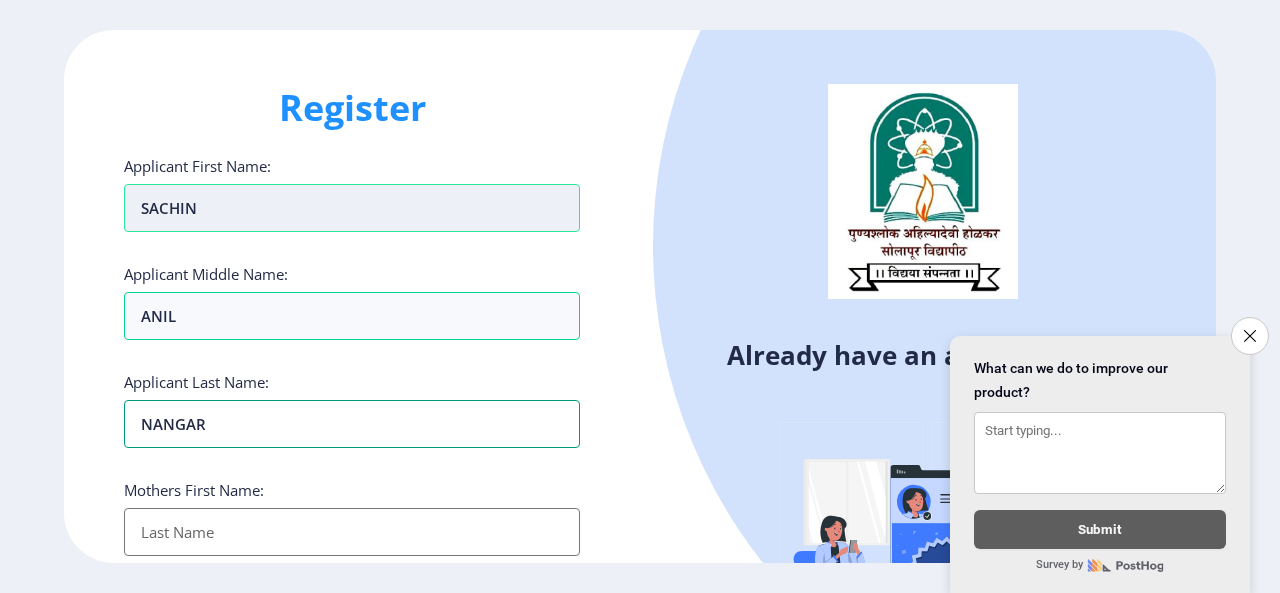 type on "NANGARE" 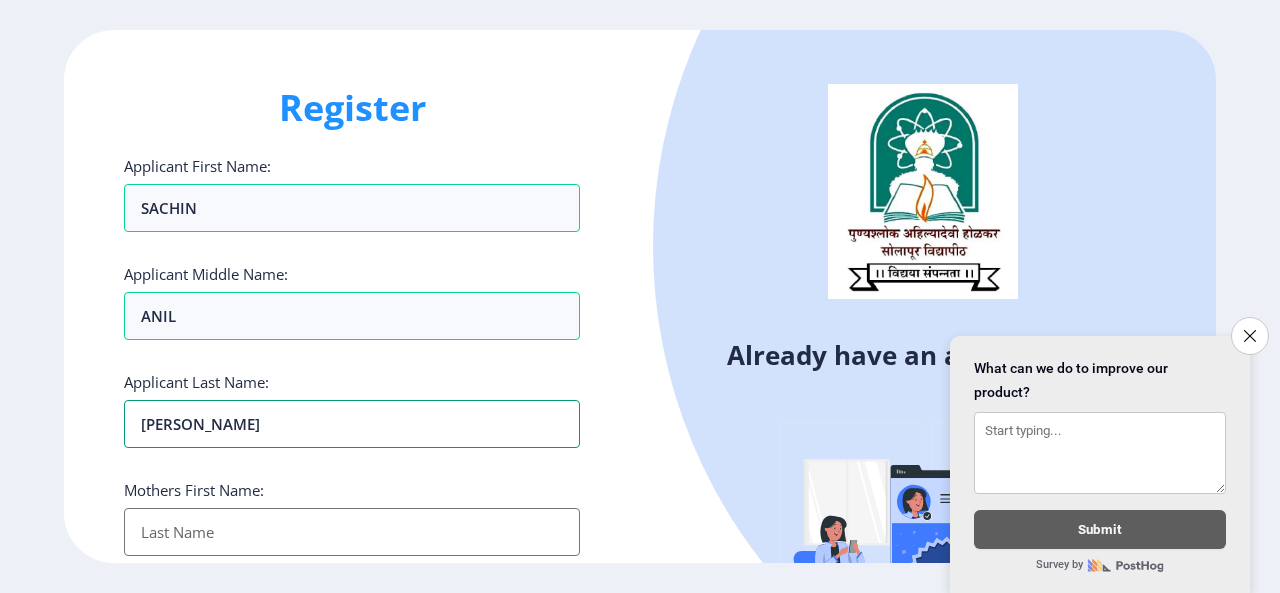 type on "NANGARE" 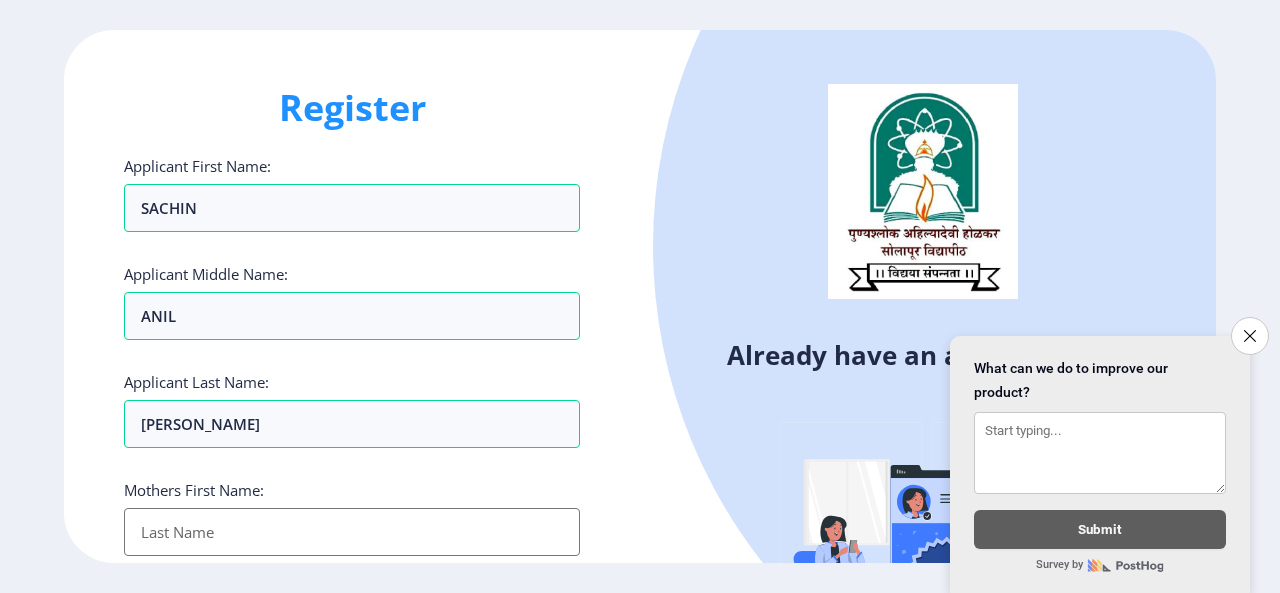 click on "Applicant First Name:" at bounding box center [352, 532] 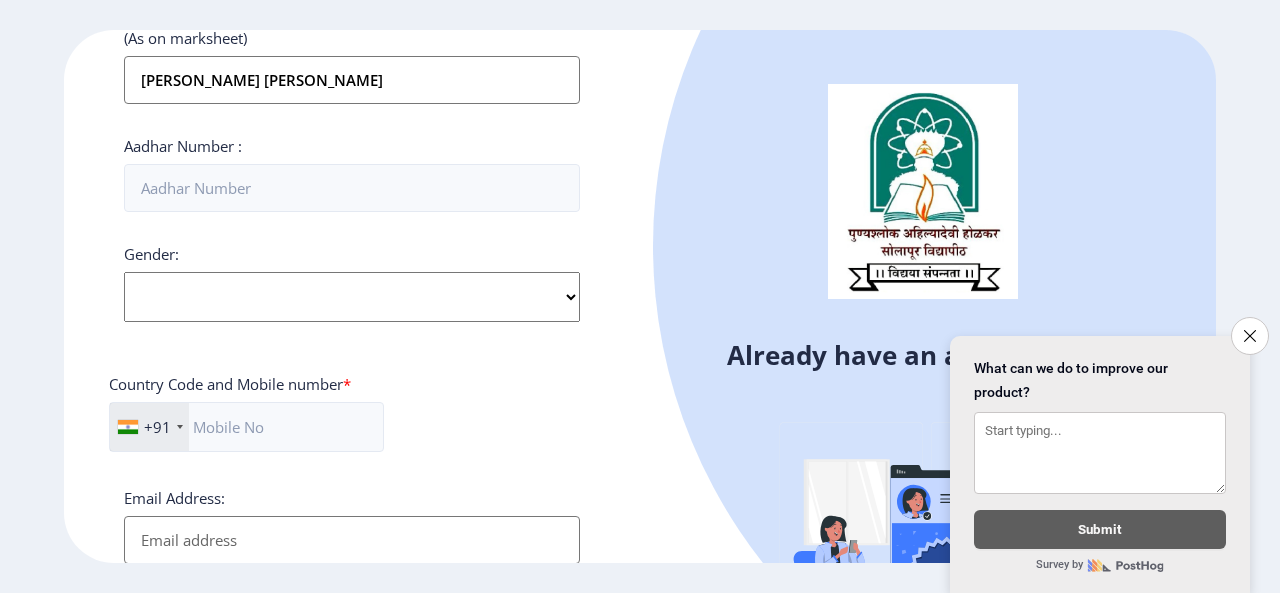scroll, scrollTop: 585, scrollLeft: 0, axis: vertical 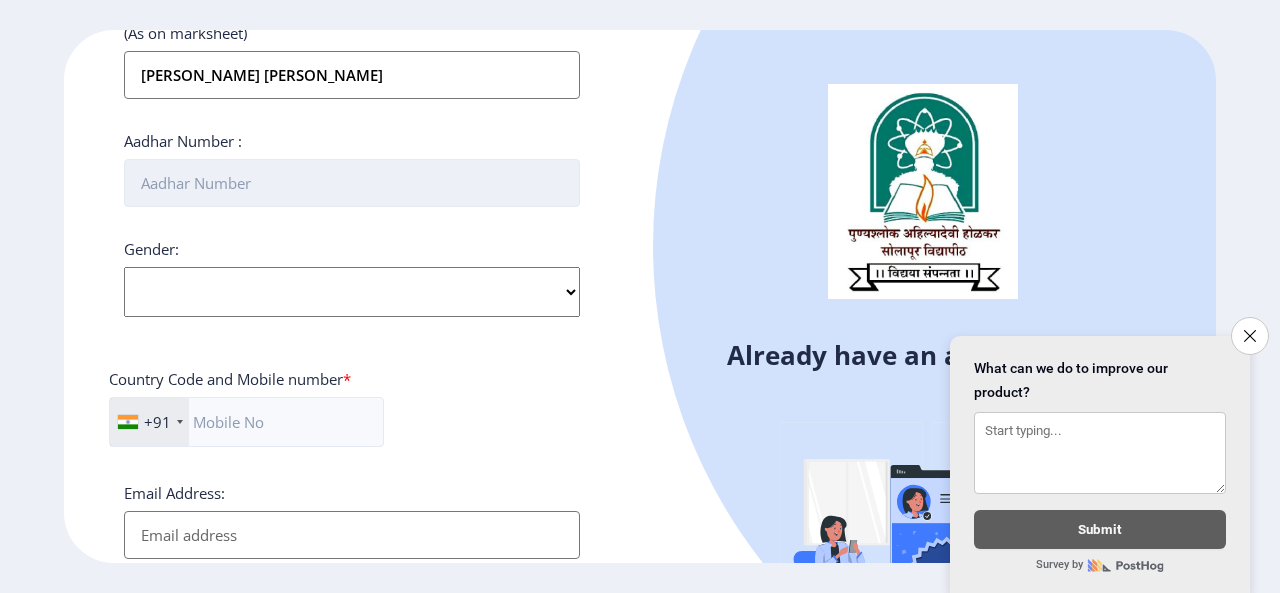 type on "CHHAYA" 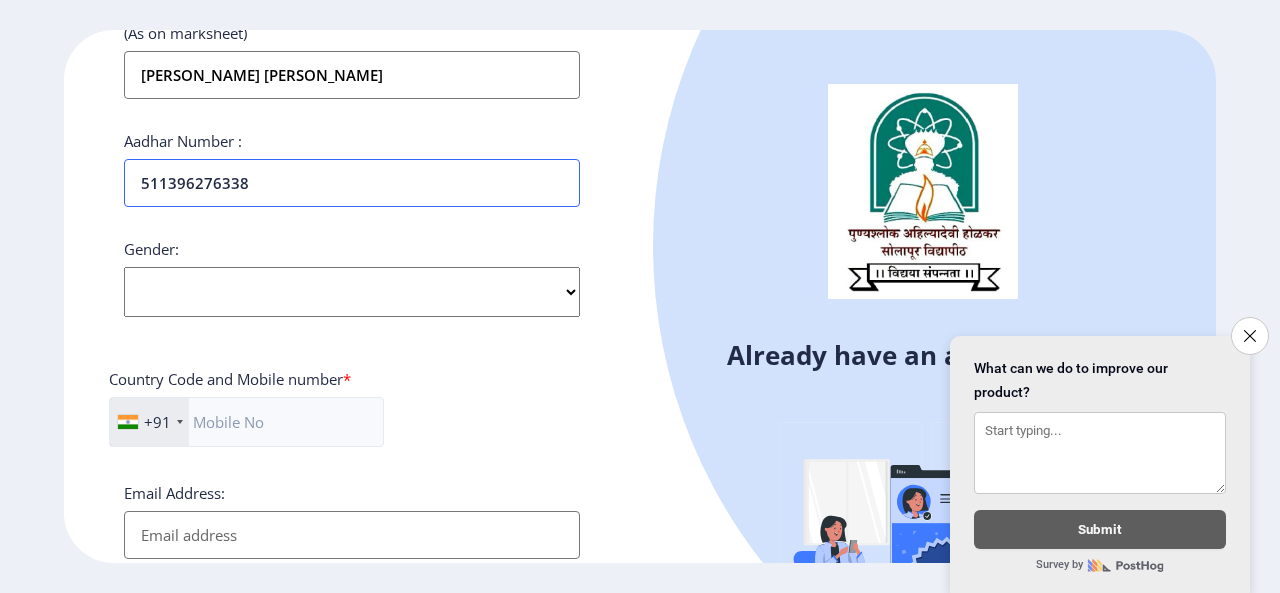type on "511396276338" 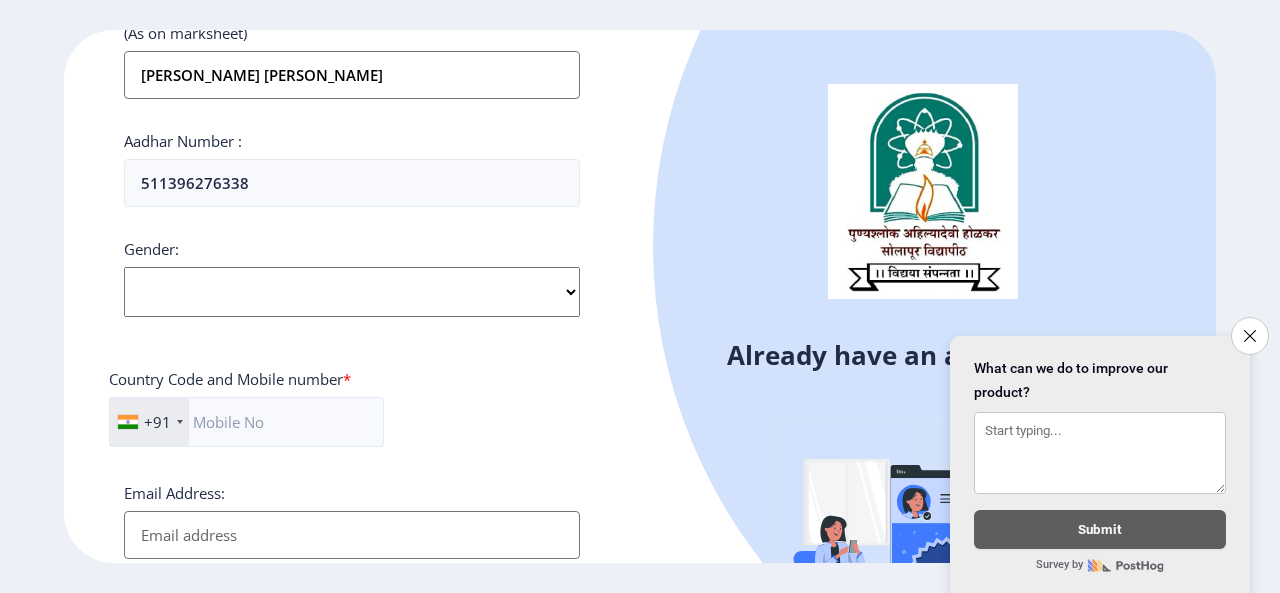 click on "Select Gender Male Female Other" 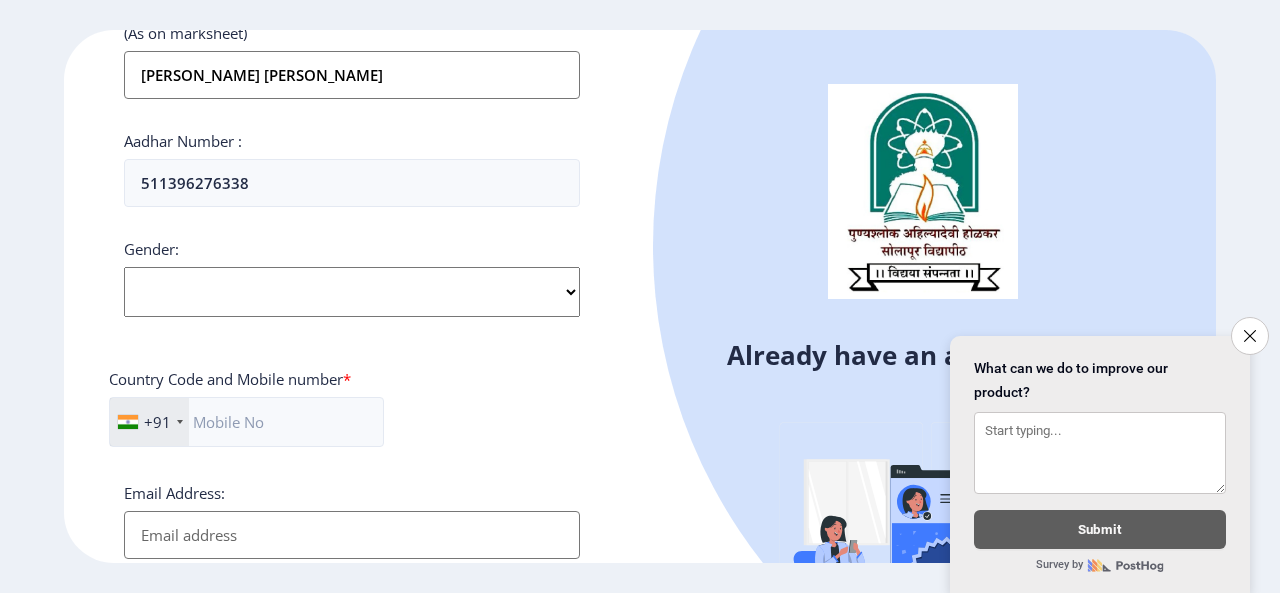 select on "Male" 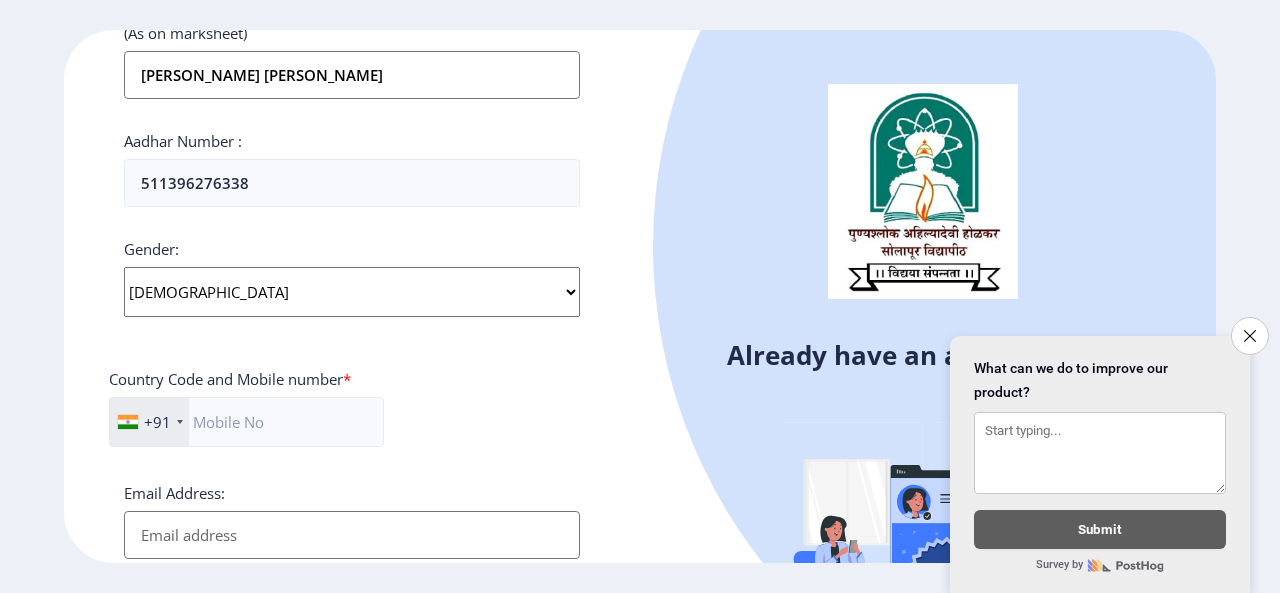 click on "Select Gender Male Female Other" 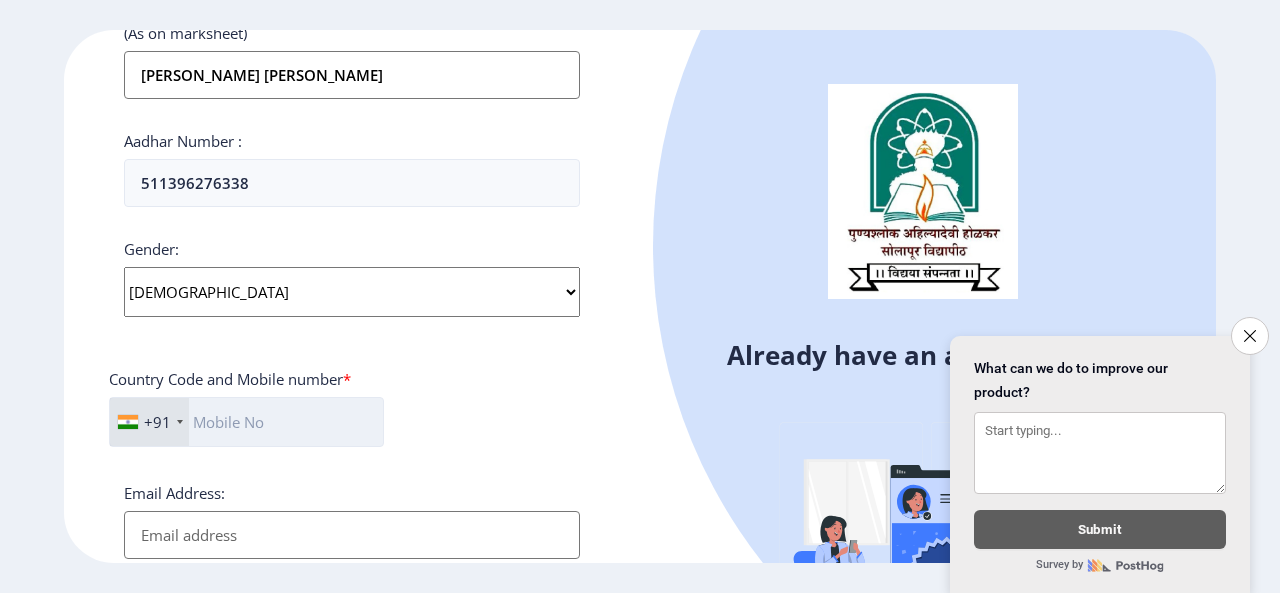click 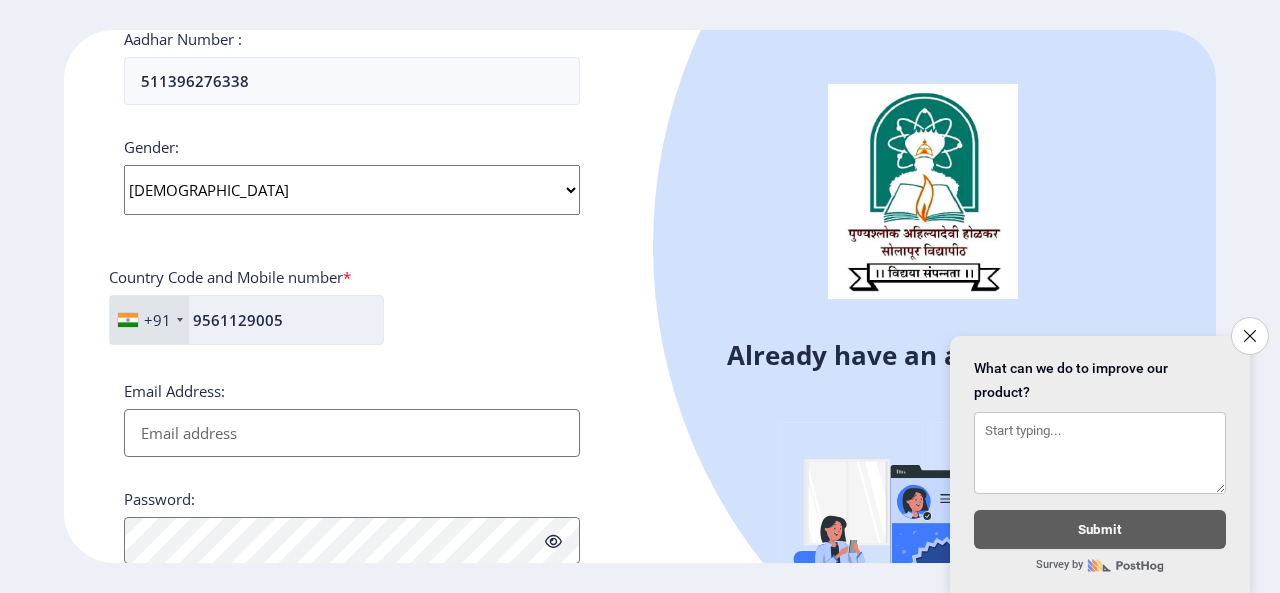 scroll, scrollTop: 688, scrollLeft: 0, axis: vertical 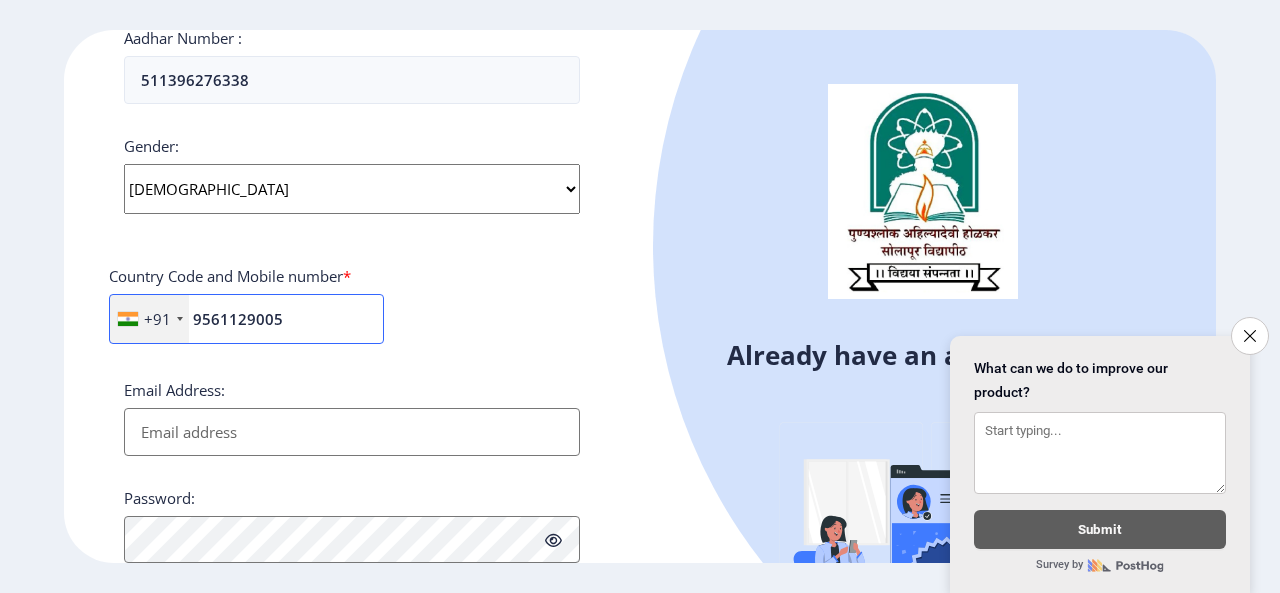 type on "9561129005" 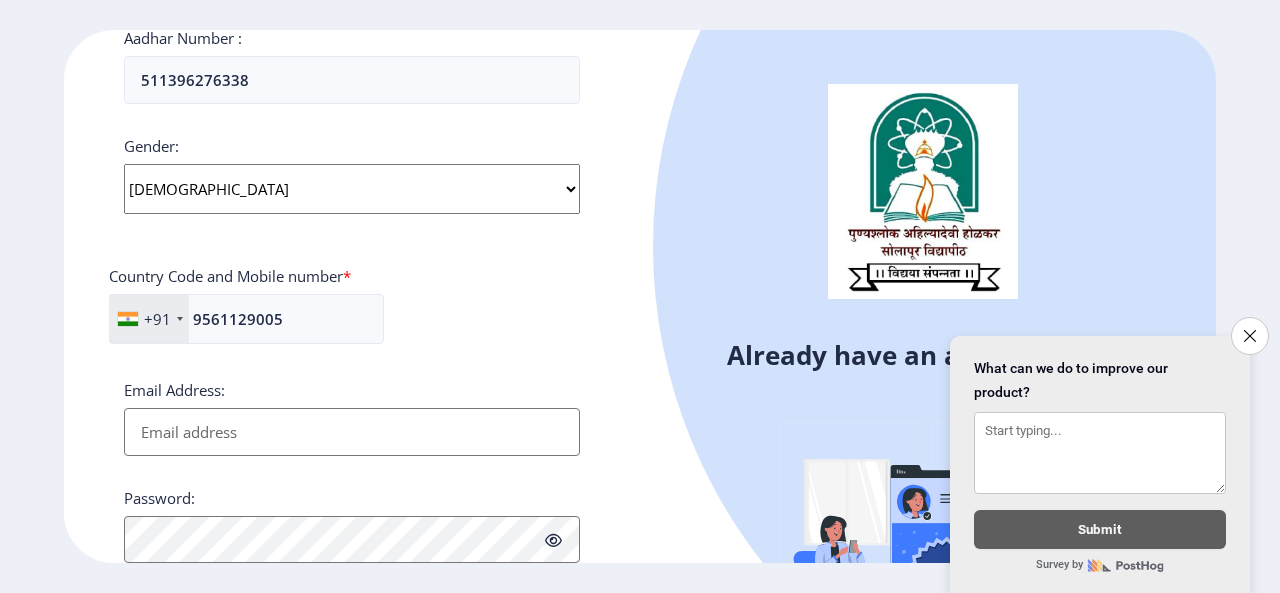 click on "Email Address:" at bounding box center (352, 432) 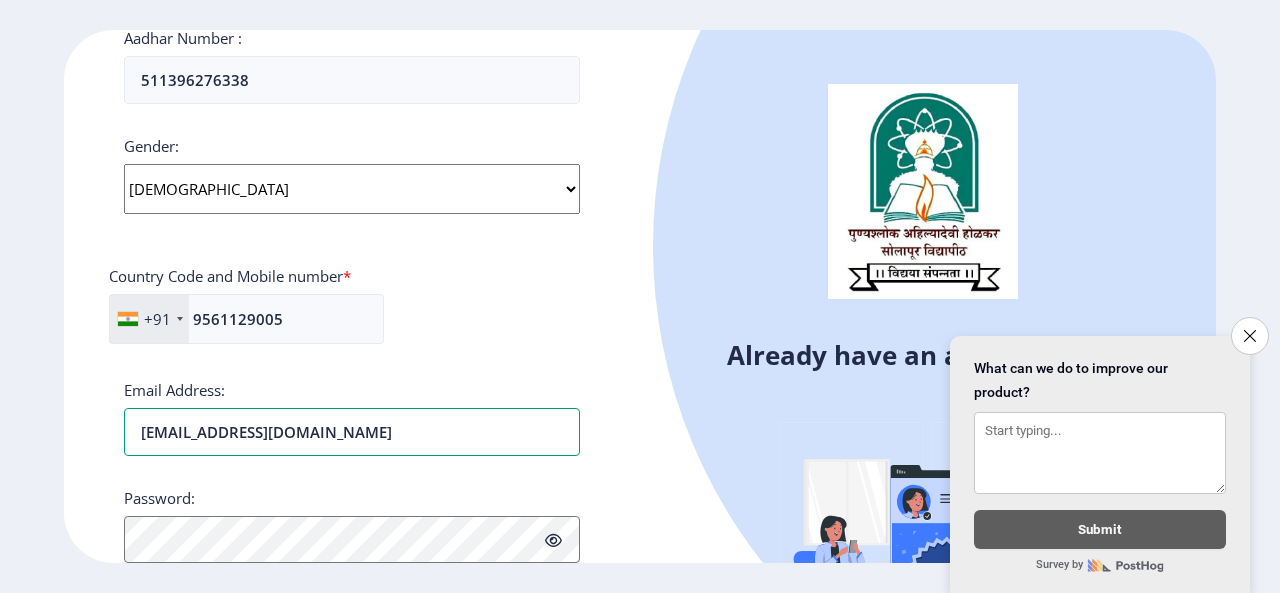 type on "[EMAIL_ADDRESS][DOMAIN_NAME]" 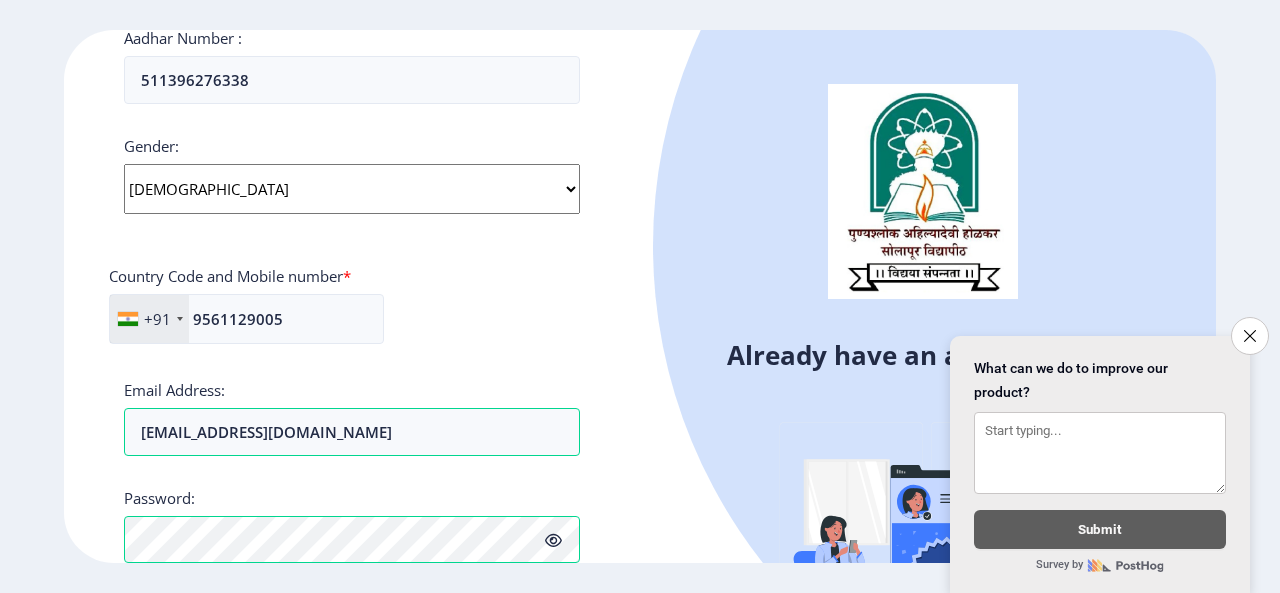 click 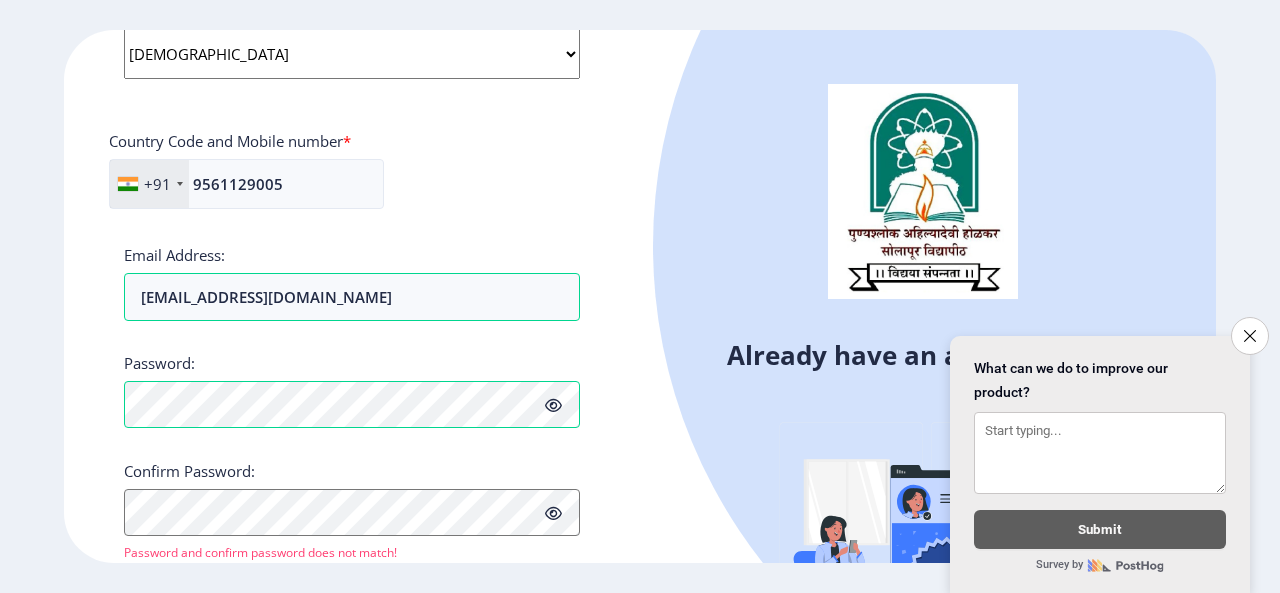 scroll, scrollTop: 877, scrollLeft: 0, axis: vertical 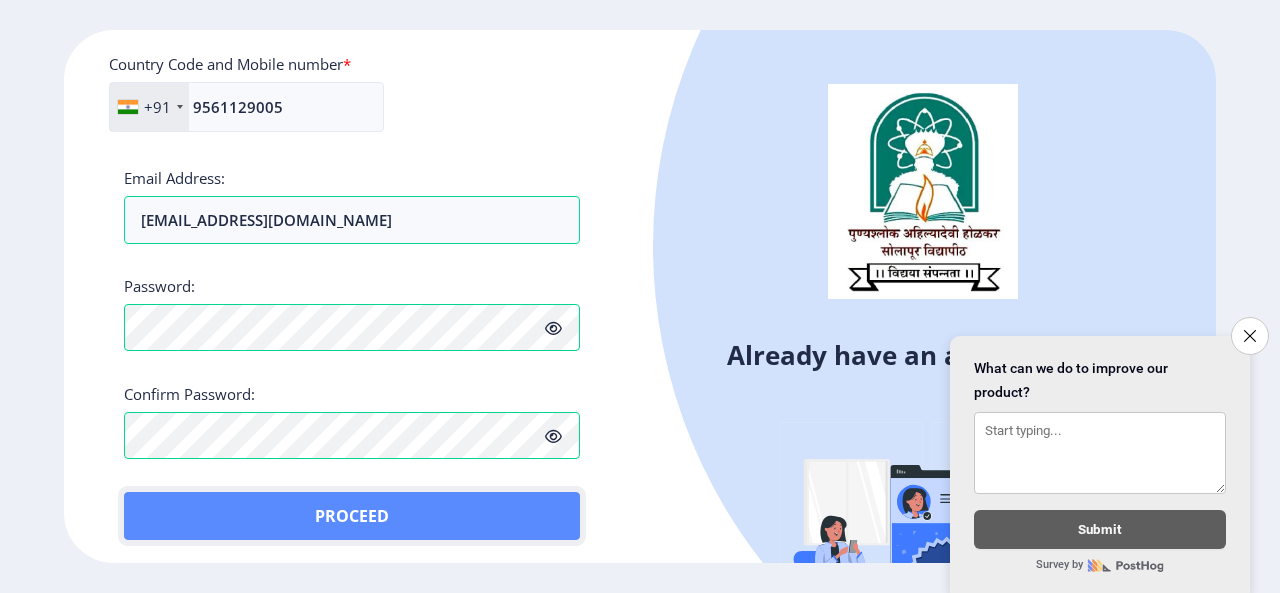 click on "Proceed" 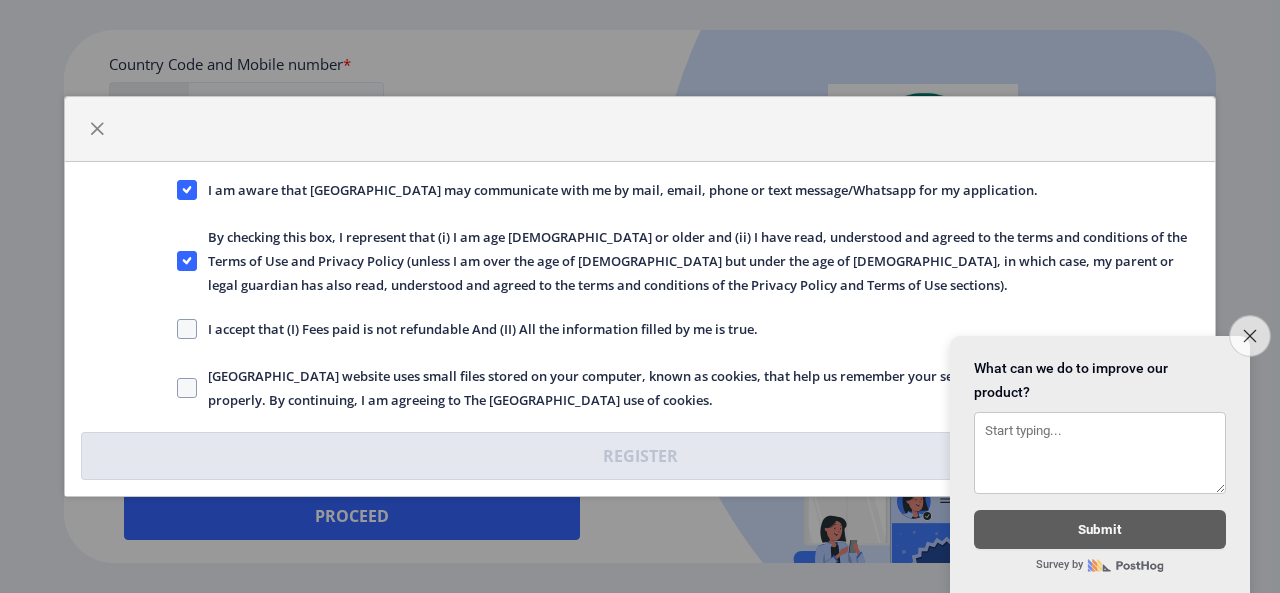 click 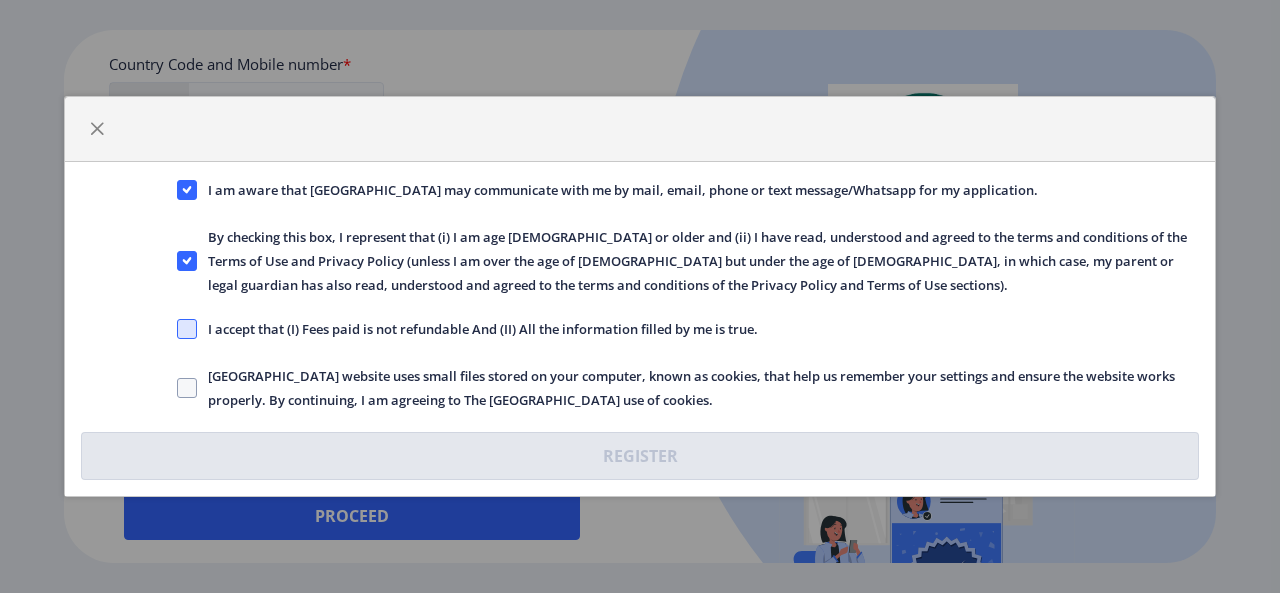 click 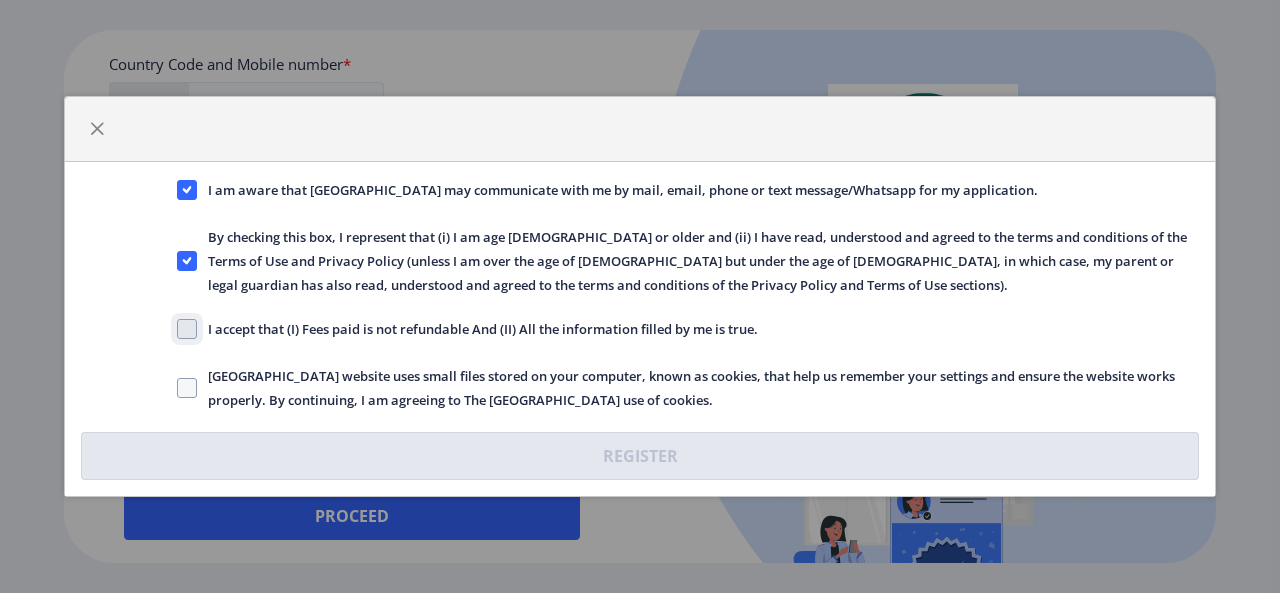 click on "I accept that (I) Fees paid is not refundable And (II) All the information filled by me is true." 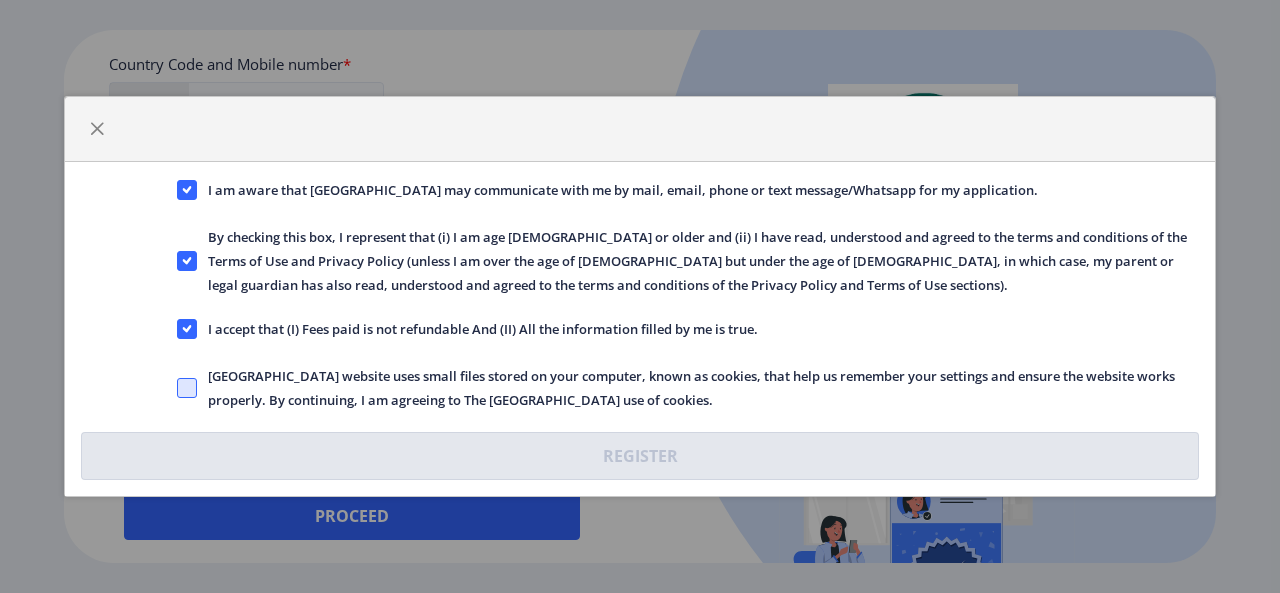 click 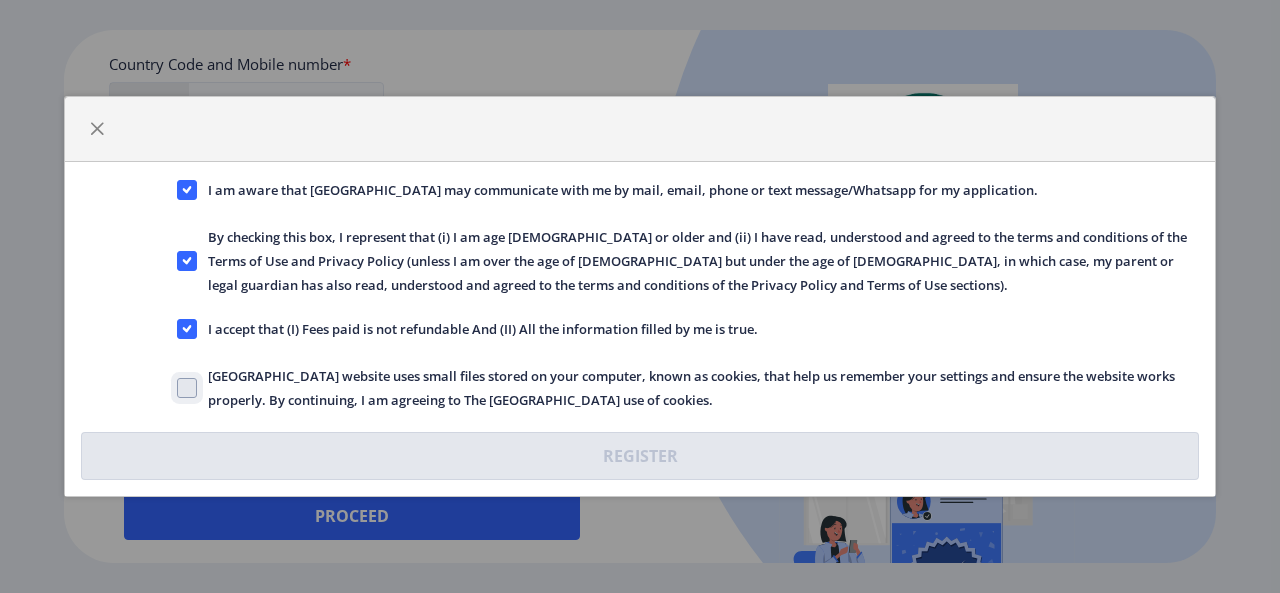 click on "Solapur University website uses small files stored on your computer, known as cookies, that help us remember your settings and ensure the website works properly. By continuing, I am agreeing to The Solapur University use of cookies." 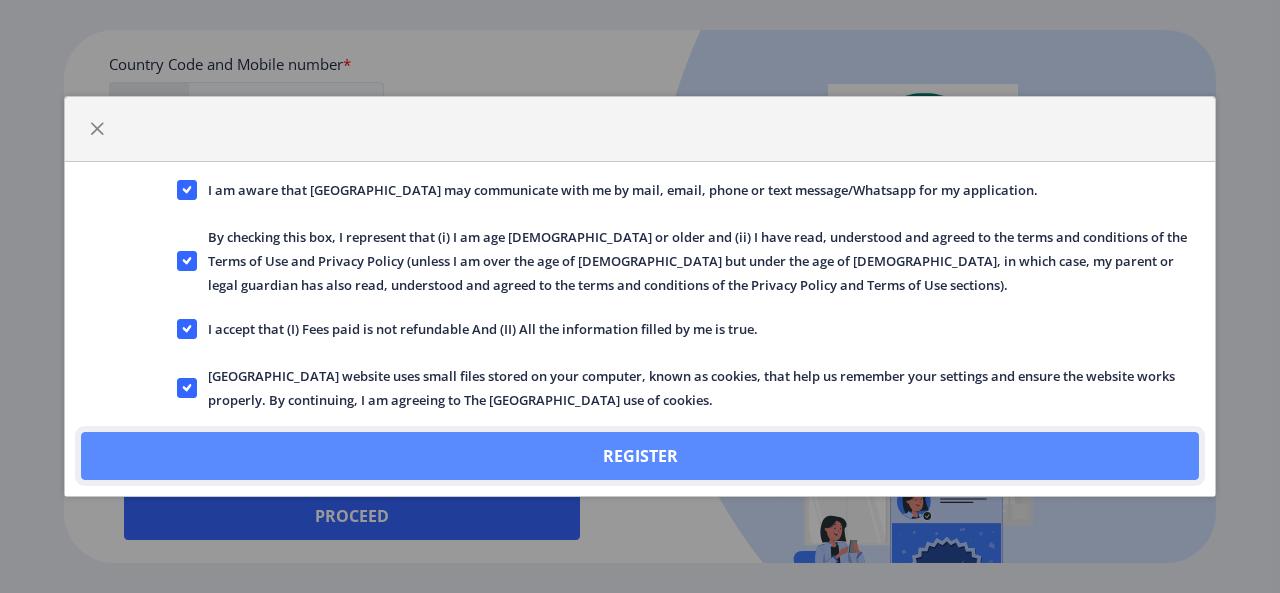 click on "Register" 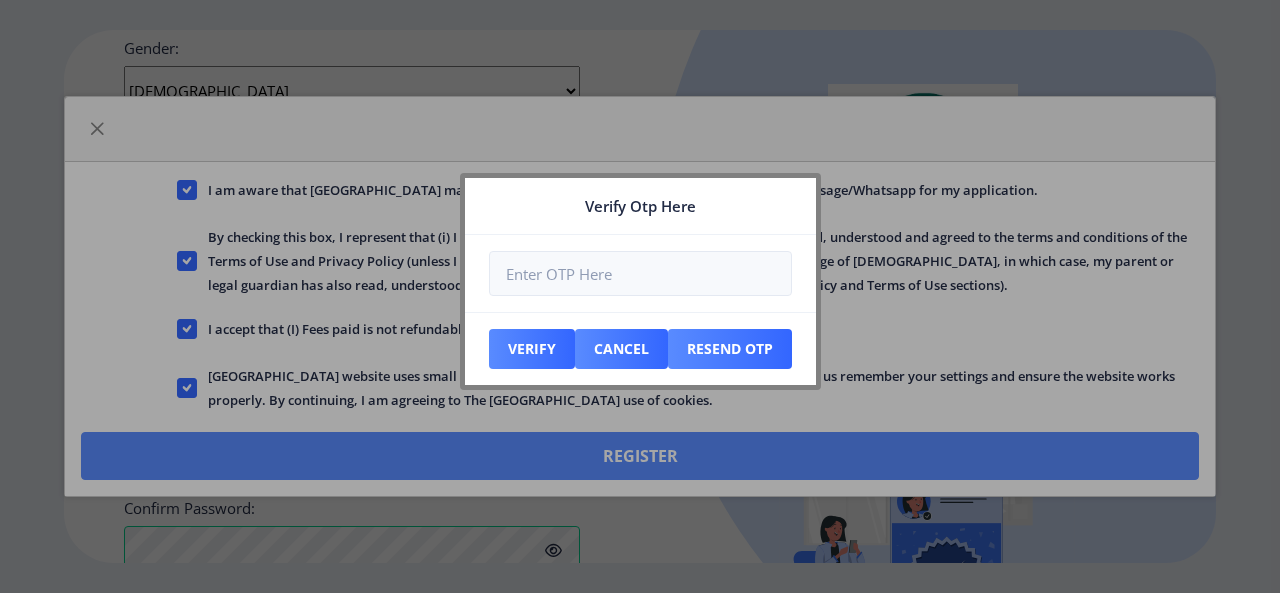 scroll, scrollTop: 1014, scrollLeft: 0, axis: vertical 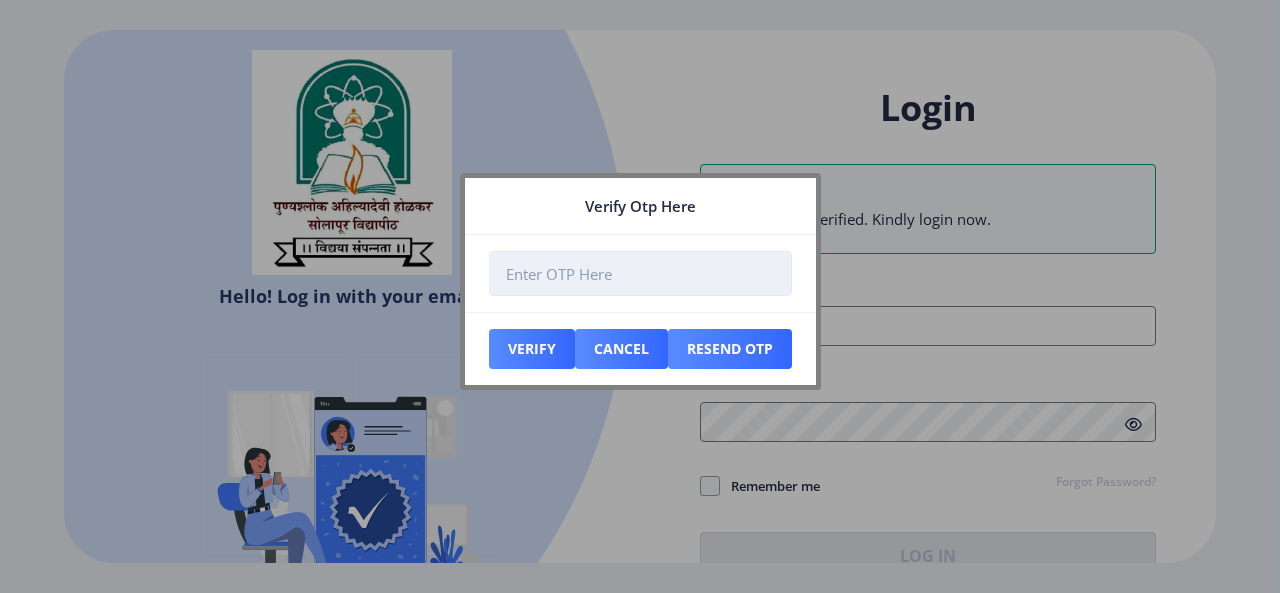click at bounding box center [640, 273] 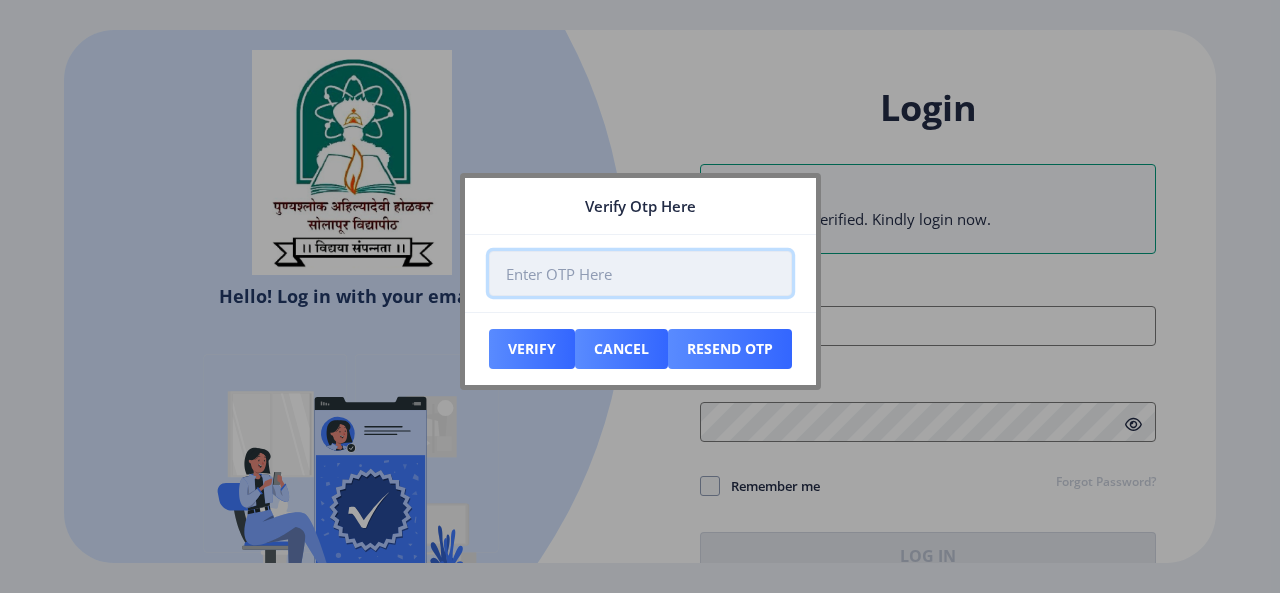 click at bounding box center (640, 273) 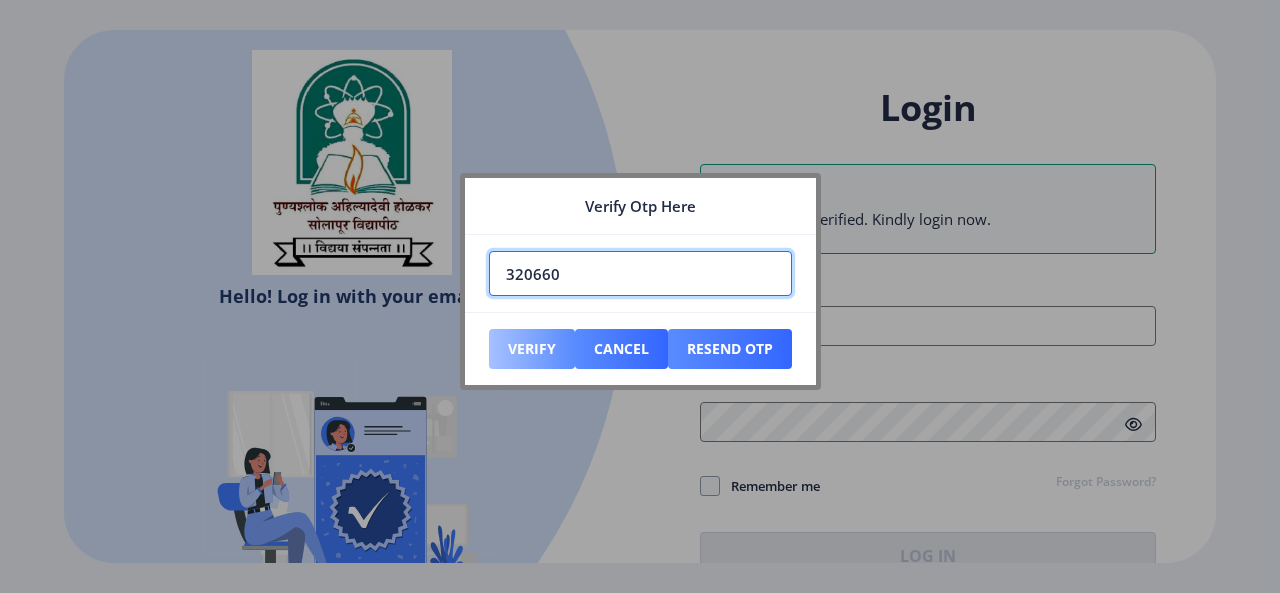 type on "320660" 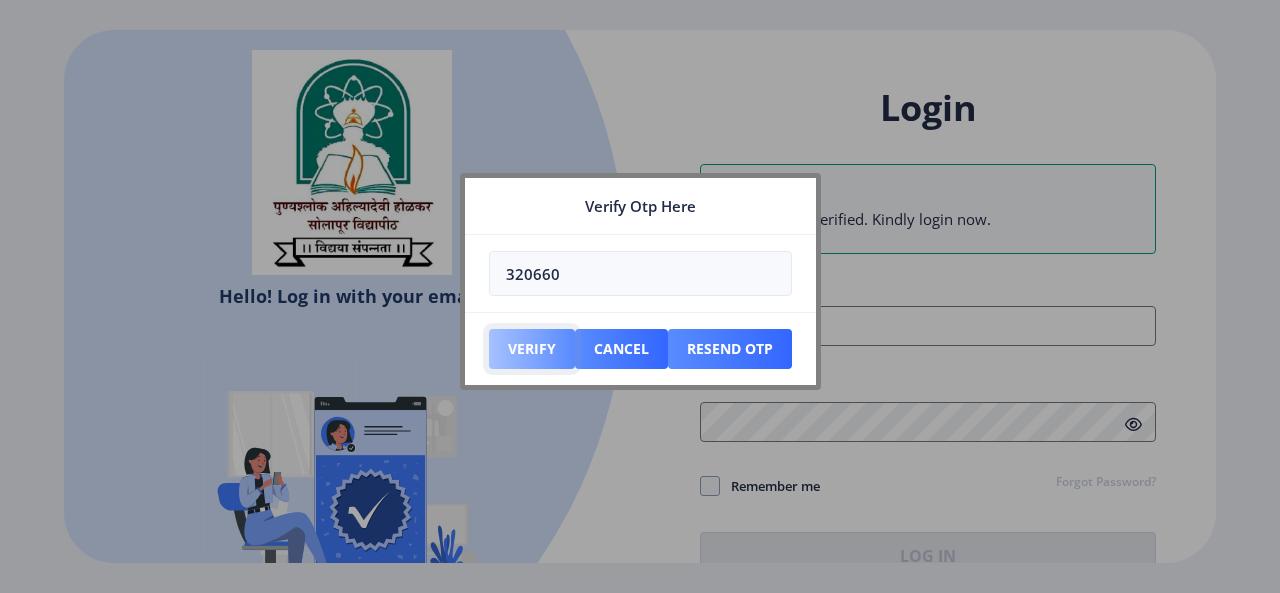 click on "Verify" at bounding box center (532, 349) 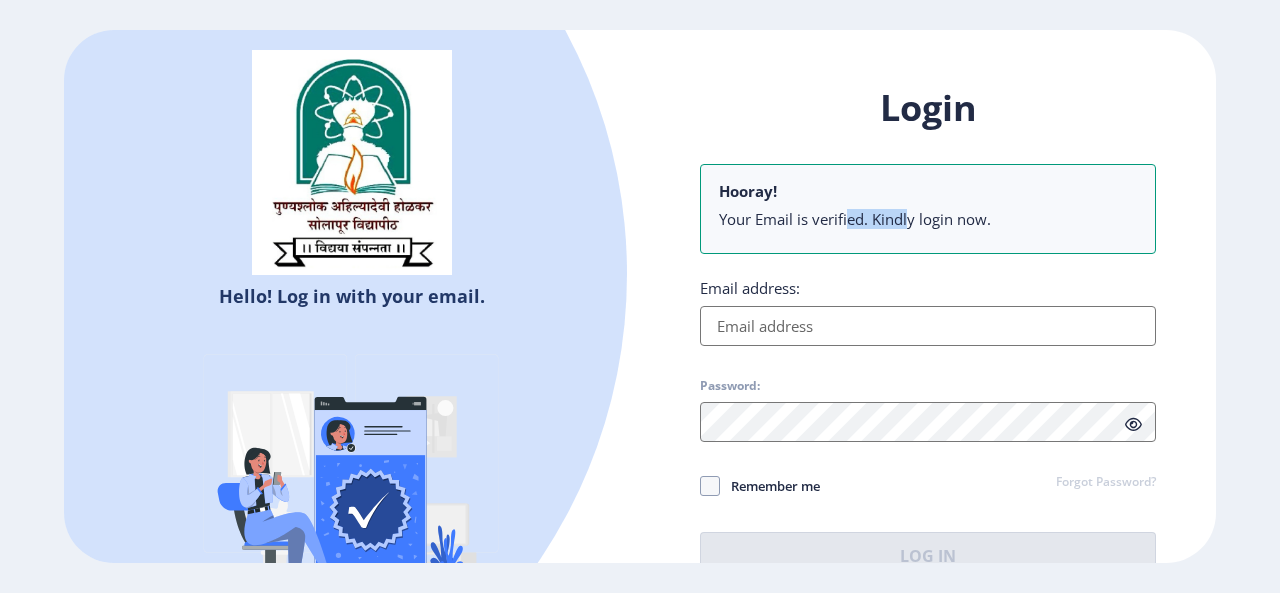 drag, startPoint x: 847, startPoint y: 223, endPoint x: 932, endPoint y: 221, distance: 85.02353 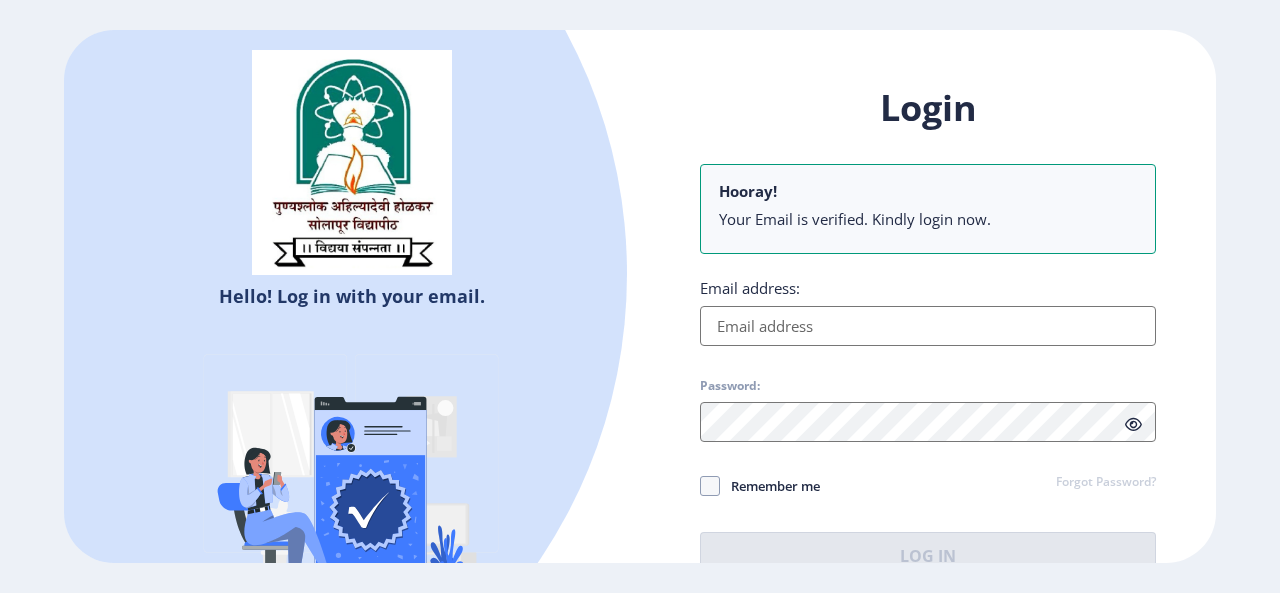 click on "Email address:" at bounding box center [928, 326] 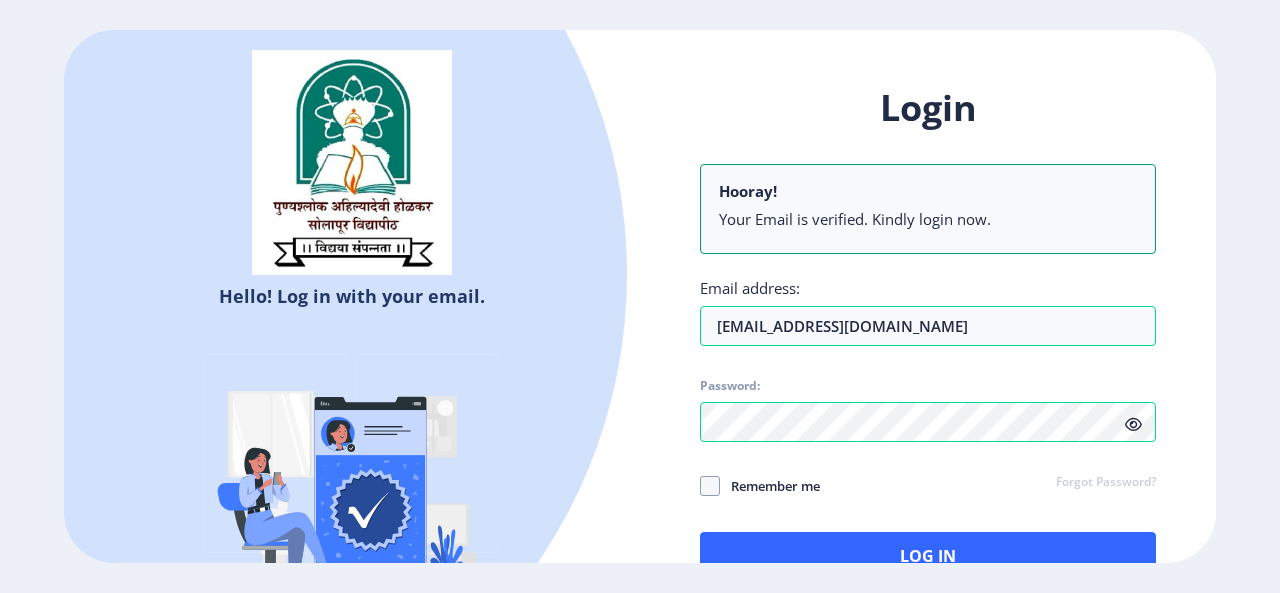 click 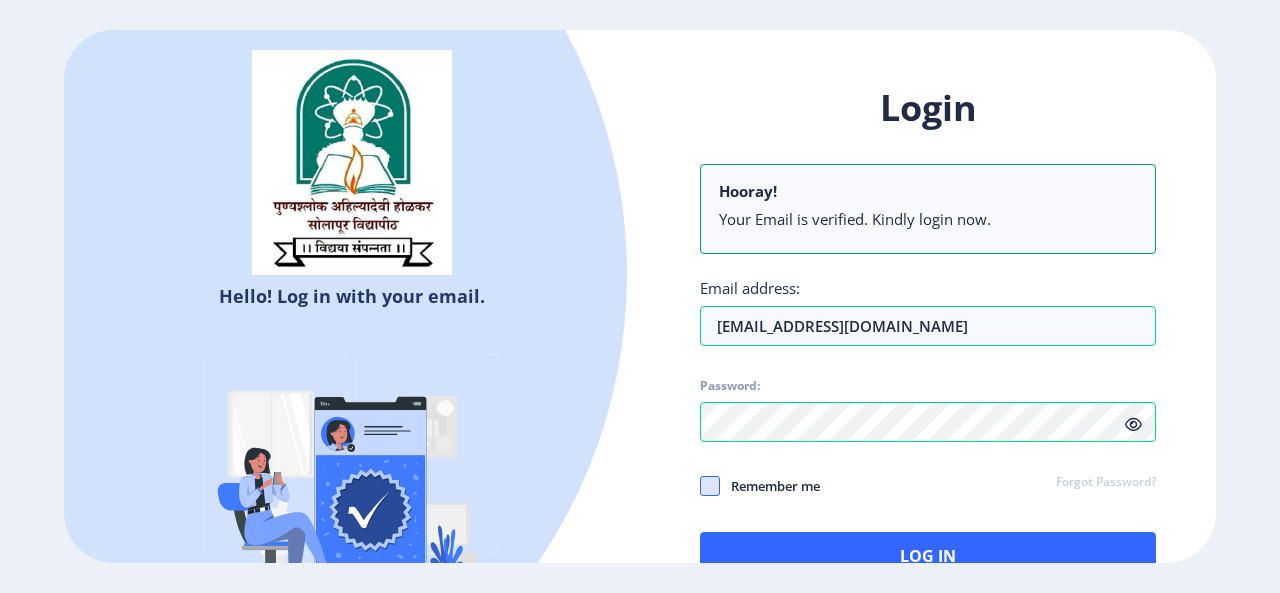 click 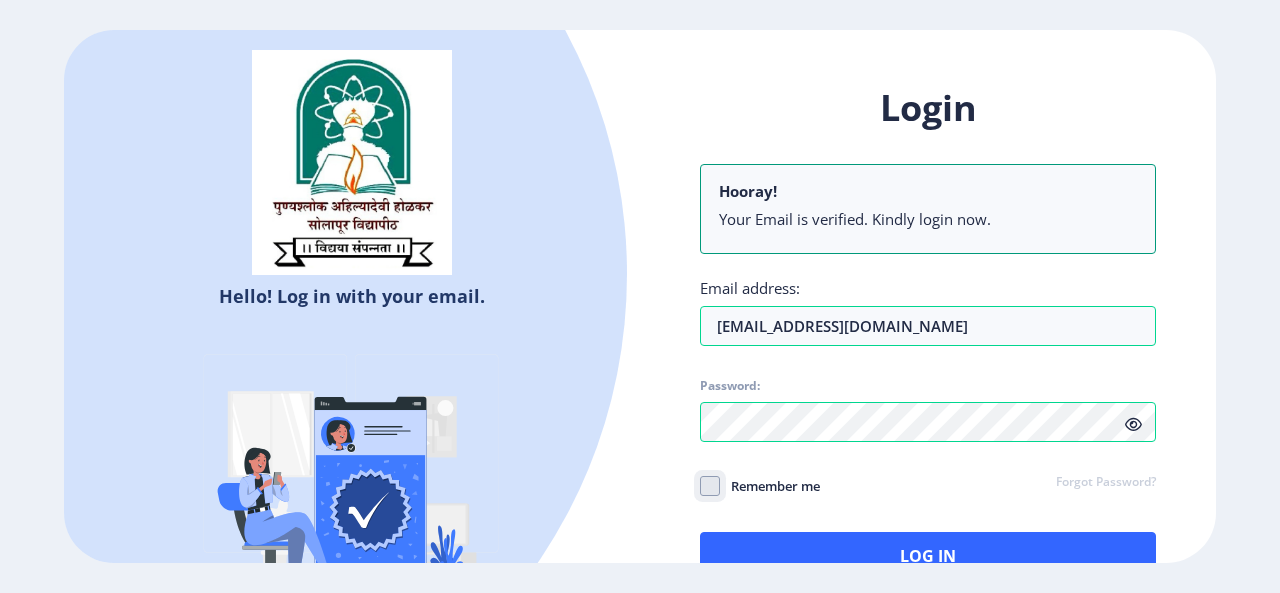 click on "Remember me" 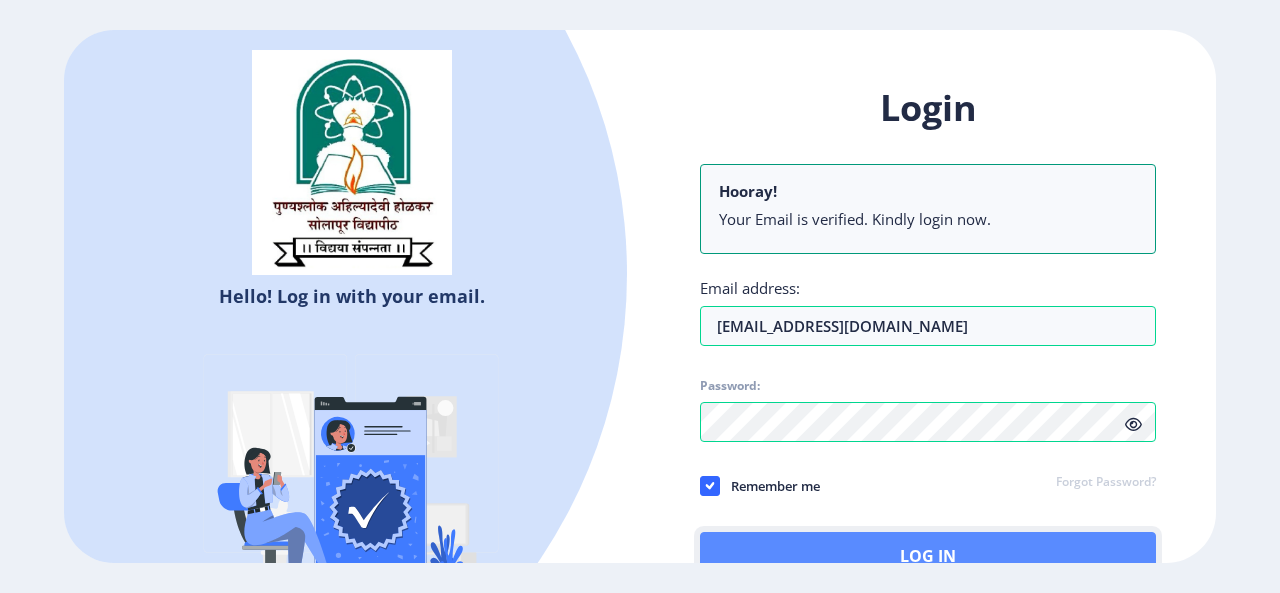 click on "Log In" 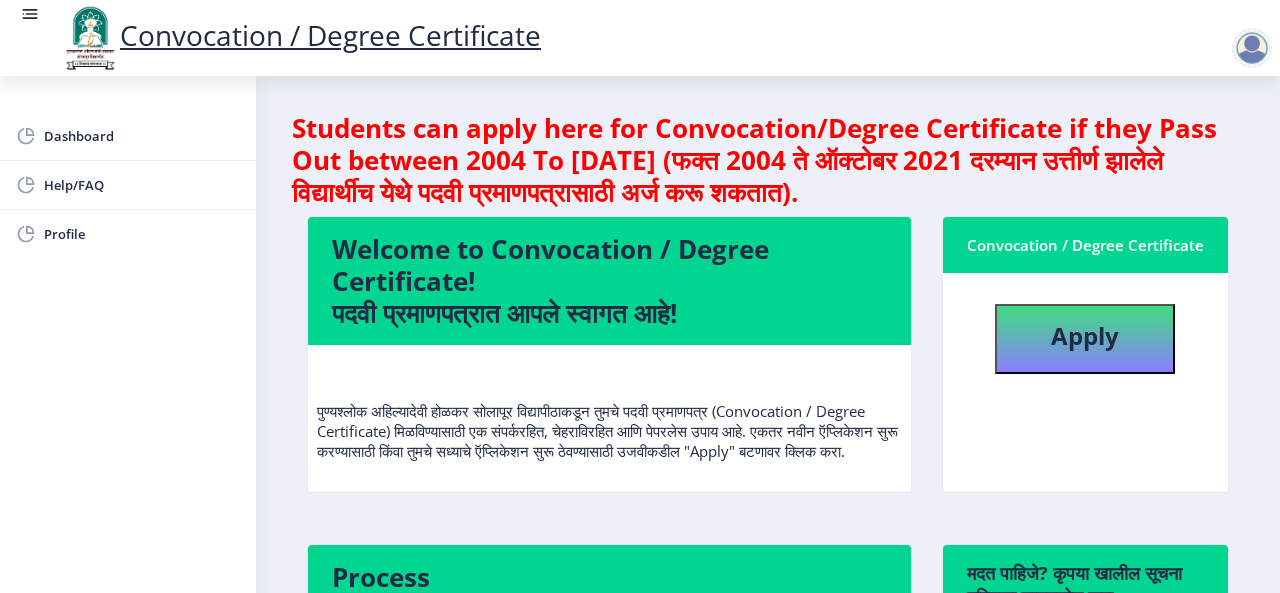 scroll, scrollTop: 2, scrollLeft: 0, axis: vertical 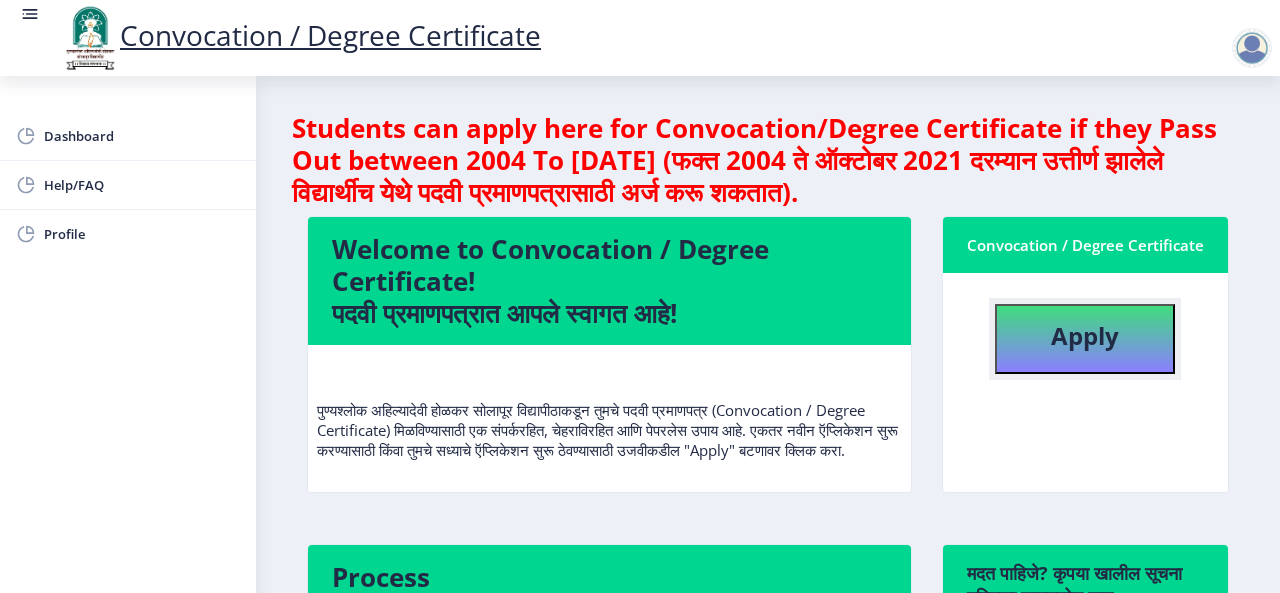 click on "Apply" 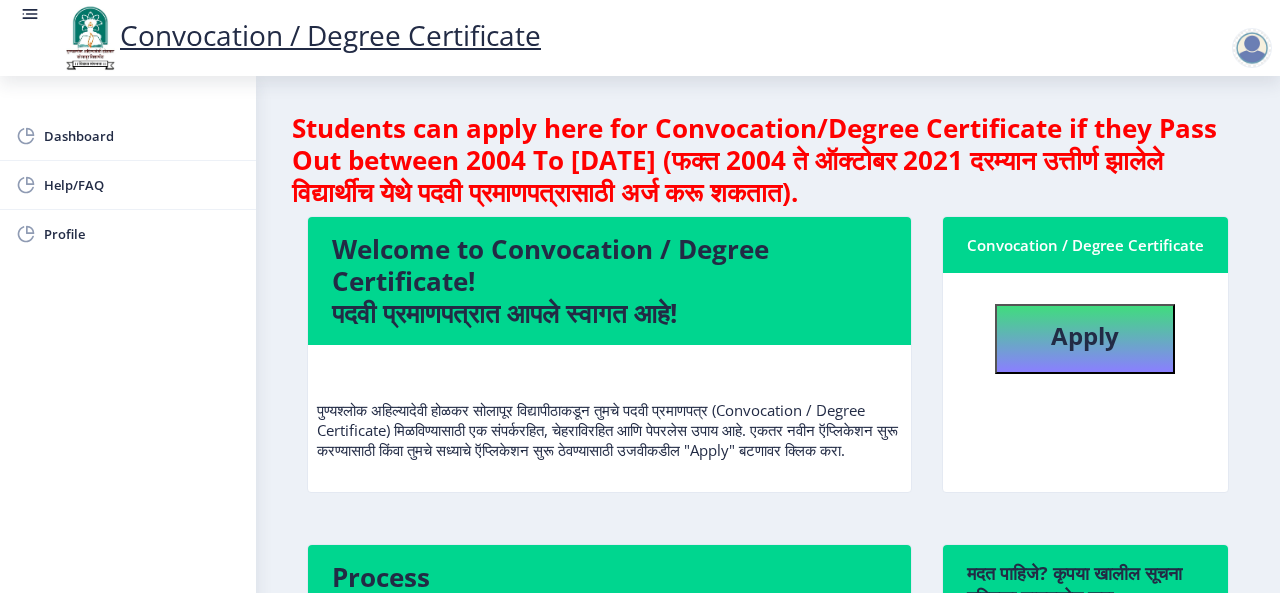 select 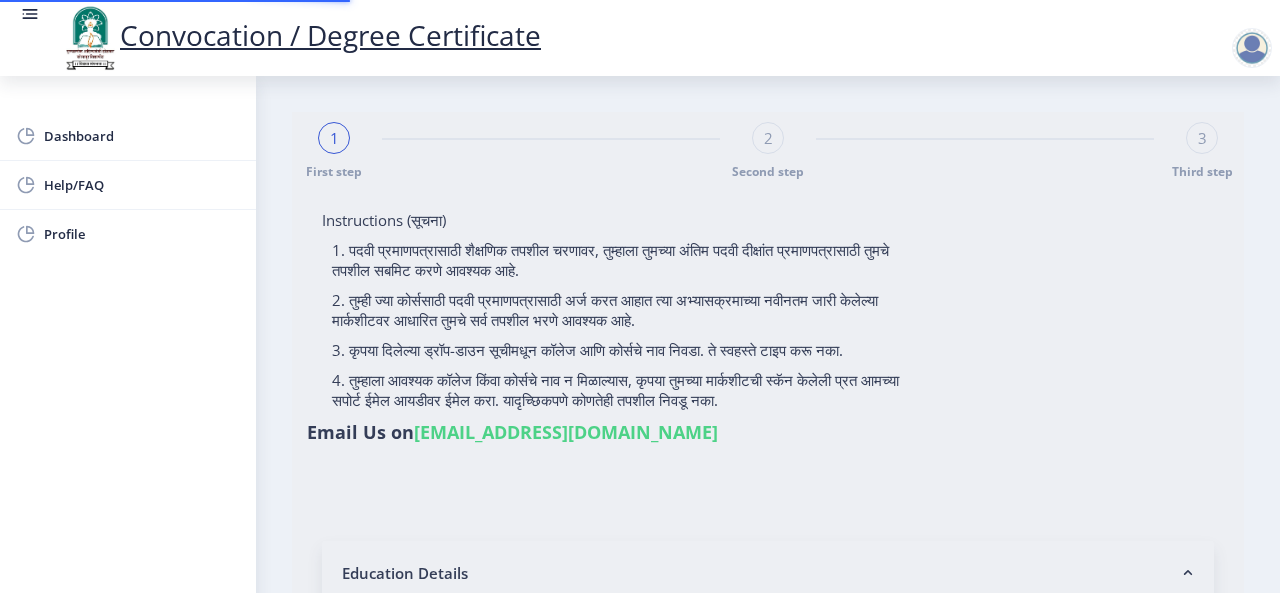 type on "NANGARE SACHIN ANIL" 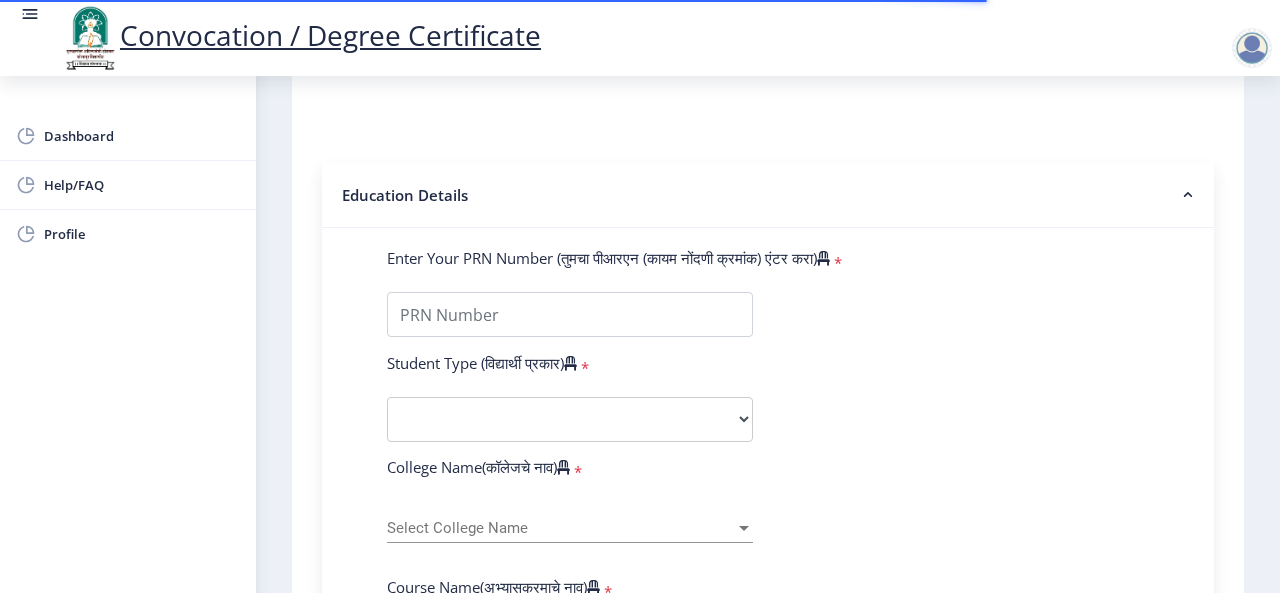 scroll, scrollTop: 402, scrollLeft: 0, axis: vertical 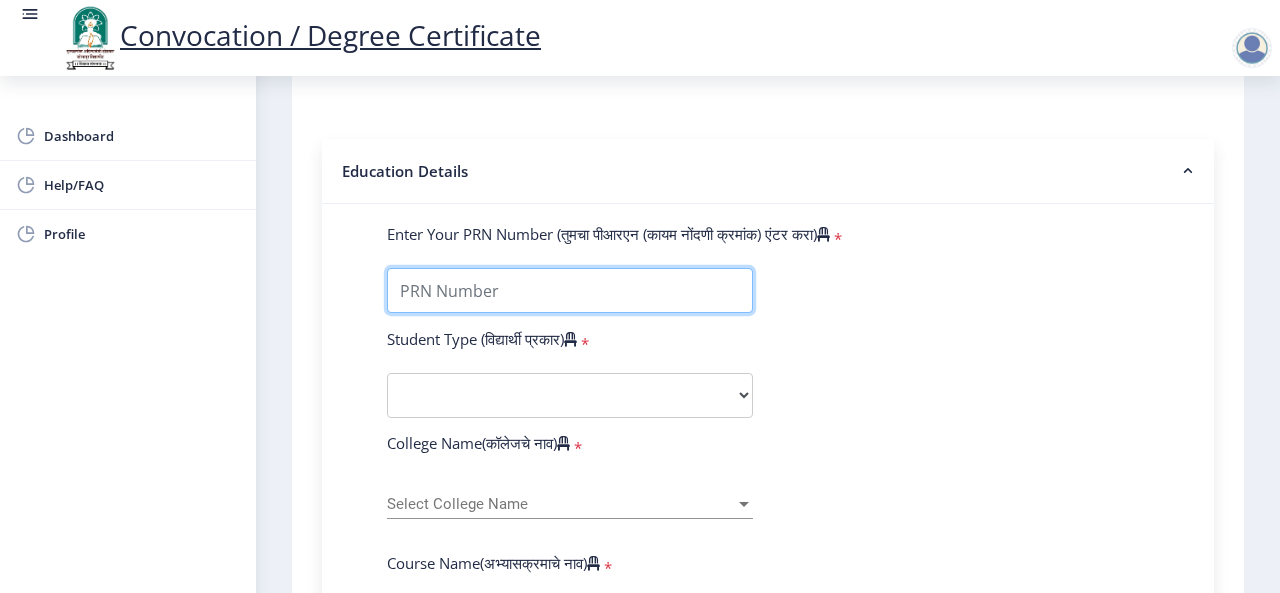 click on "Enter Your PRN Number (तुमचा पीआरएन (कायम नोंदणी क्रमांक) एंटर करा)" at bounding box center (570, 290) 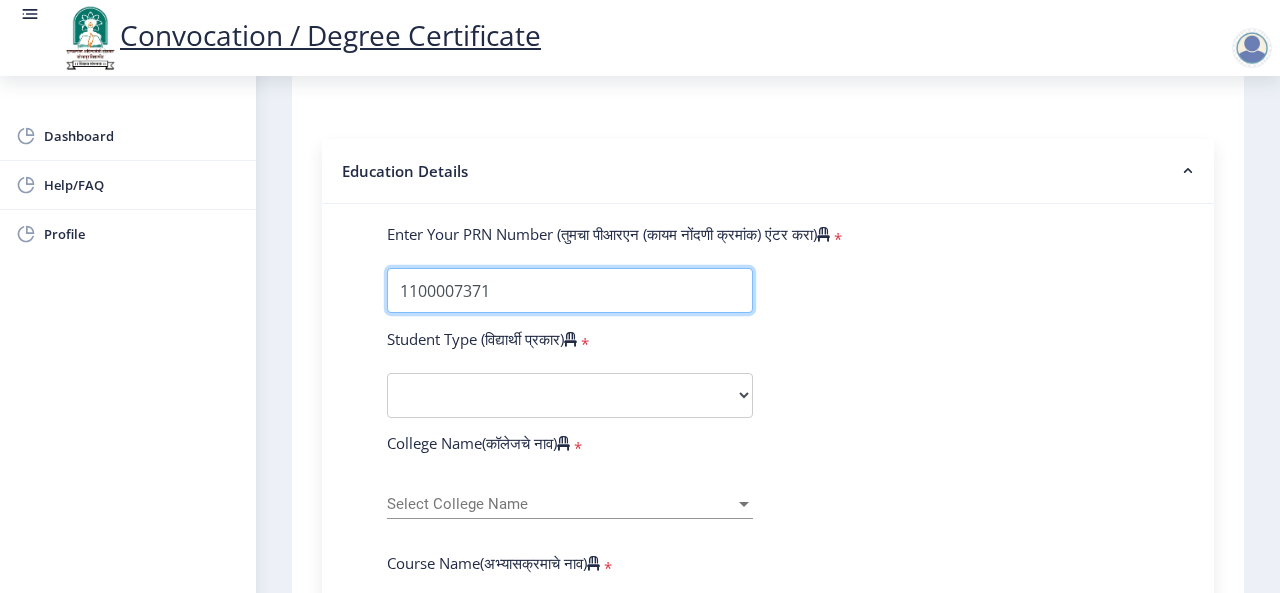 type on "1100007371" 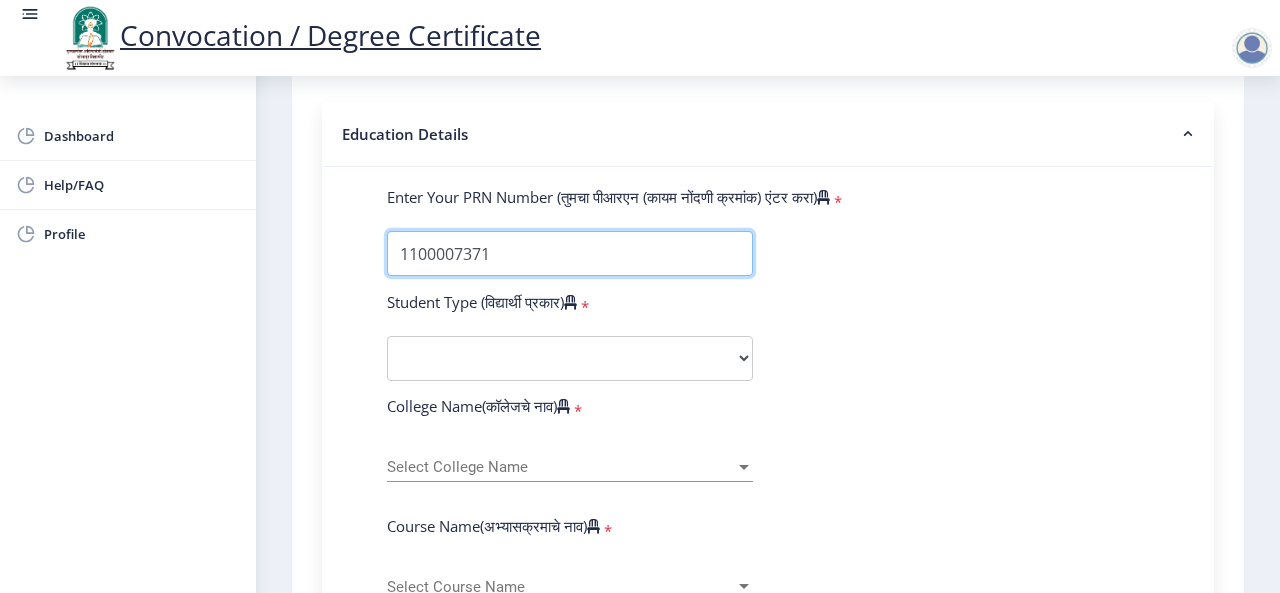 scroll, scrollTop: 442, scrollLeft: 0, axis: vertical 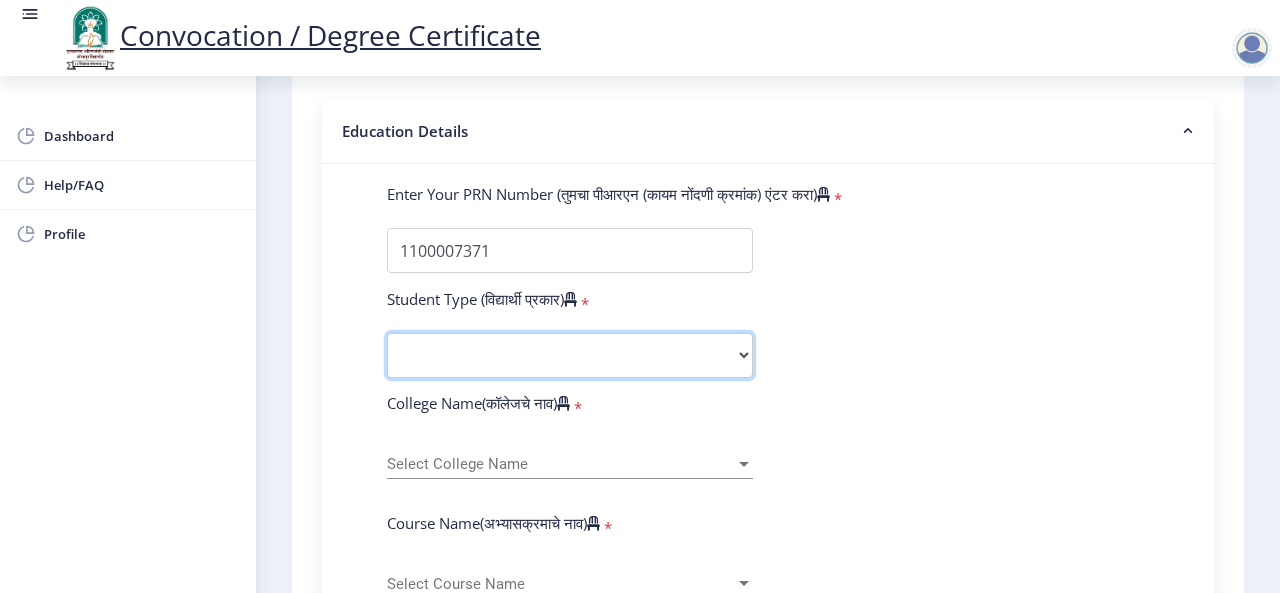 click on "Select Student Type Regular External" at bounding box center (570, 355) 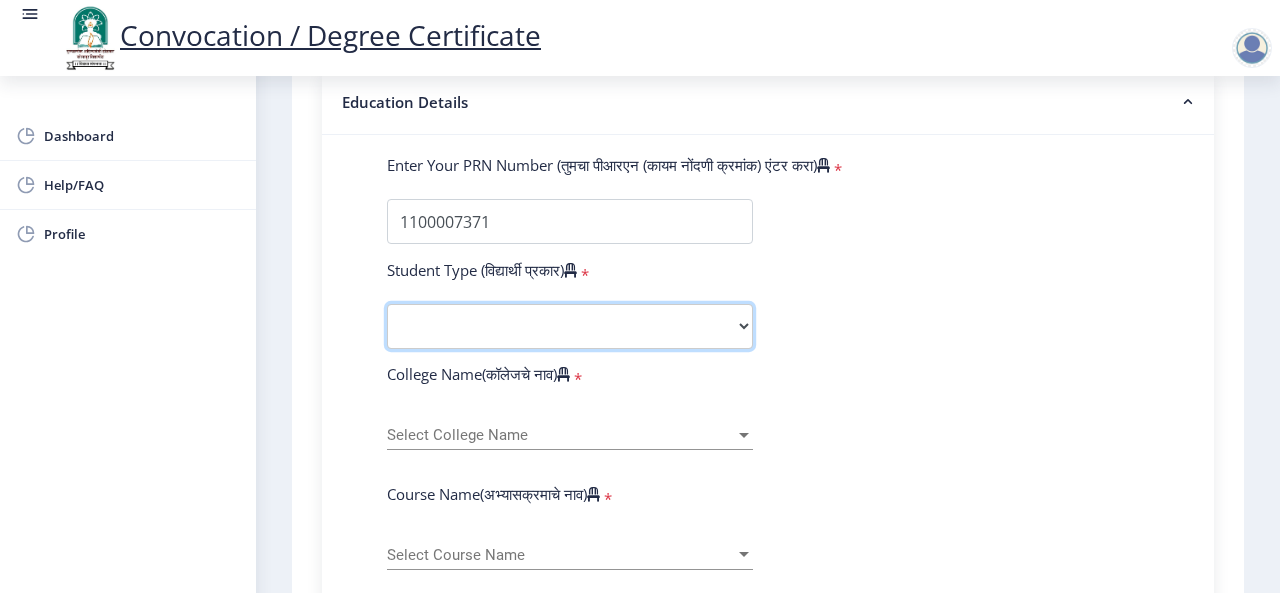 click on "Select Student Type Regular External" at bounding box center (570, 326) 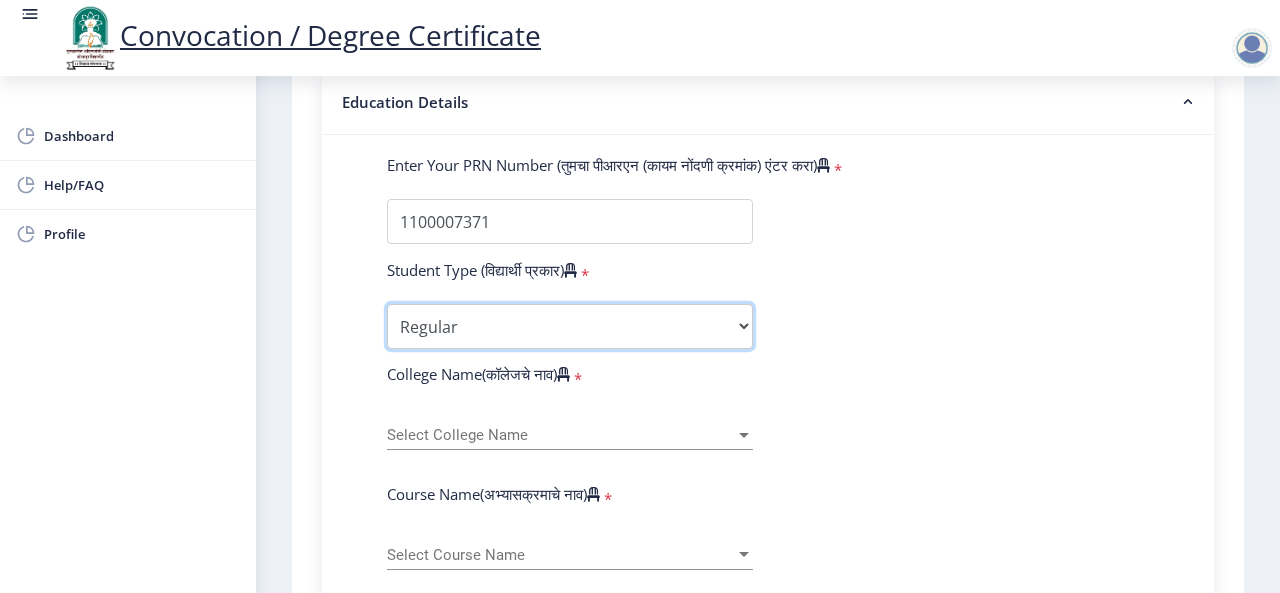 click on "Select Student Type Regular External" at bounding box center [570, 326] 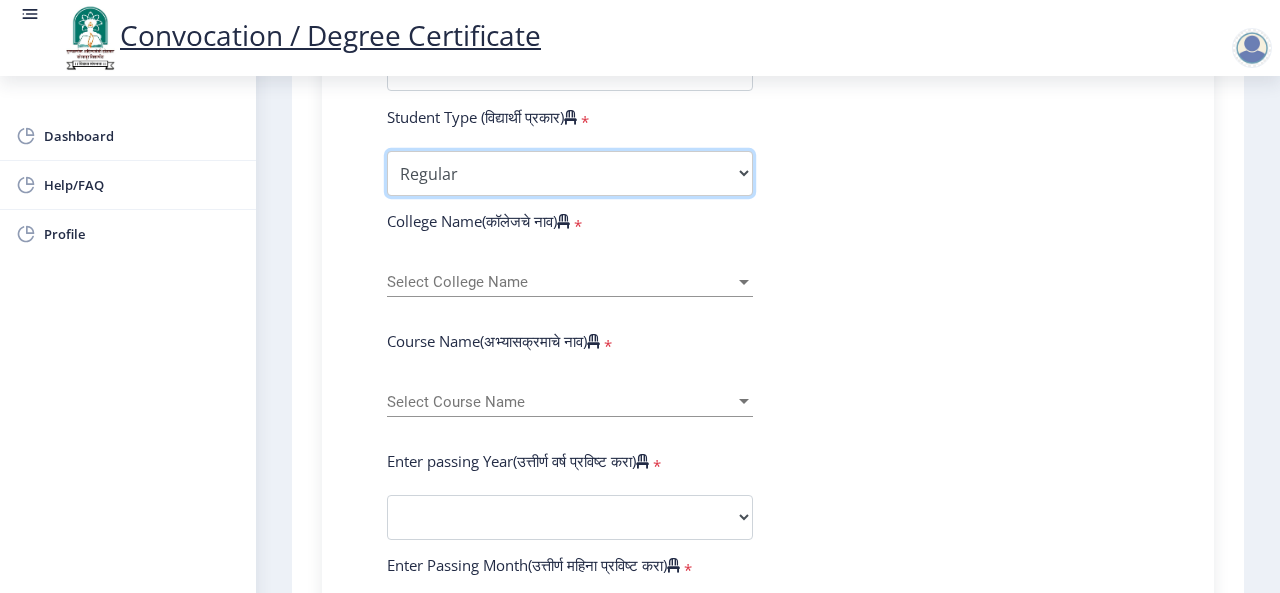 scroll, scrollTop: 625, scrollLeft: 0, axis: vertical 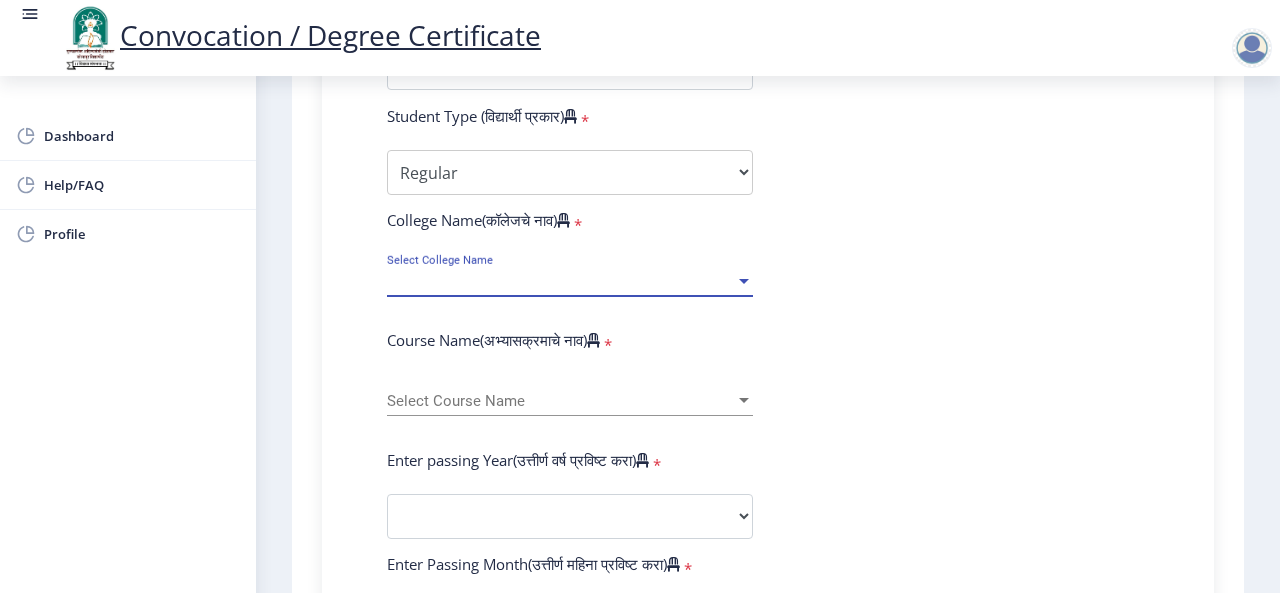 click on "Select College Name" at bounding box center (561, 281) 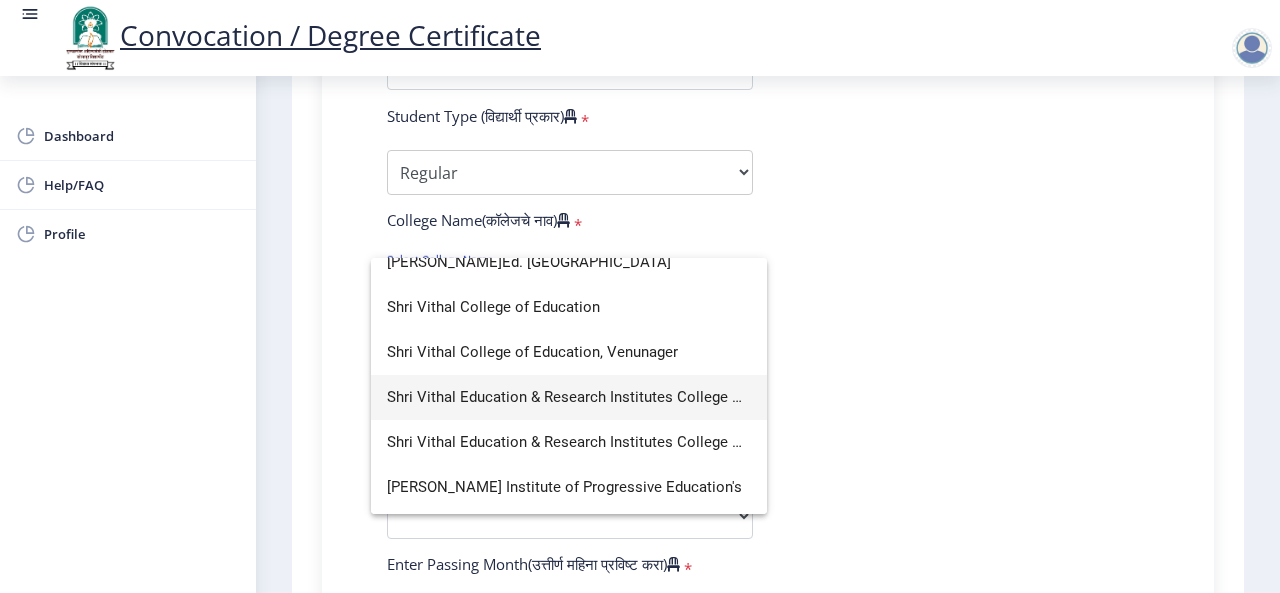scroll, scrollTop: 7152, scrollLeft: 0, axis: vertical 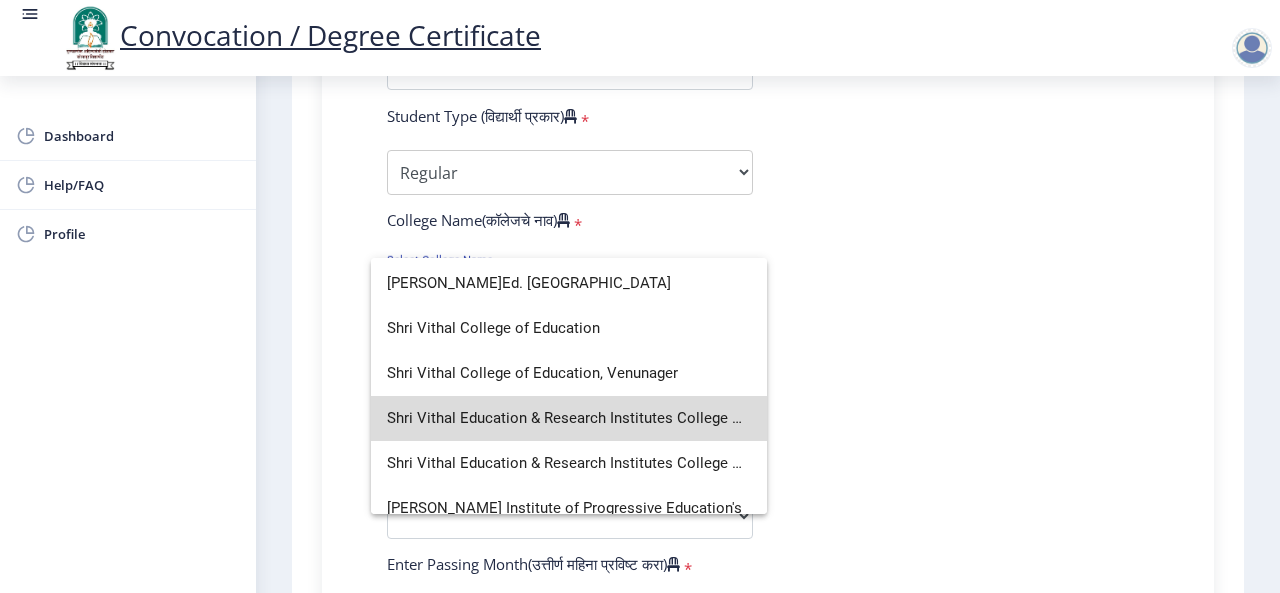 click on "Shri Vithal Education & Research Institutes
College of Pharmacy, Pandharpur" at bounding box center [569, 418] 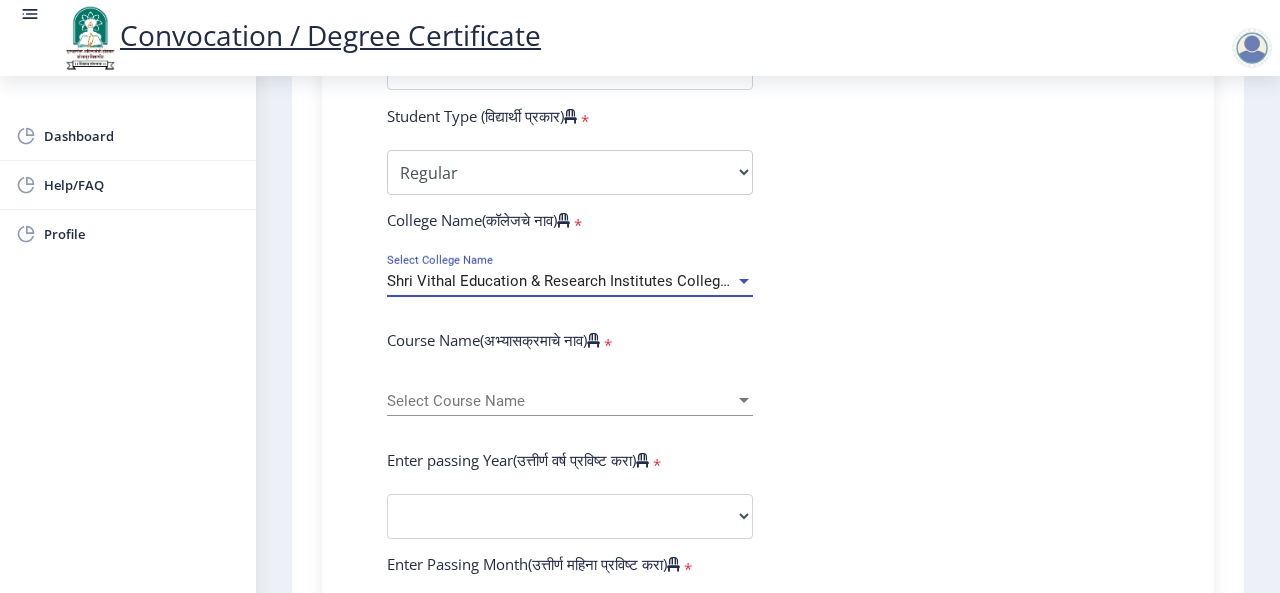 click at bounding box center [744, 281] 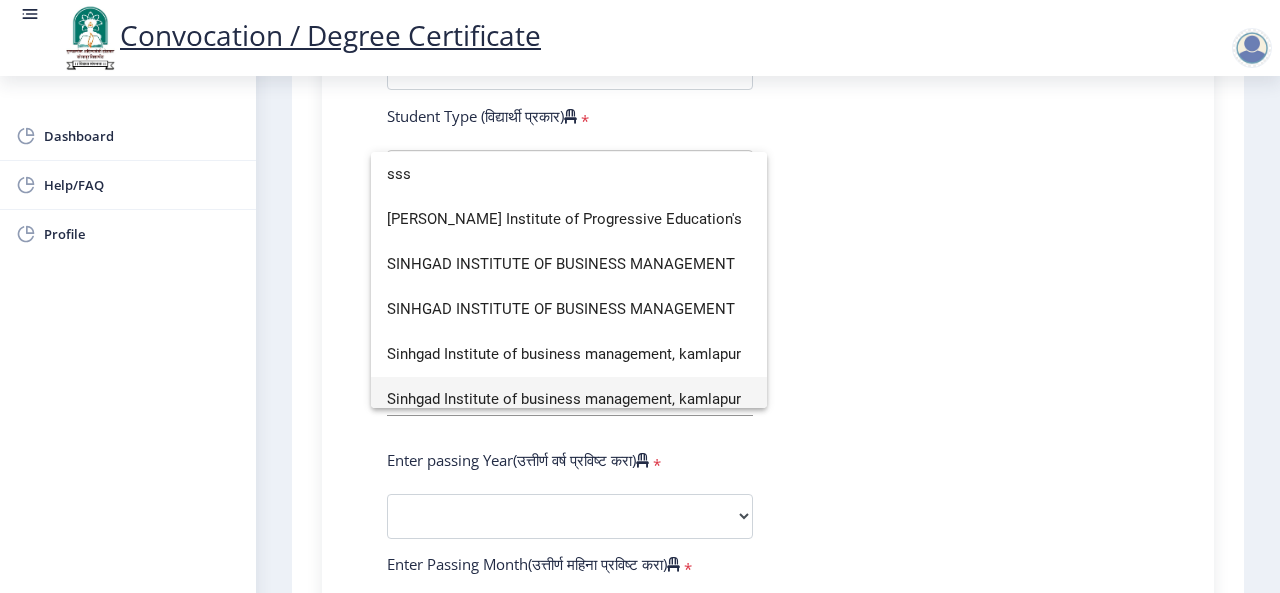 scroll, scrollTop: 0, scrollLeft: 0, axis: both 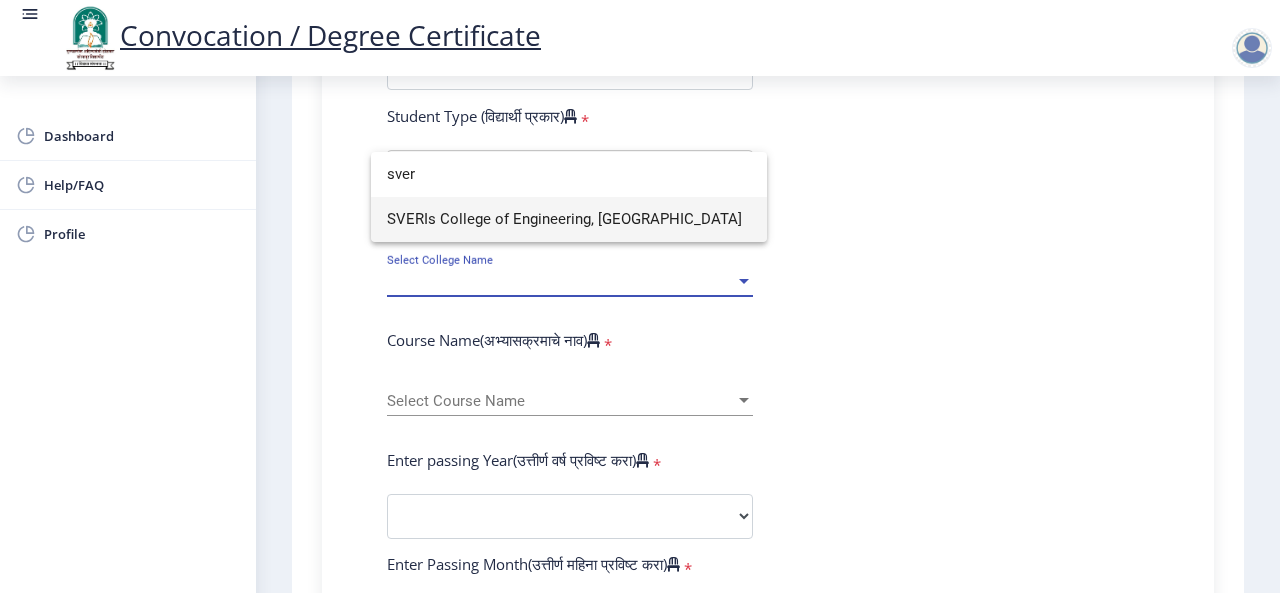 type on "sver" 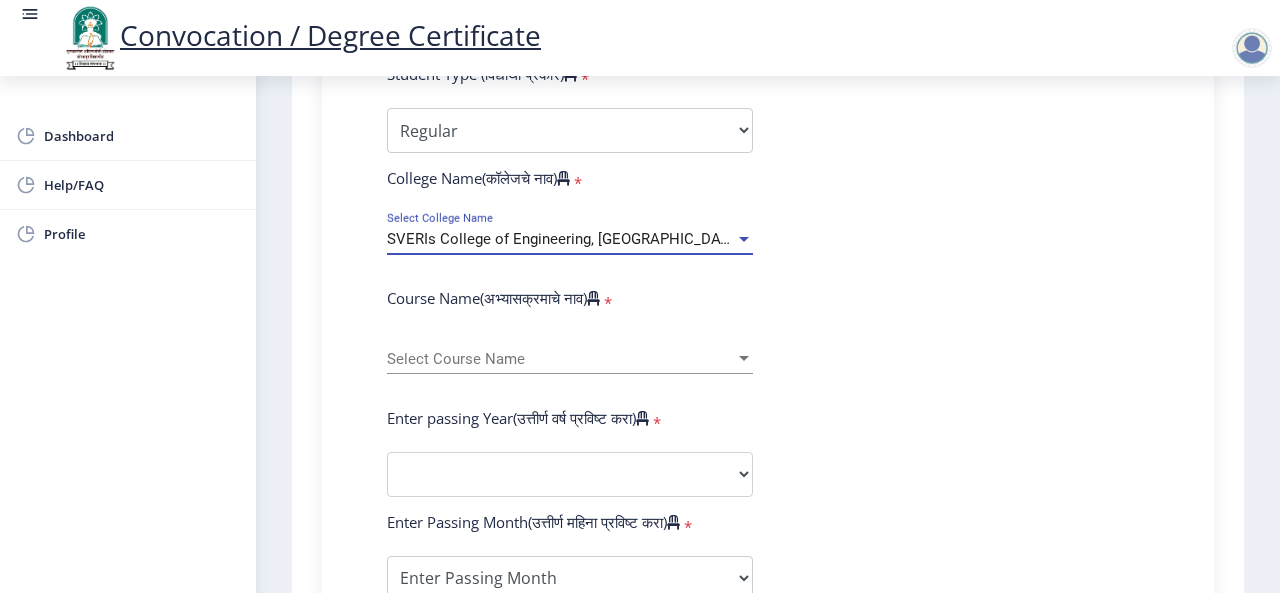 scroll, scrollTop: 671, scrollLeft: 0, axis: vertical 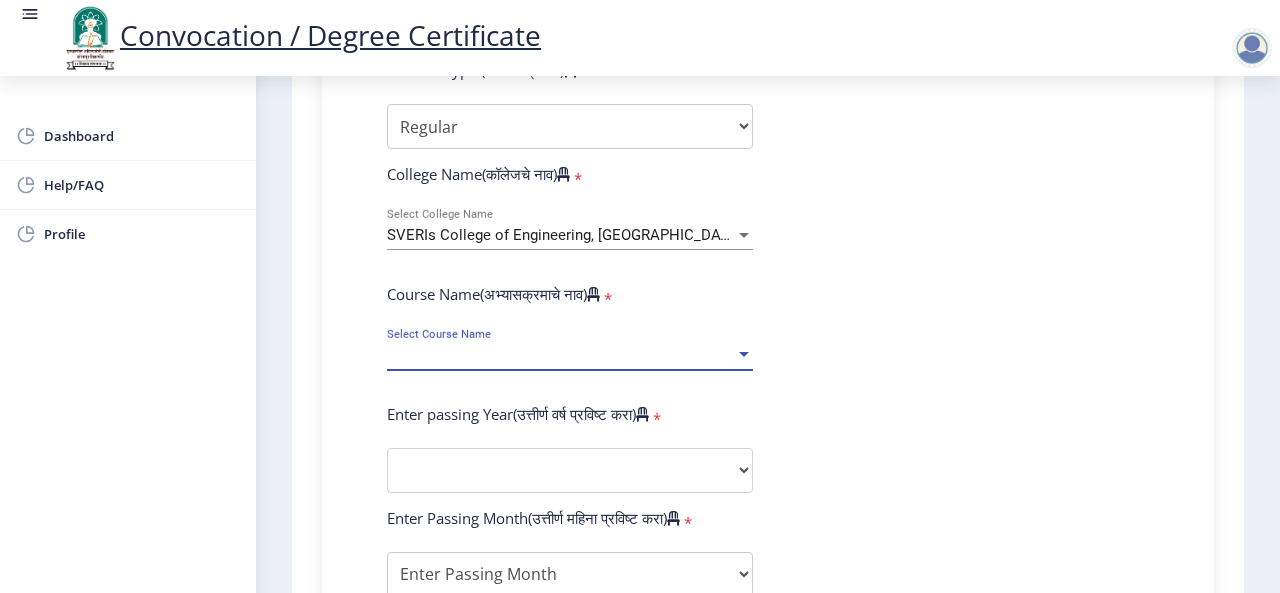 click on "Select Course Name" at bounding box center [561, 355] 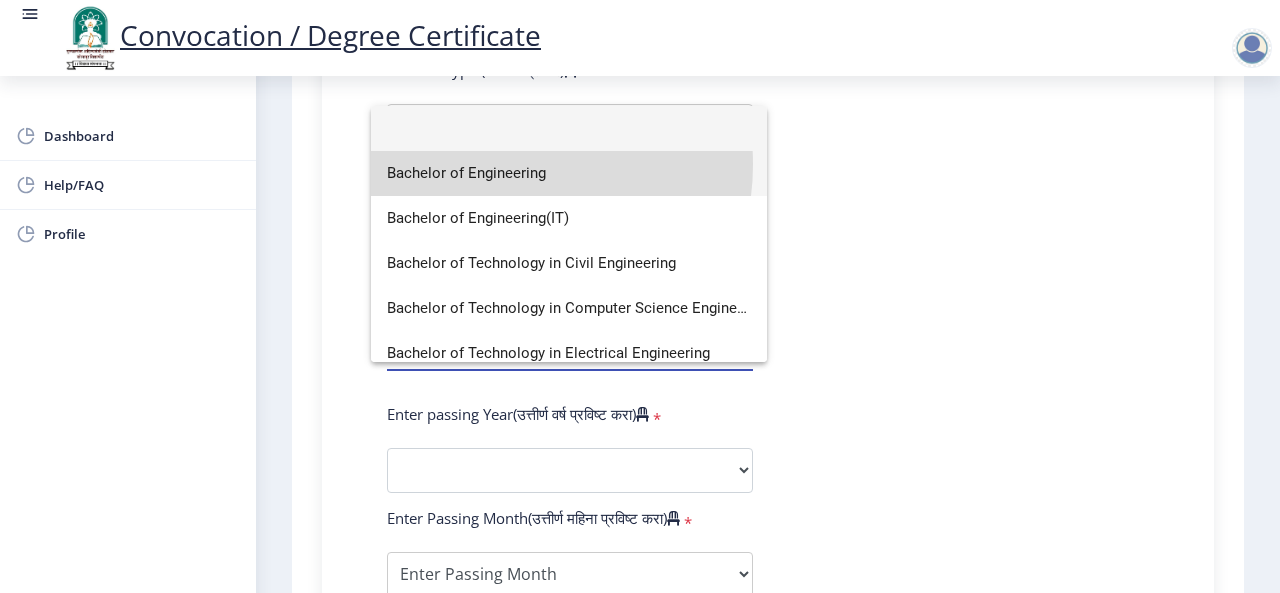 click on "Bachelor of Engineering" at bounding box center [569, 173] 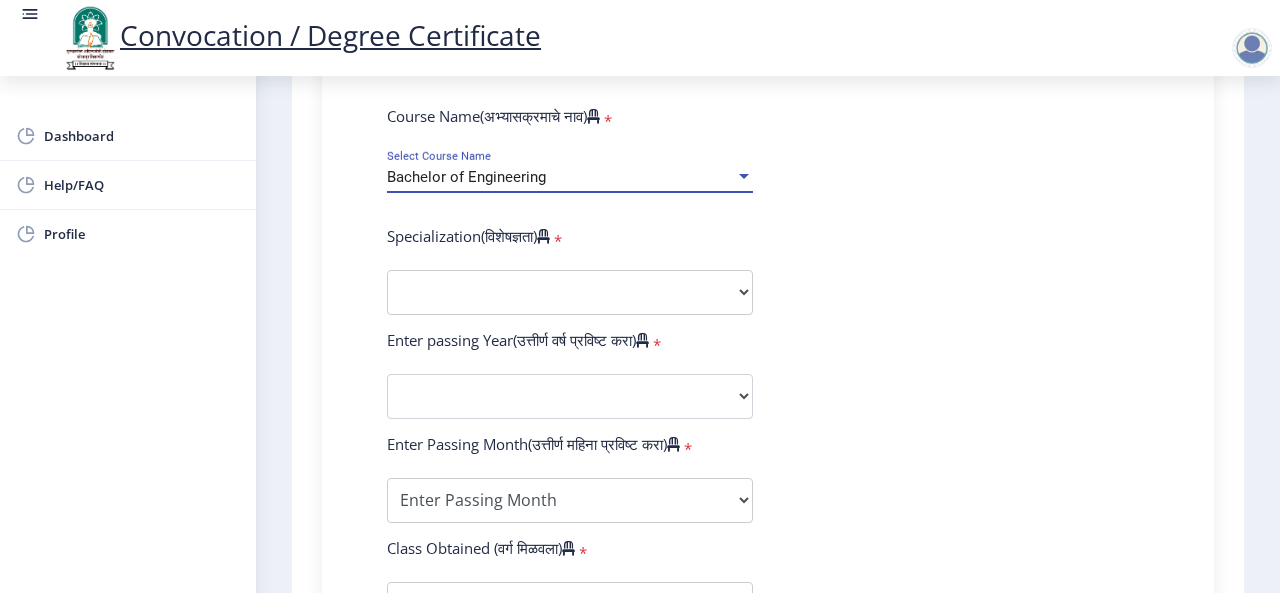 scroll, scrollTop: 865, scrollLeft: 0, axis: vertical 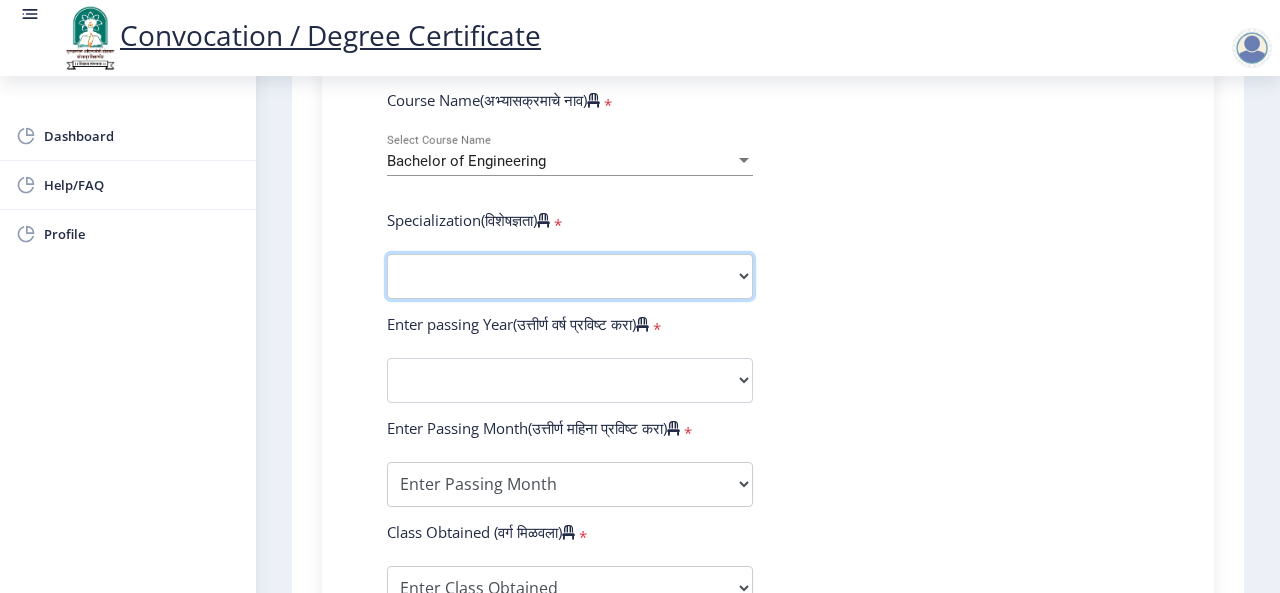 click on "Specialization Bio-Medical Engineering Civil Engineering Computer Science & Engineering Electrical & Electronics Engineering Electrical Engineering Electronics & Telecommunication Engineering Electronics Engineering Information Technology Mechanical Engineering Other" at bounding box center (570, 276) 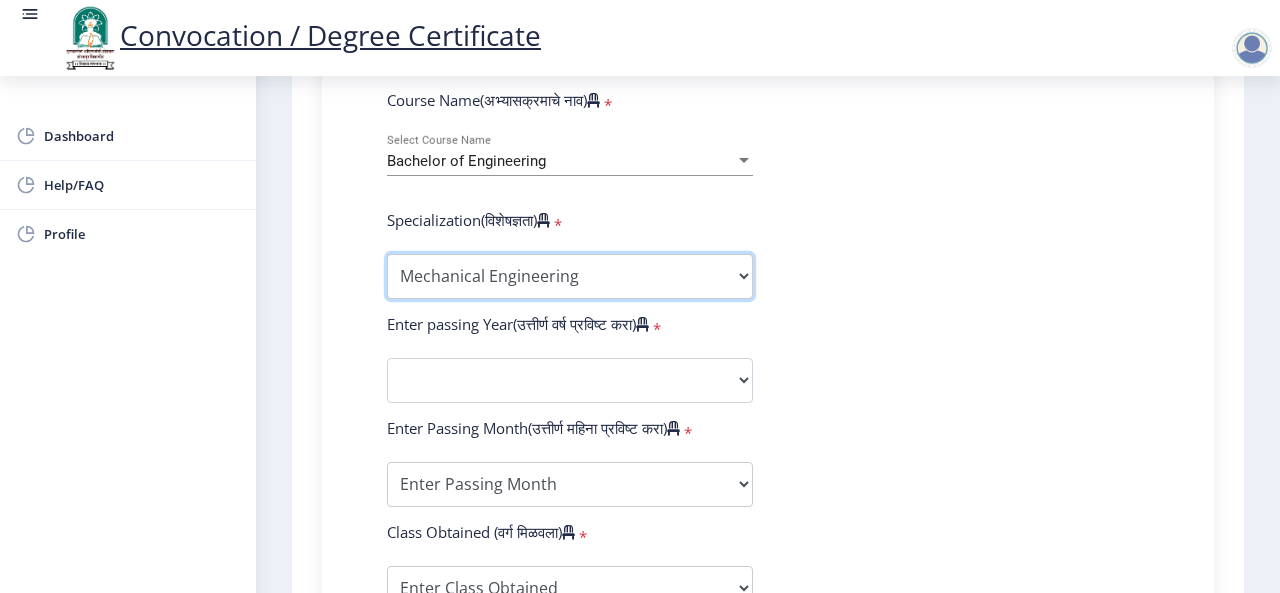 click on "Specialization Bio-Medical Engineering Civil Engineering Computer Science & Engineering Electrical & Electronics Engineering Electrical Engineering Electronics & Telecommunication Engineering Electronics Engineering Information Technology Mechanical Engineering Other" at bounding box center (570, 276) 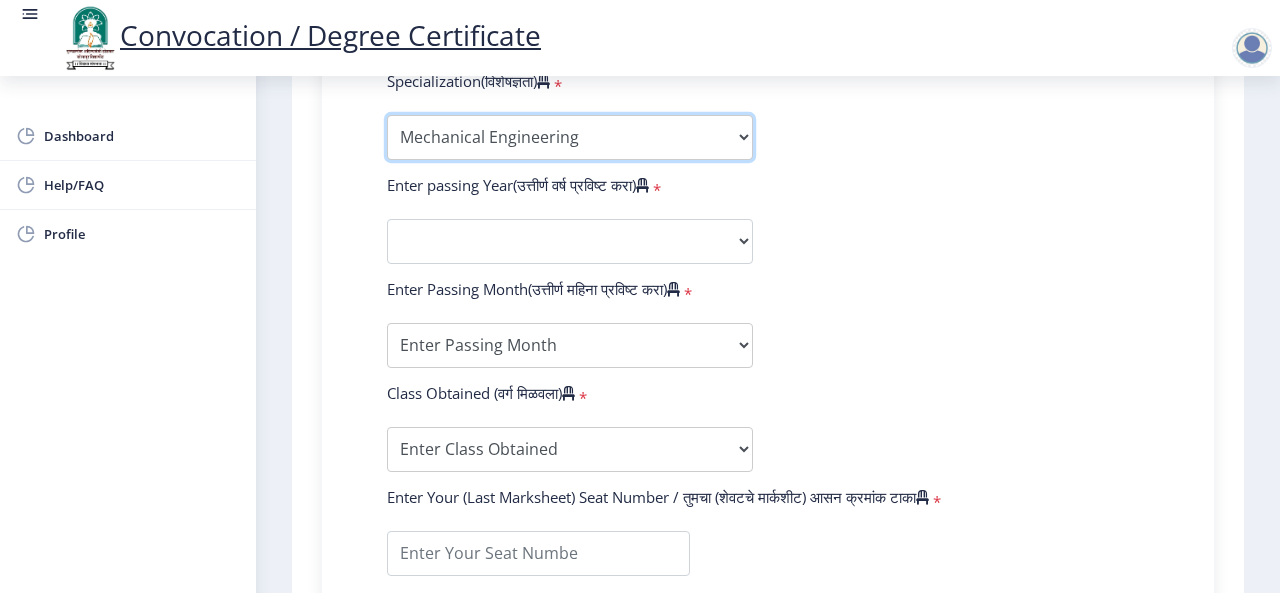 scroll, scrollTop: 1011, scrollLeft: 0, axis: vertical 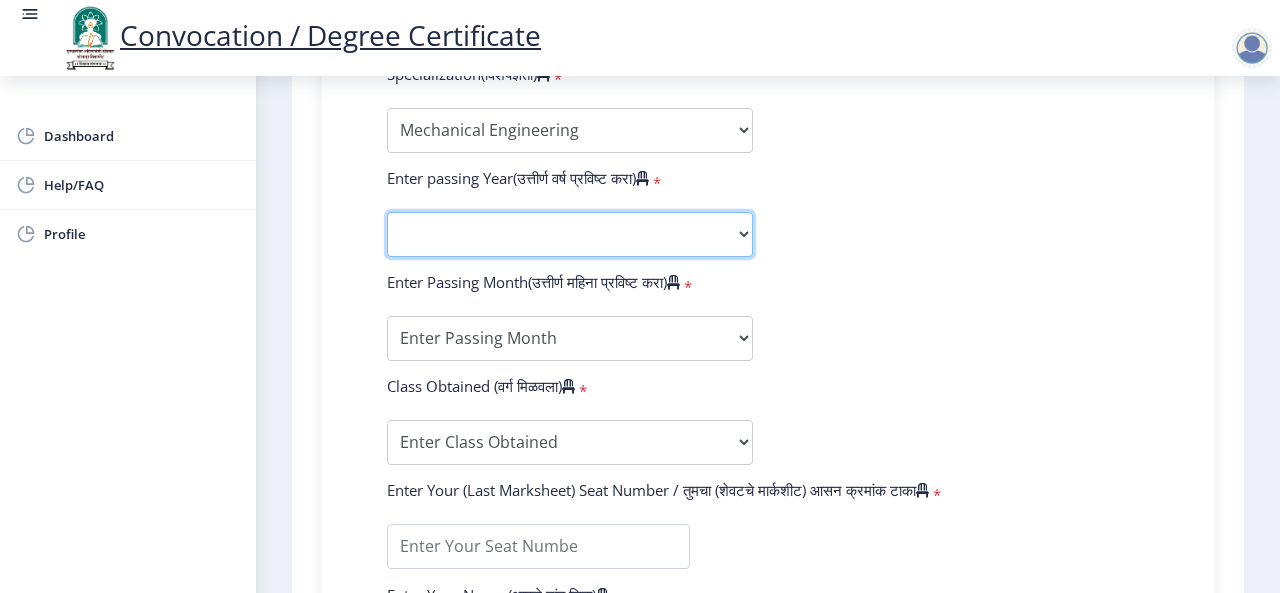 click on "2025   2024   2023   2022   2021   2020   2019   2018   2017   2016   2015   2014   2013   2012   2011   2010   2009   2008   2007   2006   2005   2004   2003   2002   2001   2000   1999   1998   1997   1996   1995   1994   1993   1992   1991   1990   1989   1988   1987   1986   1985   1984   1983   1982   1981   1980   1979   1978   1977   1976" 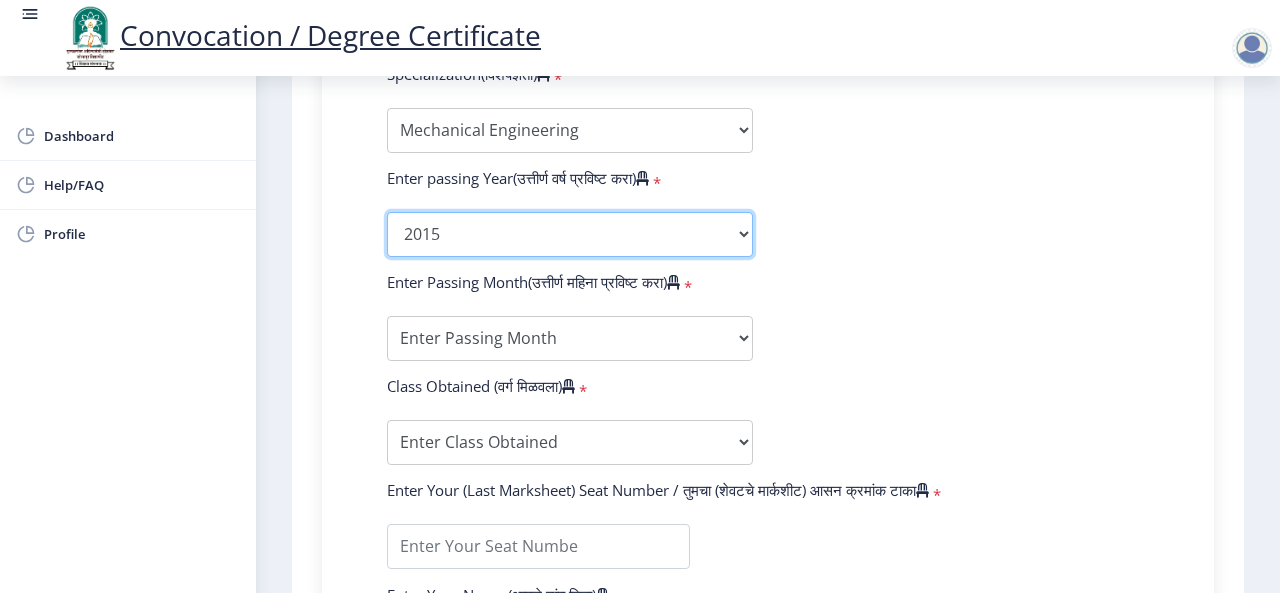 click on "2025   2024   2023   2022   2021   2020   2019   2018   2017   2016   2015   2014   2013   2012   2011   2010   2009   2008   2007   2006   2005   2004   2003   2002   2001   2000   1999   1998   1997   1996   1995   1994   1993   1992   1991   1990   1989   1988   1987   1986   1985   1984   1983   1982   1981   1980   1979   1978   1977   1976" 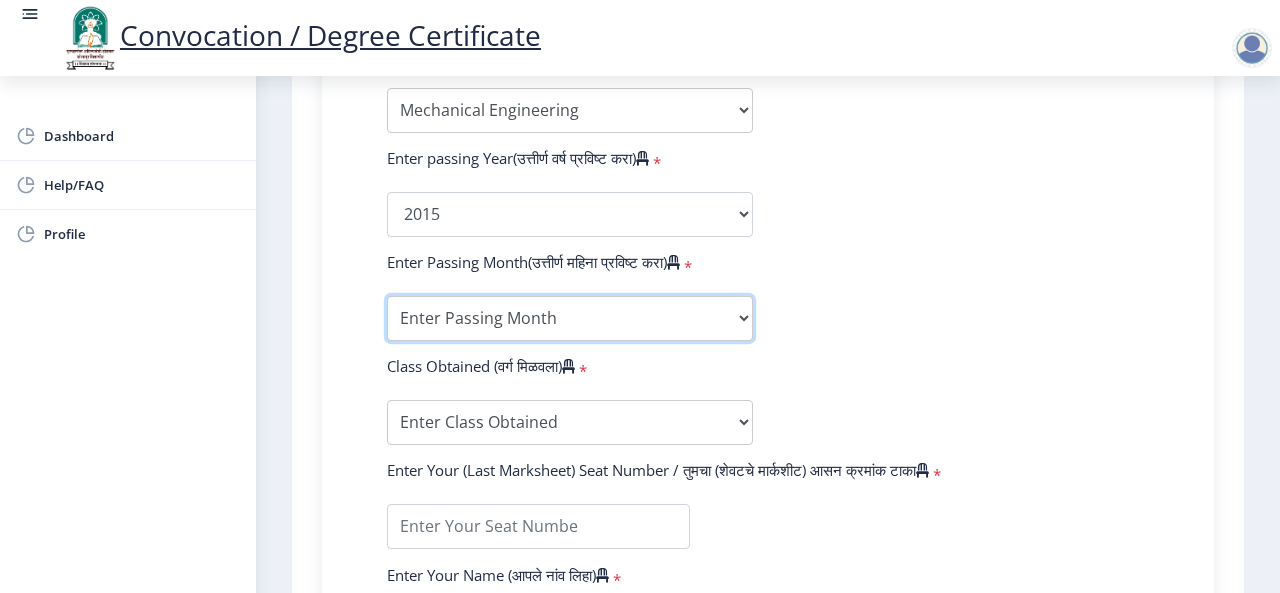 click on "Enter Passing Month (01) January (02) February (03) March (04) April (05) May (06) June (07) July (08) August (09) September (10) October (11) November (12) December" at bounding box center [570, 318] 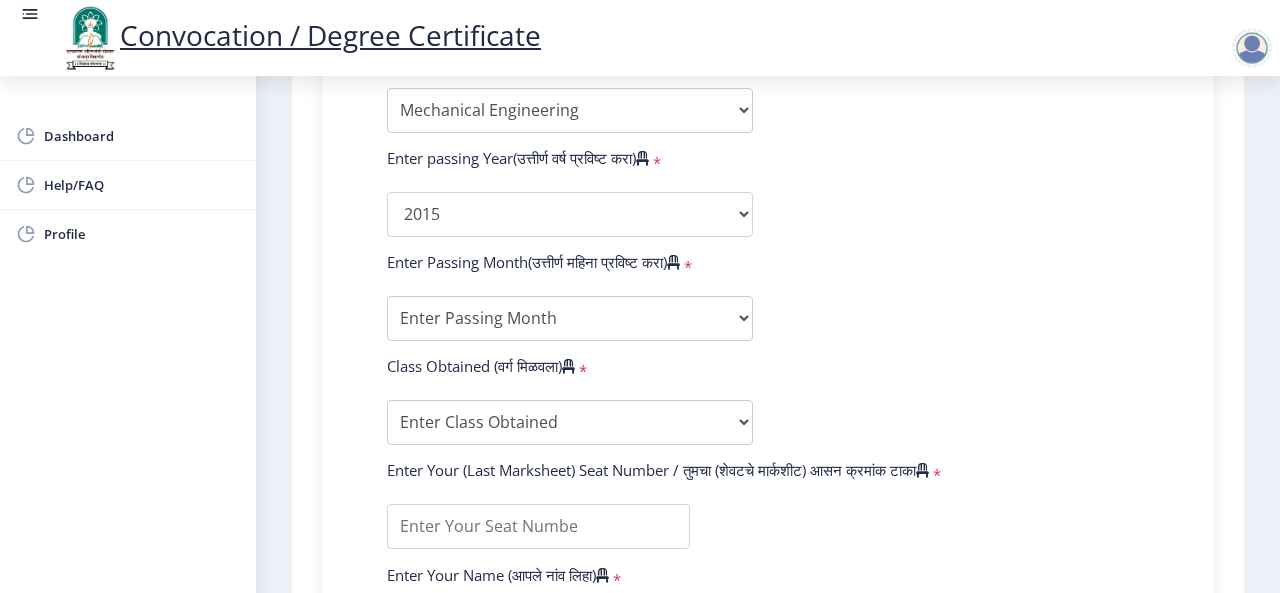 click on "Enter Your PRN Number (तुमचा पीआरएन (कायम नोंदणी क्रमांक) एंटर करा)   * Student Type (विद्यार्थी प्रकार)    * Select Student Type Regular External College Name(कॉलेजचे नाव)   * SVERIs College of Engineering, Pandharpur Select College Name Course Name(अभ्यासक्रमाचे नाव)   * Bachelor of Engineering Select Course Name  Specialization(विशेषज्ञता)   * Specialization Bio-Medical Engineering Civil Engineering Computer Science & Engineering Electrical & Electronics Engineering Electrical Engineering Electronics & Telecommunication Engineering Electronics Engineering Information Technology Mechanical Engineering Other Enter passing Year(उत्तीर्ण वर्ष प्रविष्ट करा)   *  2025   2024   2023   2022   2021   2020   2019   2018   2017   2016   2015   2014   2013   2012   2011   2010   2009  * *" 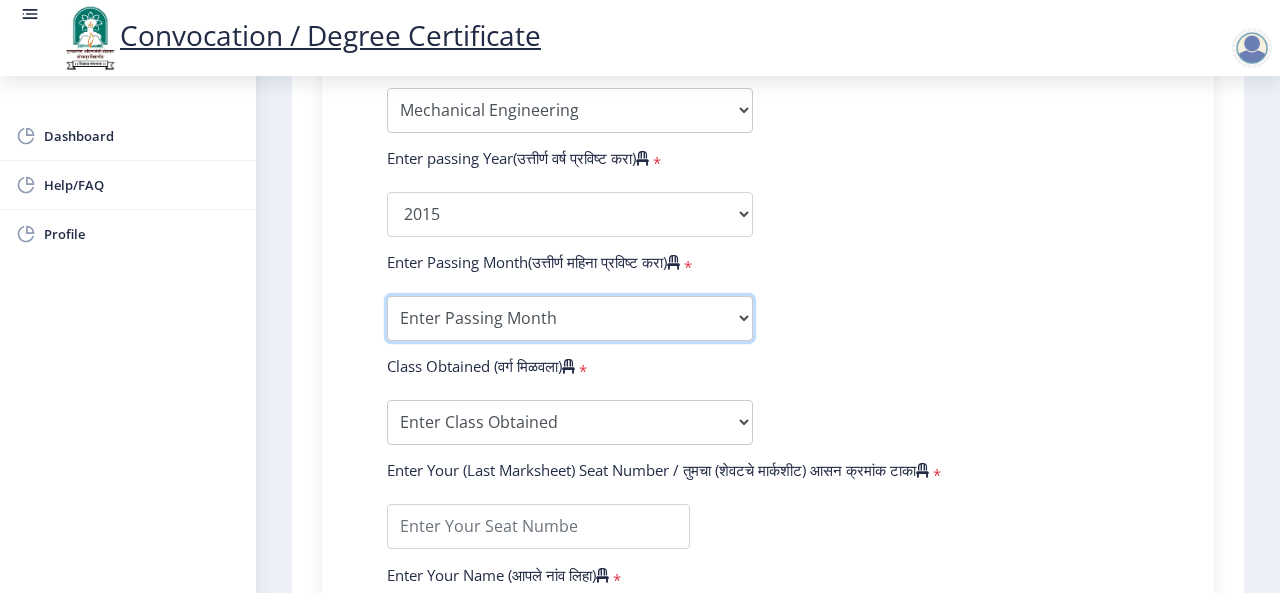 click on "Enter Passing Month (01) January (02) February (03) March (04) April (05) May (06) June (07) July (08) August (09) September (10) October (11) November (12) December" at bounding box center (570, 318) 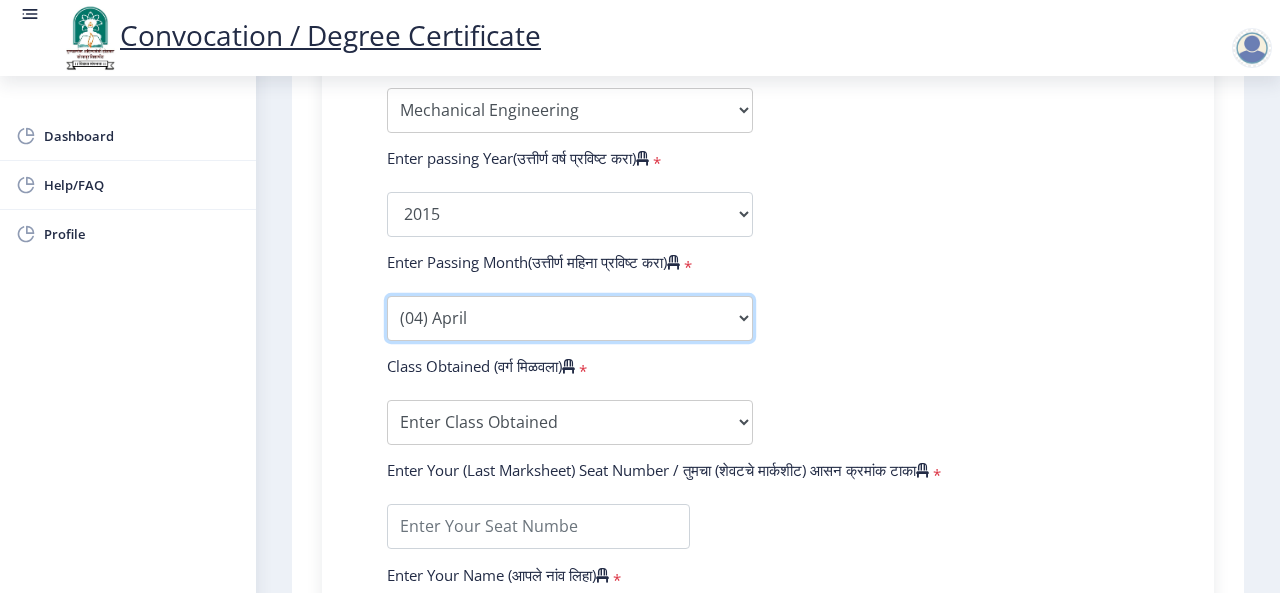click on "Enter Passing Month (01) January (02) February (03) March (04) April (05) May (06) June (07) July (08) August (09) September (10) October (11) November (12) December" at bounding box center [570, 318] 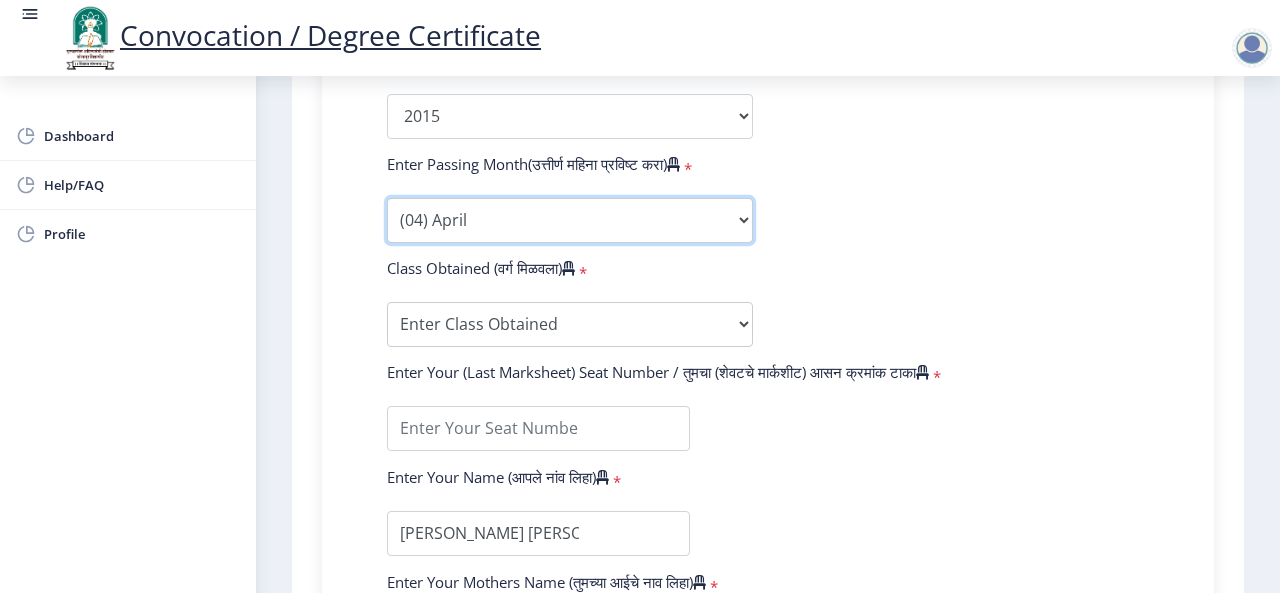 scroll, scrollTop: 1141, scrollLeft: 0, axis: vertical 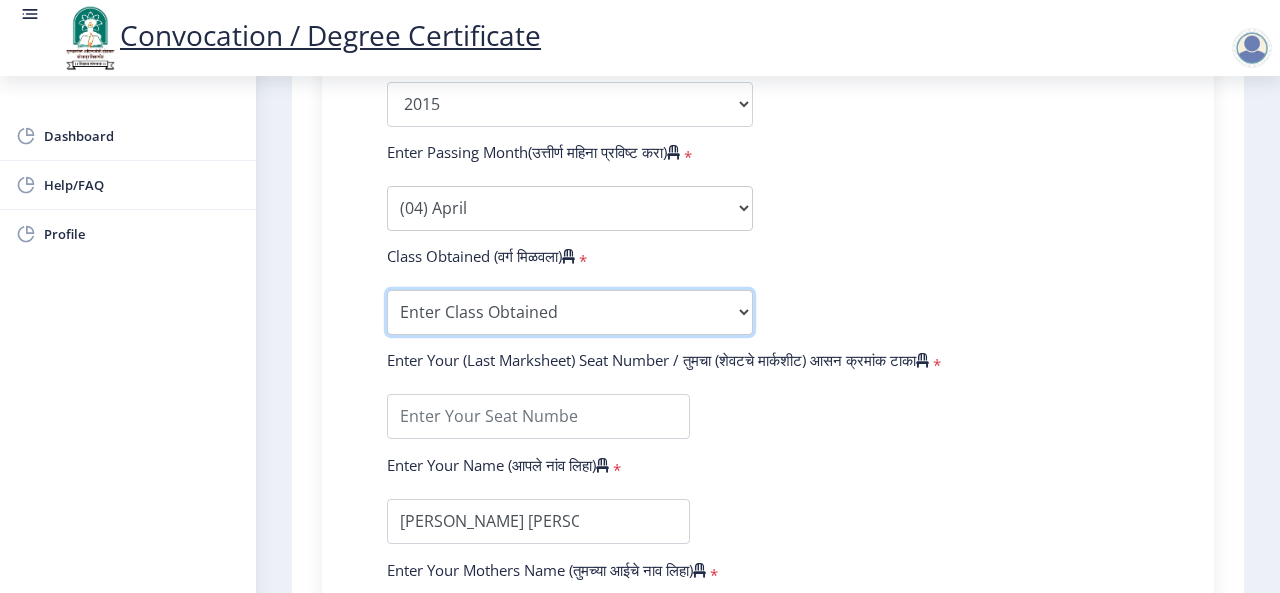 click on "Enter Class Obtained DISTINCTION FIRST CLASS HIGHER SECOND CLASS SECOND CLASS PASS CLASS OUTSTANDING - EXEMPLARY FIRST CLASS WITH DISTINCTION Grade O Grade A+ Grade A Grade B+ Grade B Grade C+ Grade C Grade F/FC Grade F Grade D Grade E" at bounding box center [570, 312] 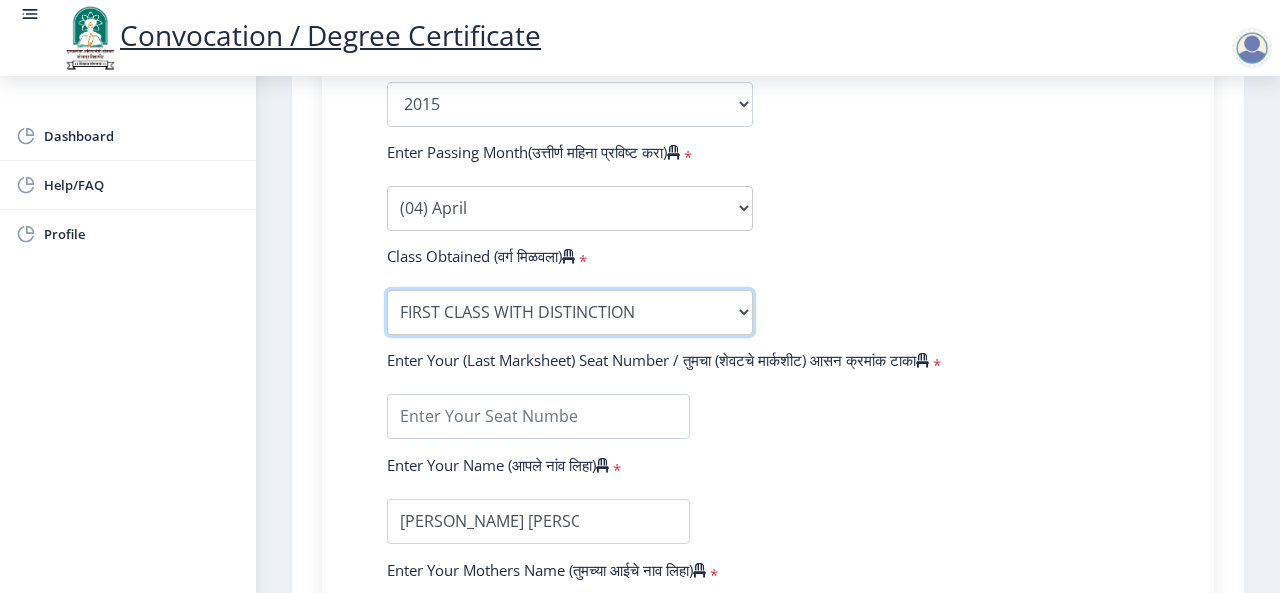 click on "Enter Class Obtained DISTINCTION FIRST CLASS HIGHER SECOND CLASS SECOND CLASS PASS CLASS OUTSTANDING - EXEMPLARY FIRST CLASS WITH DISTINCTION Grade O Grade A+ Grade A Grade B+ Grade B Grade C+ Grade C Grade F/FC Grade F Grade D Grade E" at bounding box center [570, 312] 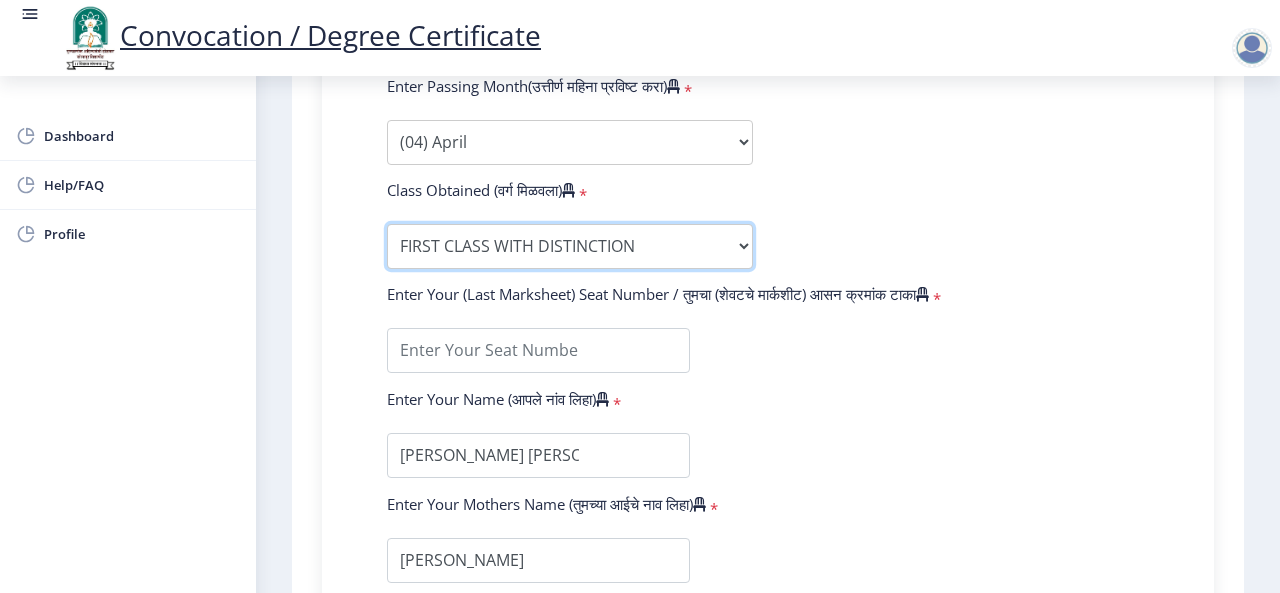 scroll, scrollTop: 1219, scrollLeft: 0, axis: vertical 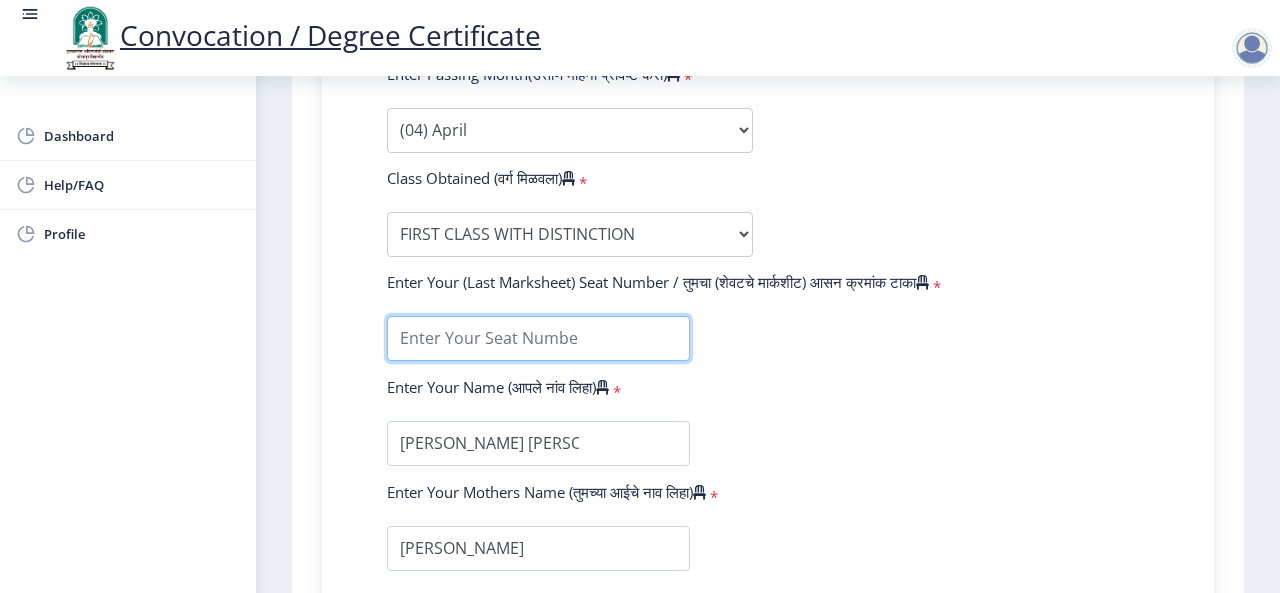 click at bounding box center [538, 338] 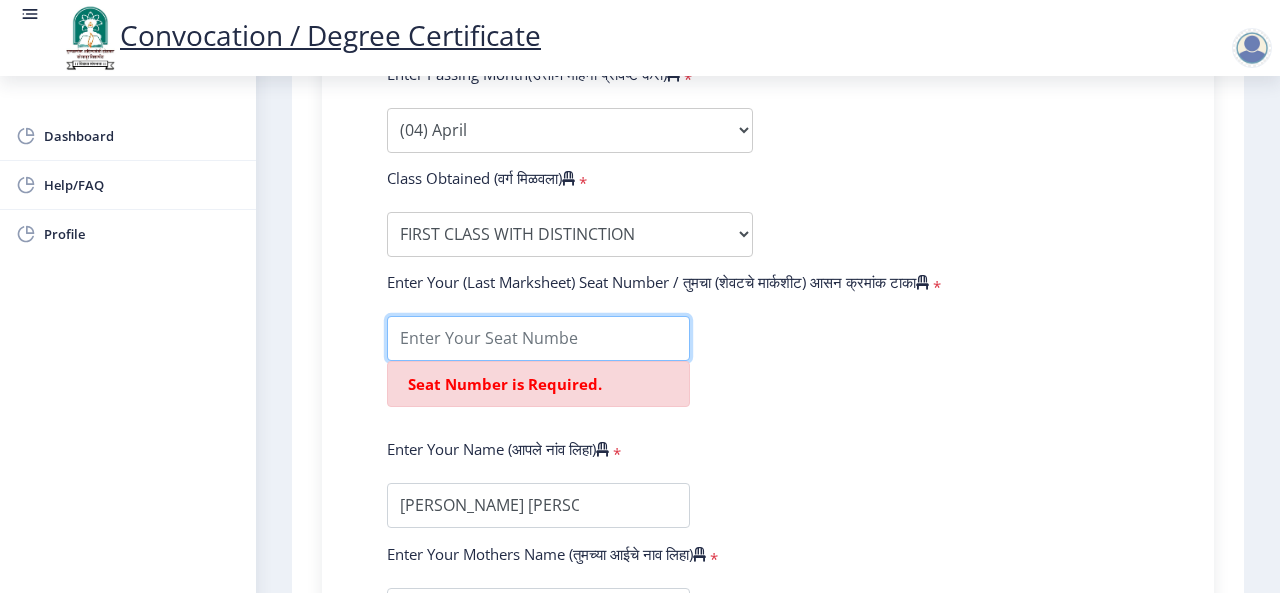 click at bounding box center [538, 338] 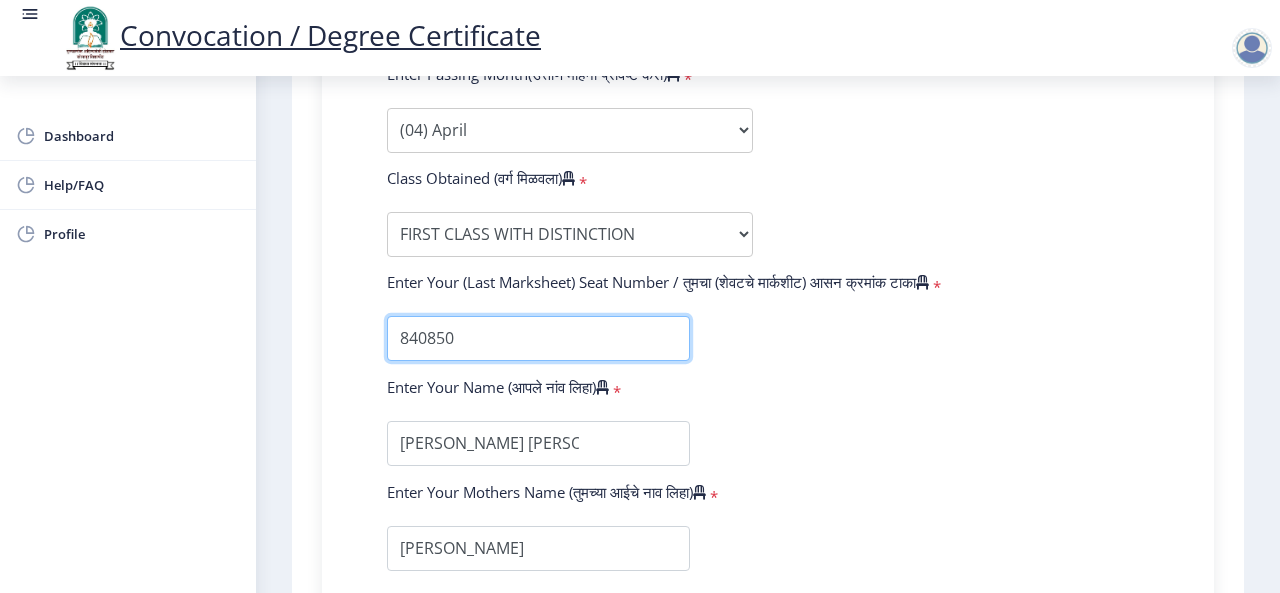scroll, scrollTop: 1340, scrollLeft: 0, axis: vertical 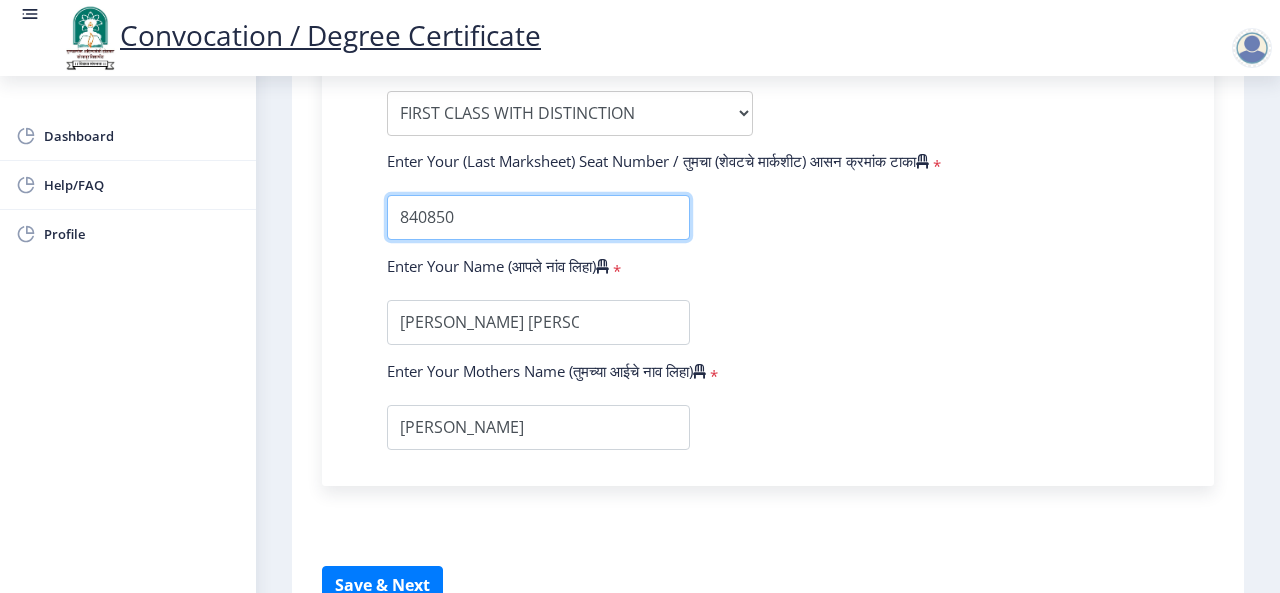 type on "840850" 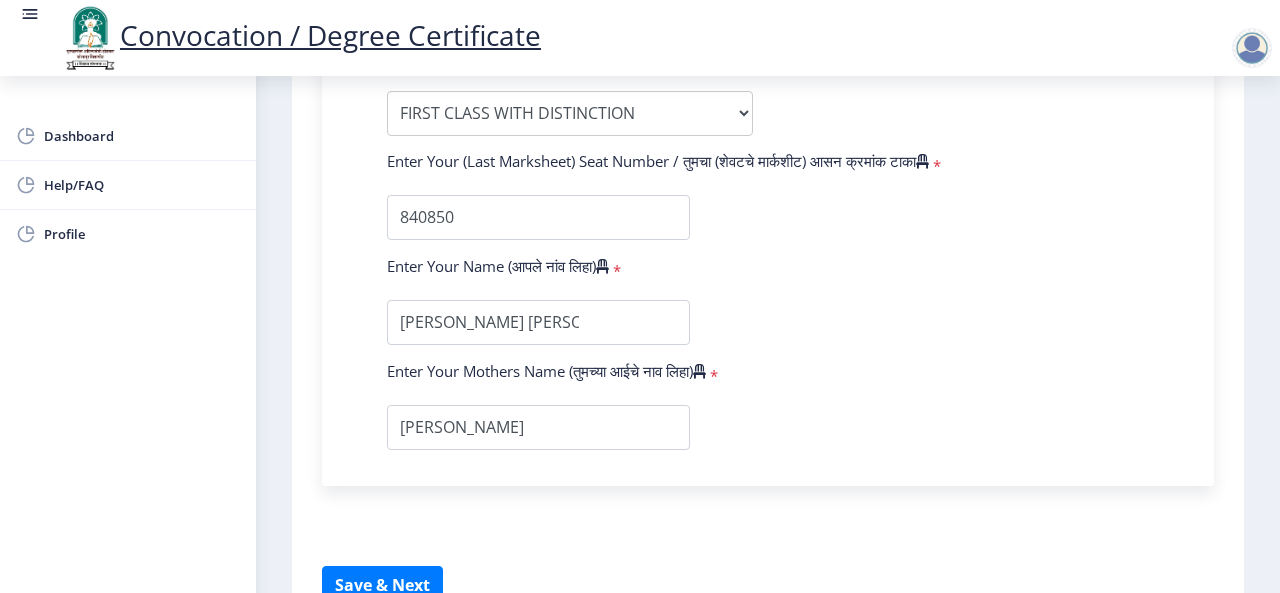 click on "Enter Your PRN Number (तुमचा पीआरएन (कायम नोंदणी क्रमांक) एंटर करा)   * Student Type (विद्यार्थी प्रकार)    * Select Student Type Regular External College Name(कॉलेजचे नाव)   * SVERIs College of Engineering, Pandharpur Select College Name Course Name(अभ्यासक्रमाचे नाव)   * Bachelor of Engineering Select Course Name  Specialization(विशेषज्ञता)   * Specialization Bio-Medical Engineering Civil Engineering Computer Science & Engineering Electrical & Electronics Engineering Electrical Engineering Electronics & Telecommunication Engineering Electronics Engineering Information Technology Mechanical Engineering Other Enter passing Year(उत्तीर्ण वर्ष प्रविष्ट करा)   *  2025   2024   2023   2022   2021   2020   2019   2018   2017   2016   2015   2014   2013   2012   2011   2010   2009  * *" 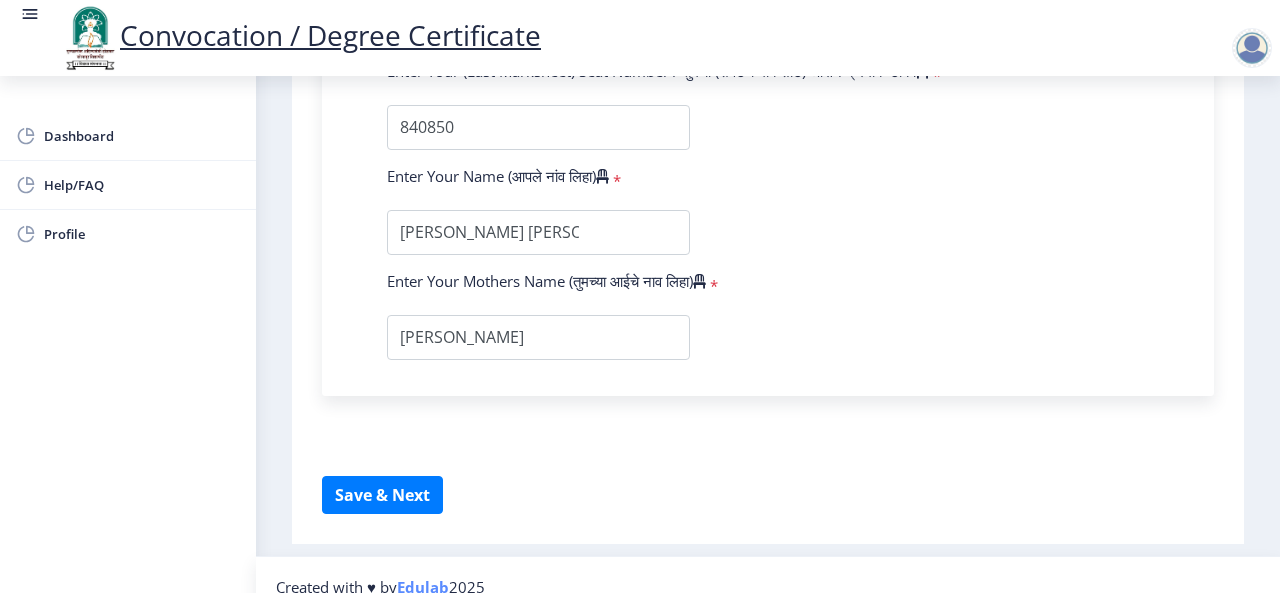 scroll, scrollTop: 1451, scrollLeft: 0, axis: vertical 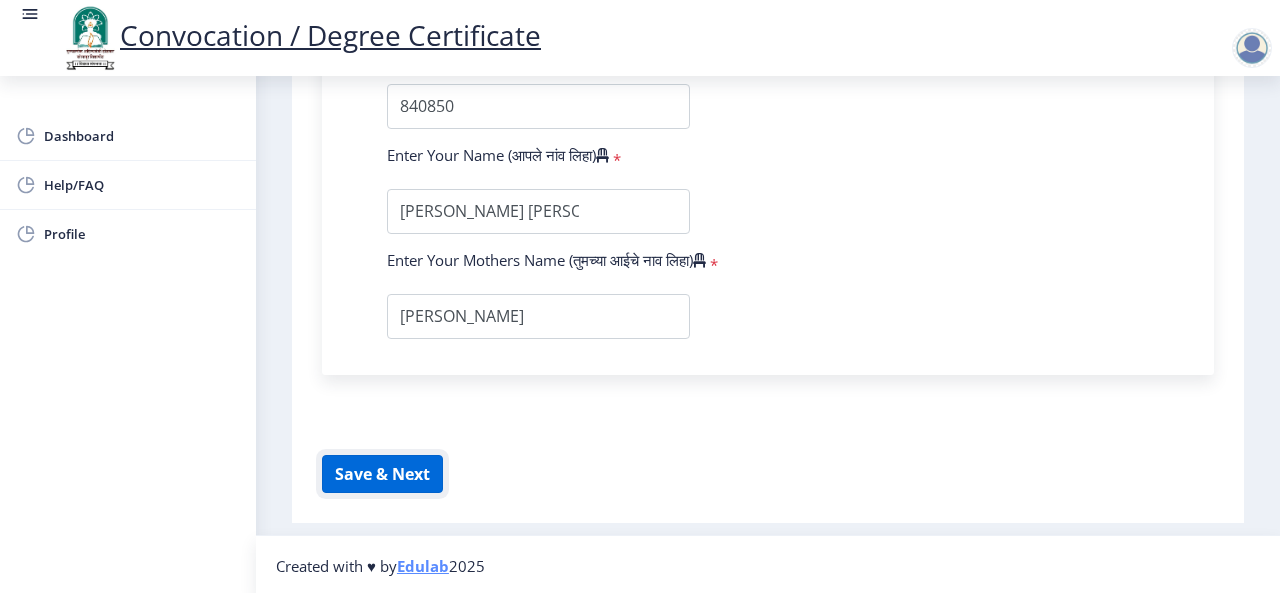 click on "Save & Next" 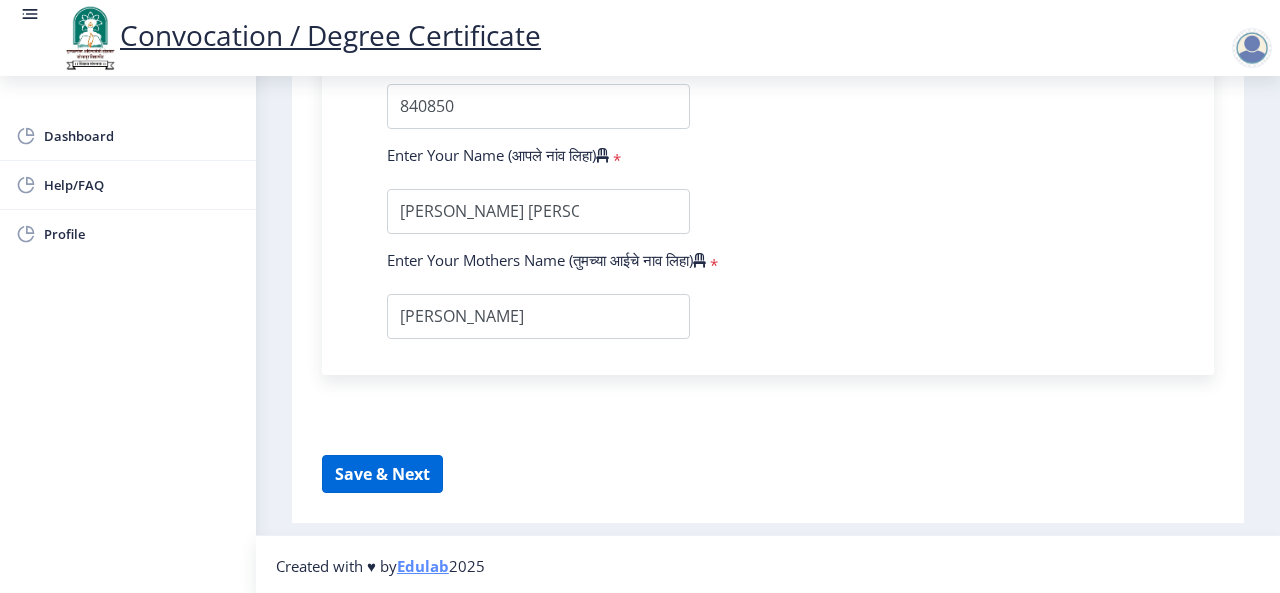 select 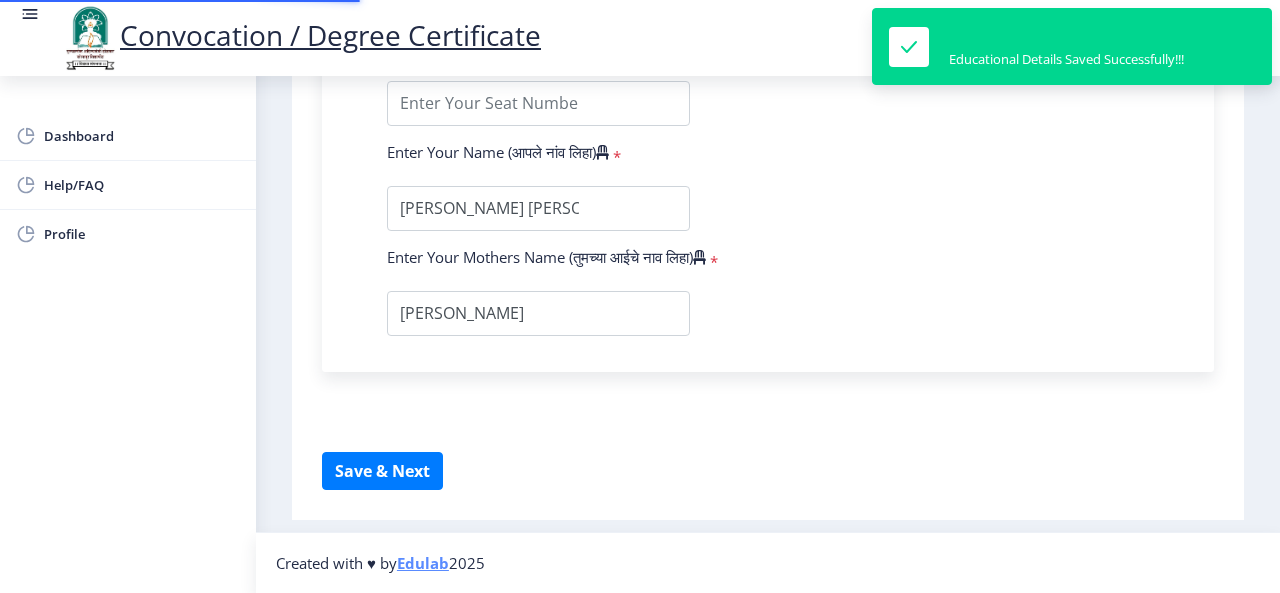 scroll, scrollTop: 0, scrollLeft: 0, axis: both 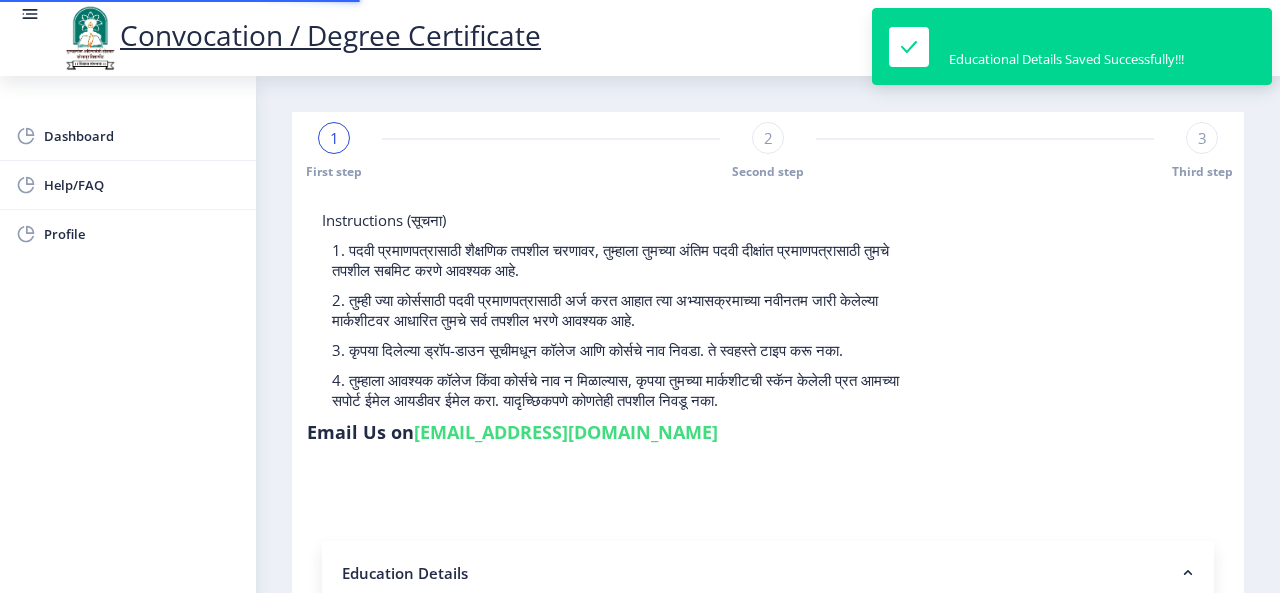 type on "1100007371" 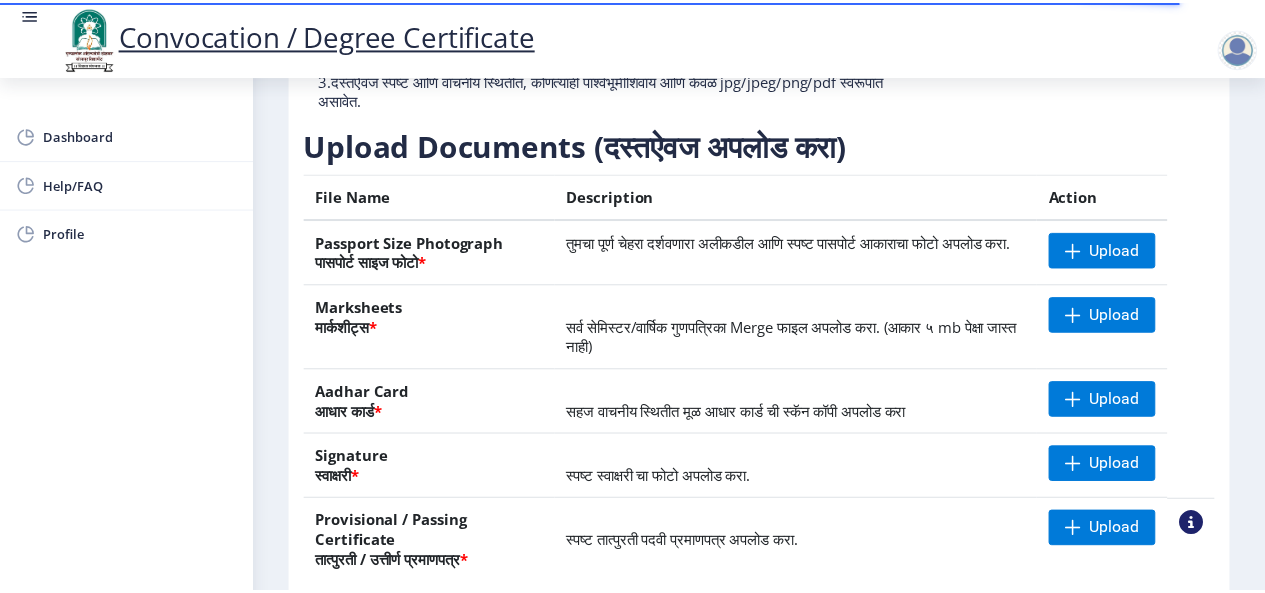 scroll, scrollTop: 298, scrollLeft: 0, axis: vertical 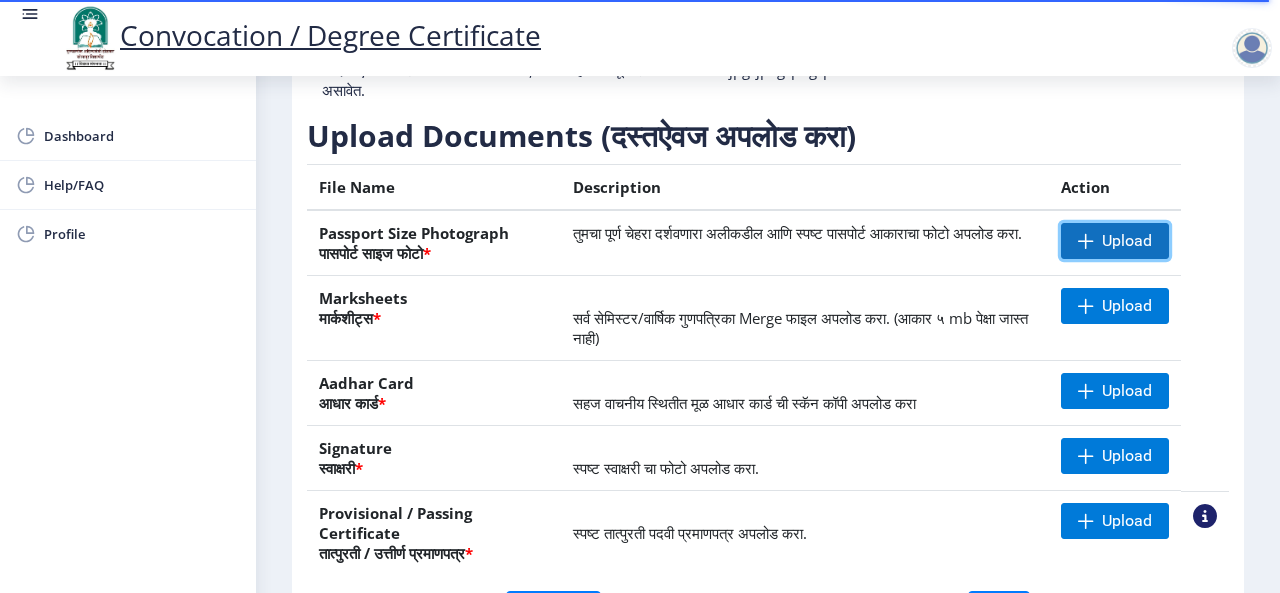 click 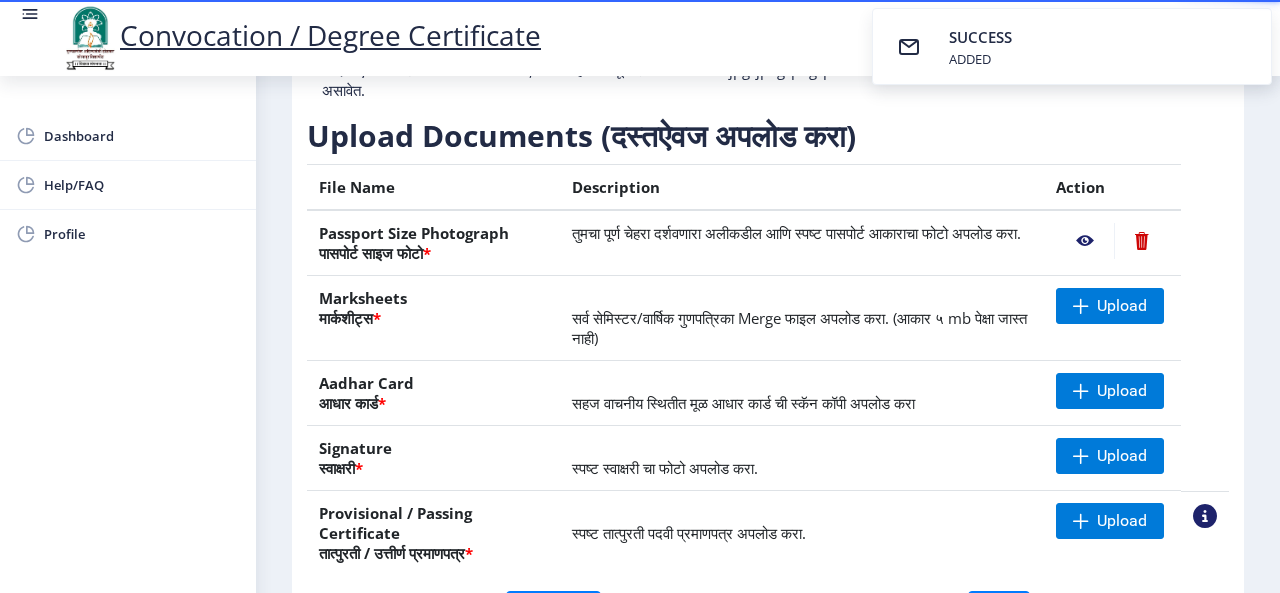 click 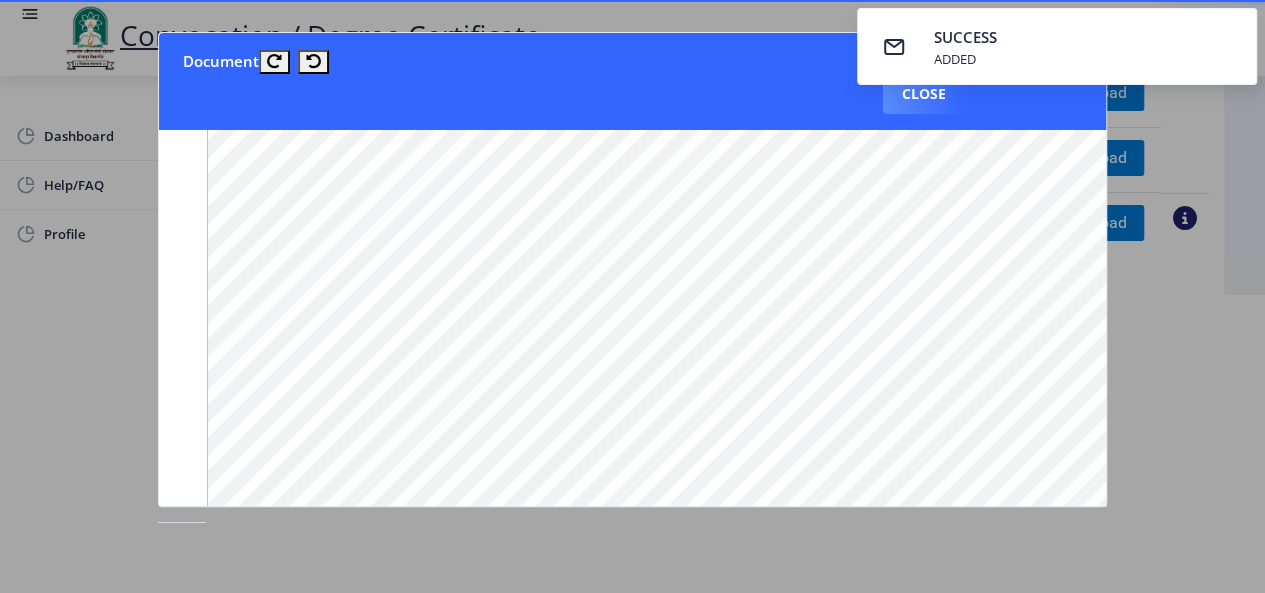 scroll, scrollTop: 1053, scrollLeft: 0, axis: vertical 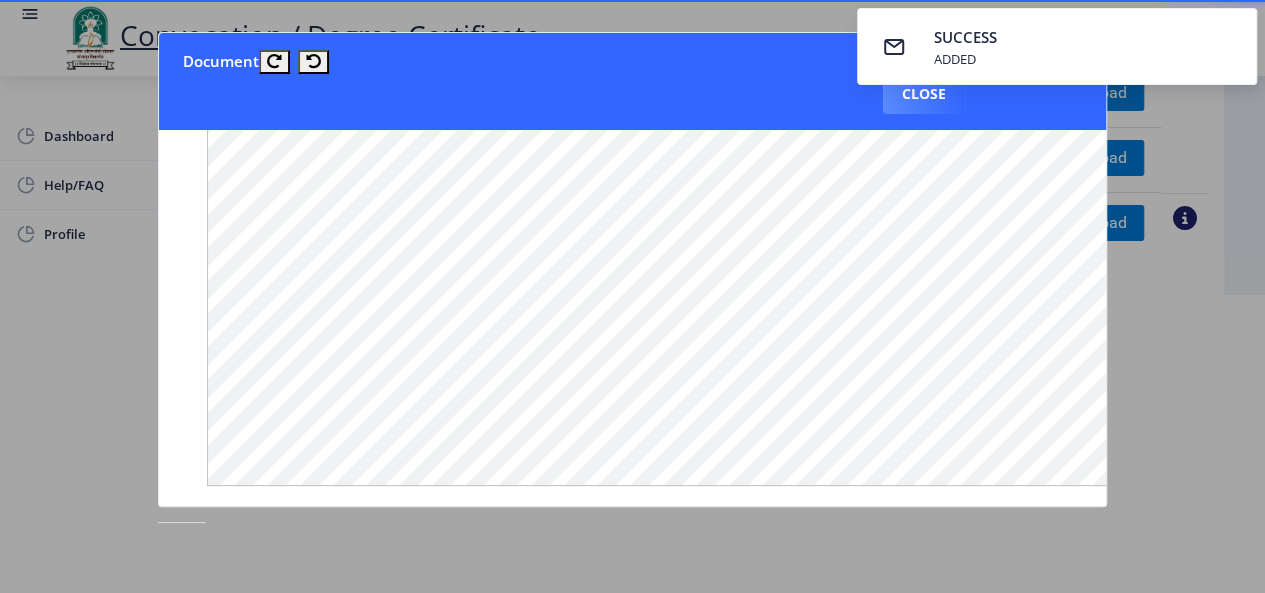 type 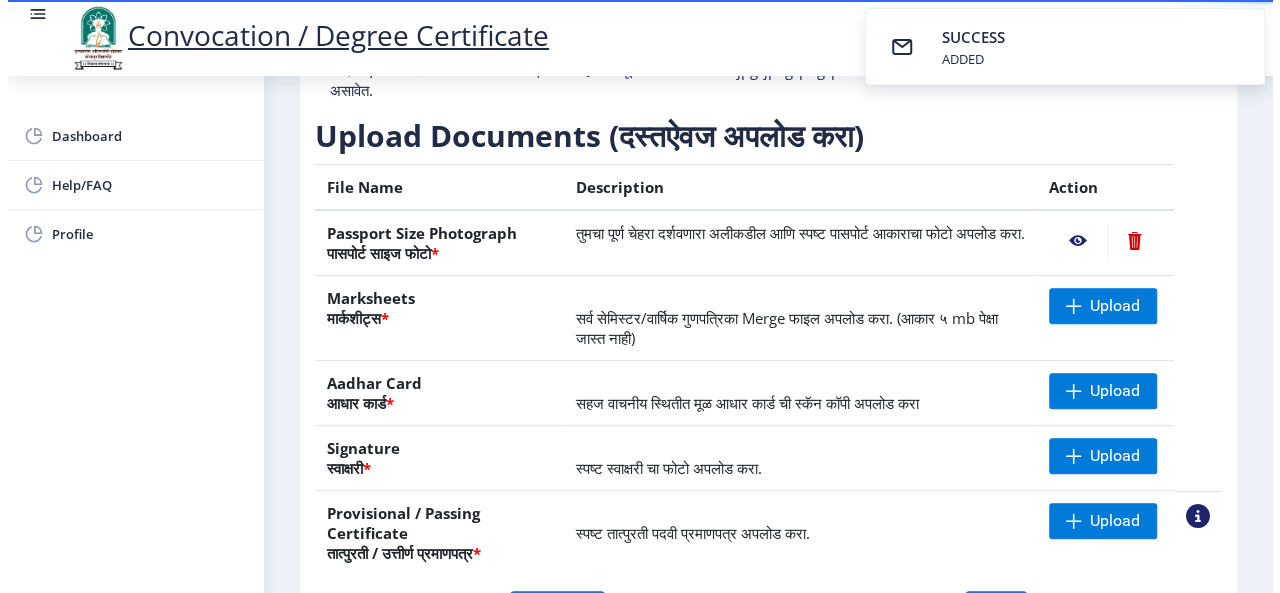 scroll, scrollTop: 218, scrollLeft: 0, axis: vertical 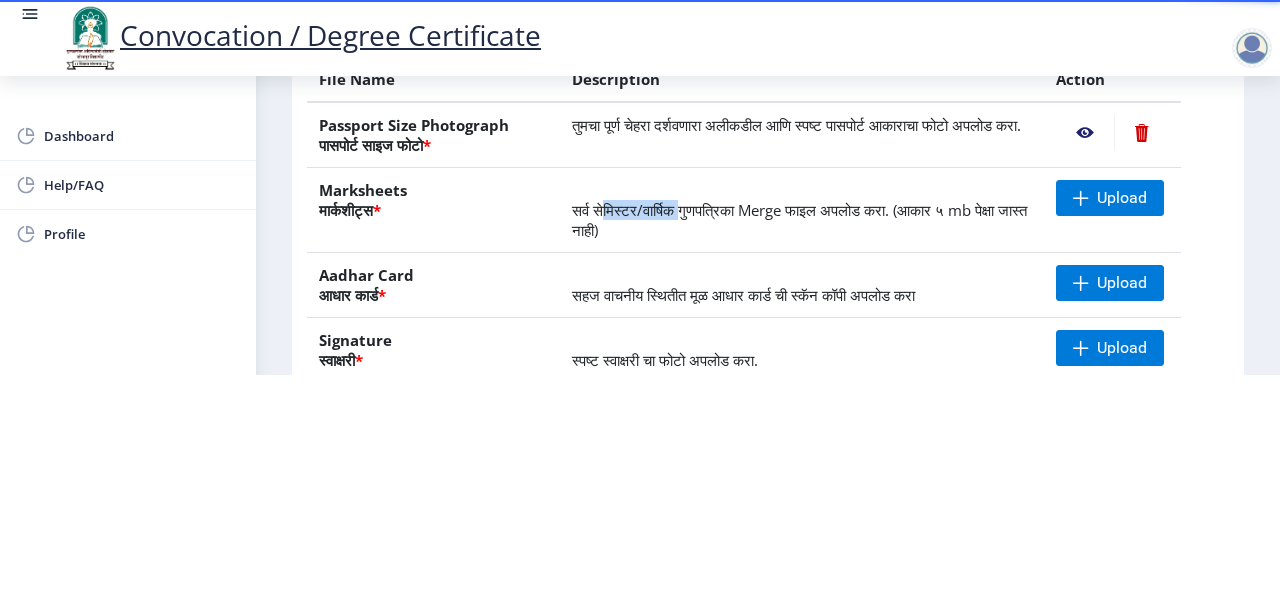 drag, startPoint x: 595, startPoint y: 204, endPoint x: 680, endPoint y: 217, distance: 85.98837 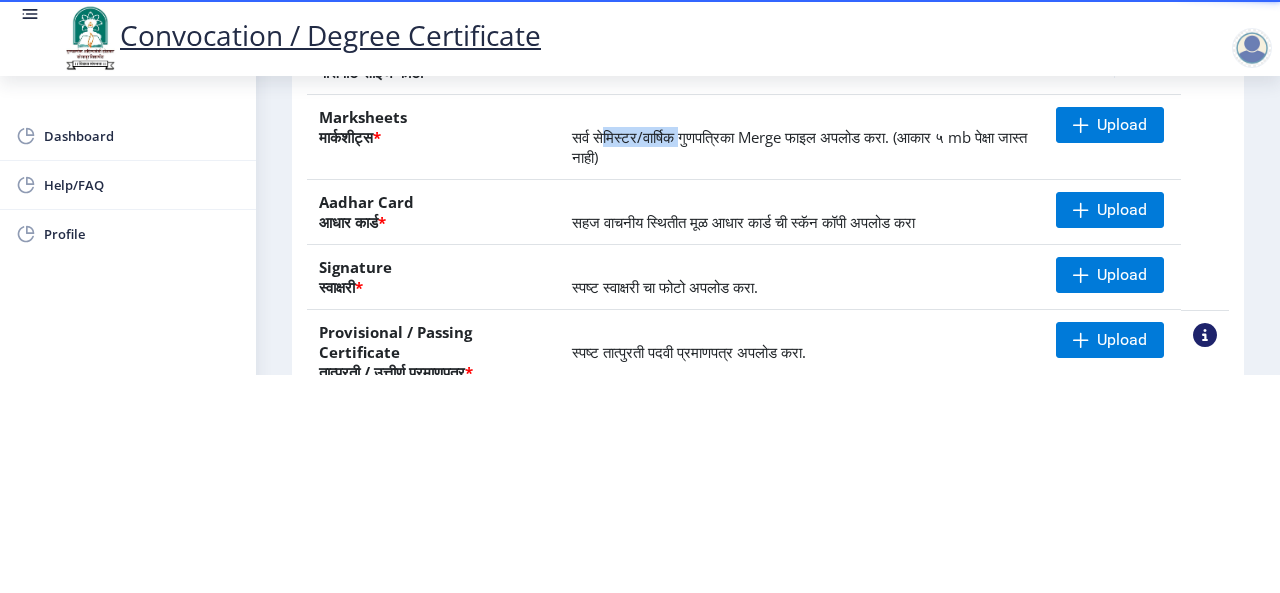 scroll, scrollTop: 263, scrollLeft: 0, axis: vertical 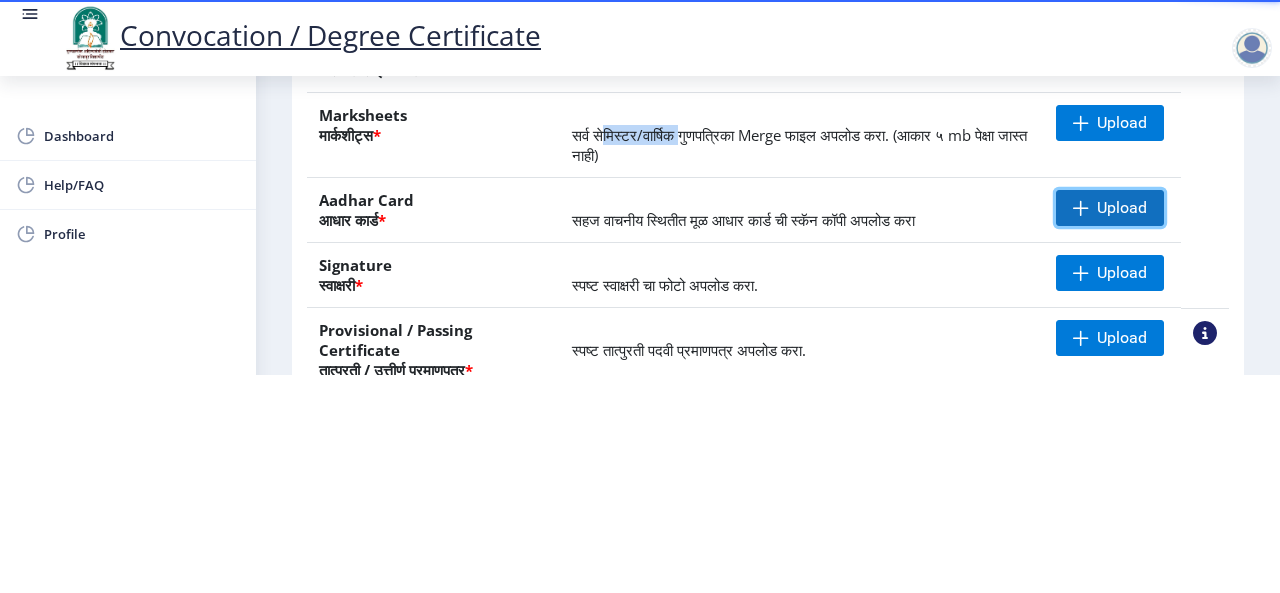 click on "Upload" 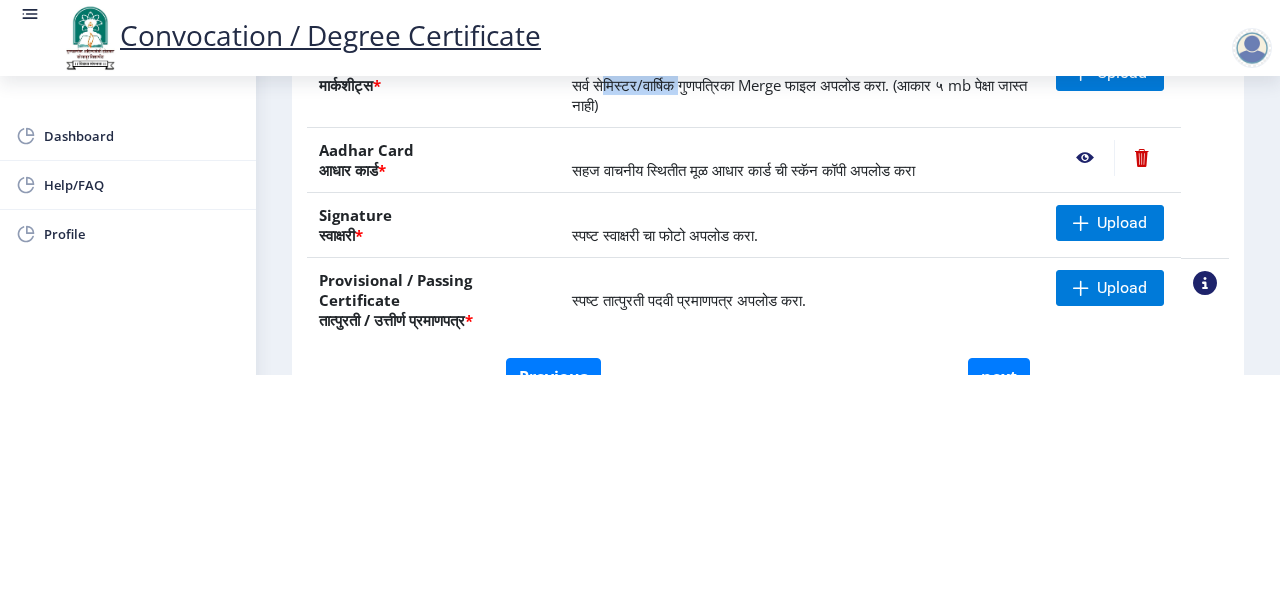 scroll, scrollTop: 328, scrollLeft: 0, axis: vertical 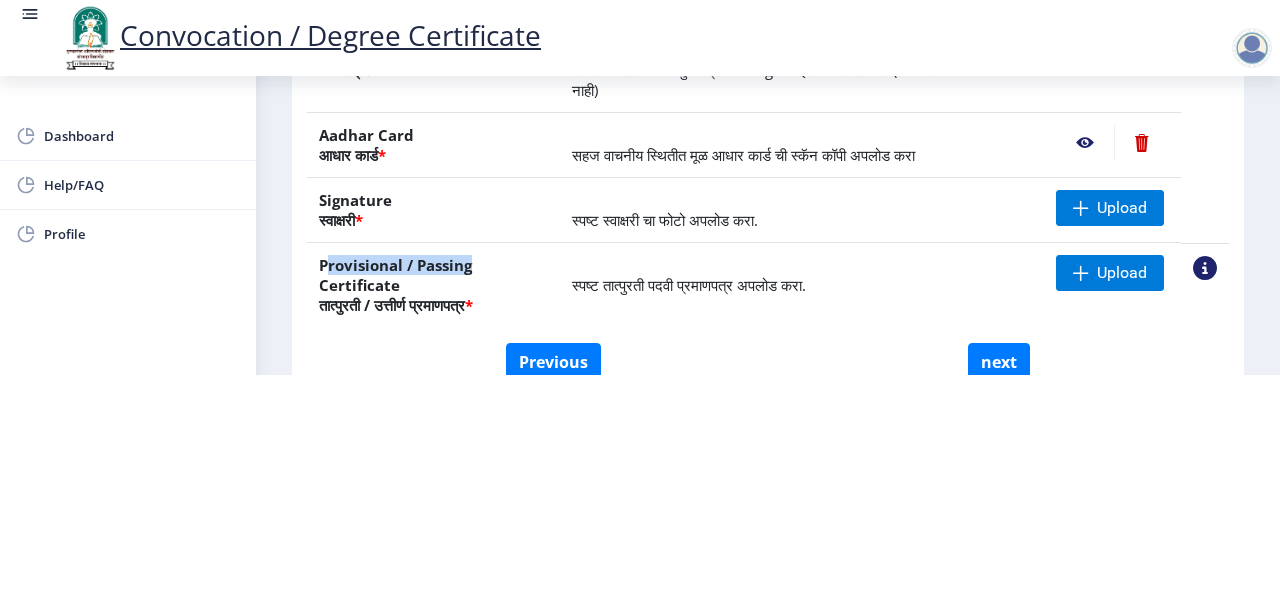 drag, startPoint x: 481, startPoint y: 268, endPoint x: 320, endPoint y: 272, distance: 161.04968 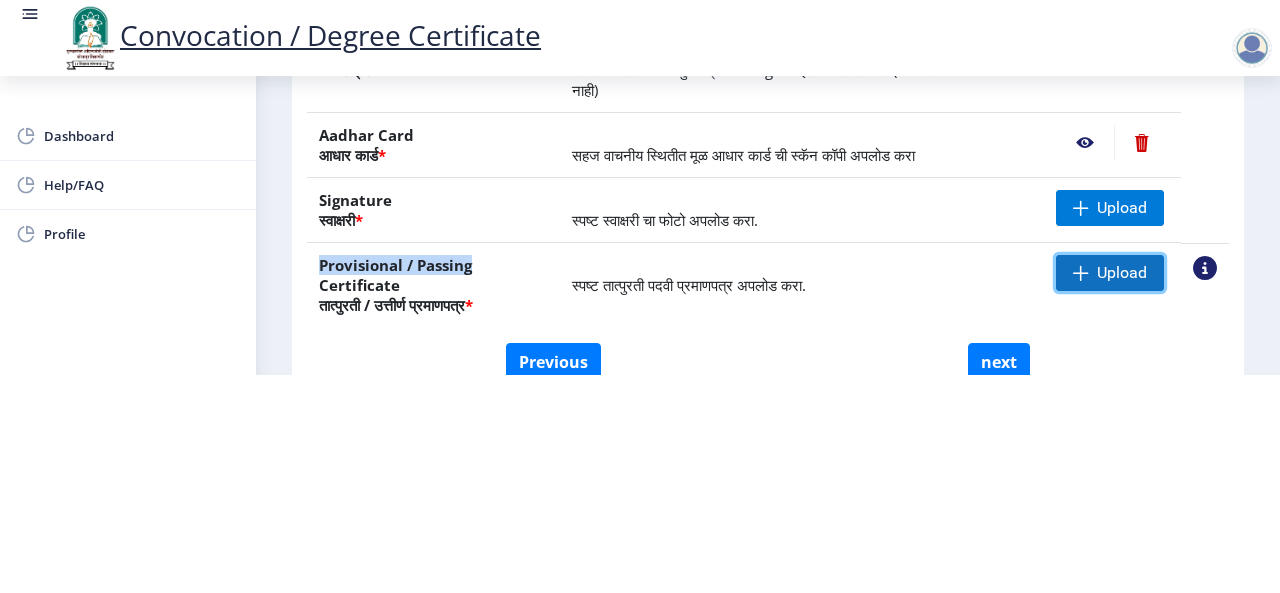 click on "Upload" 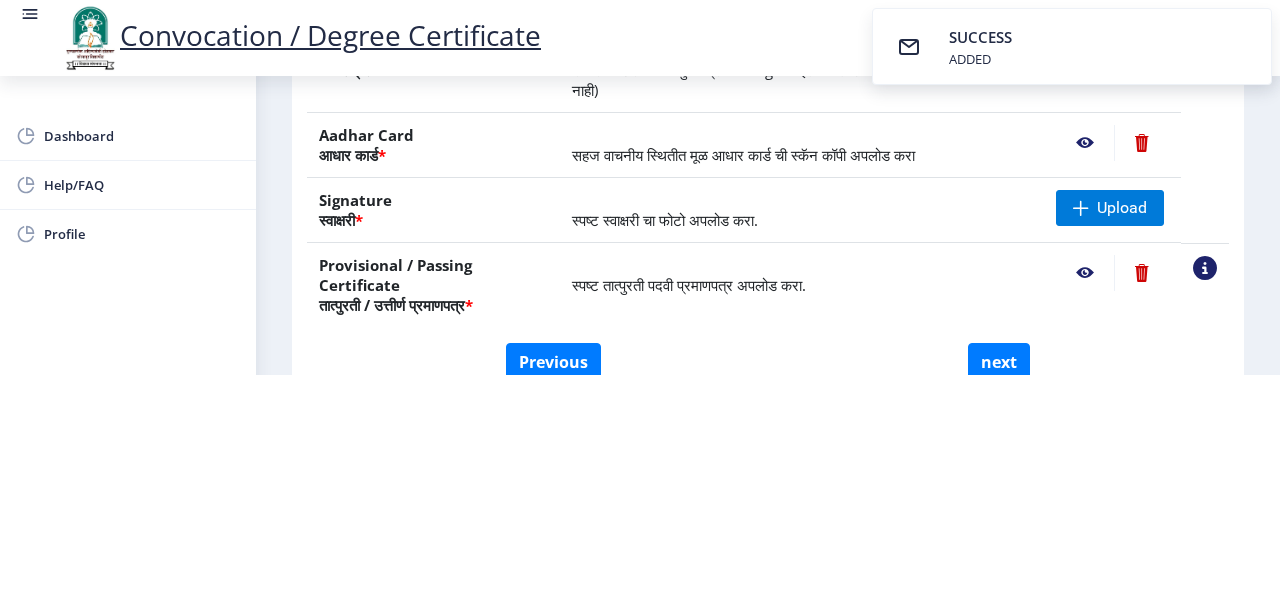 click 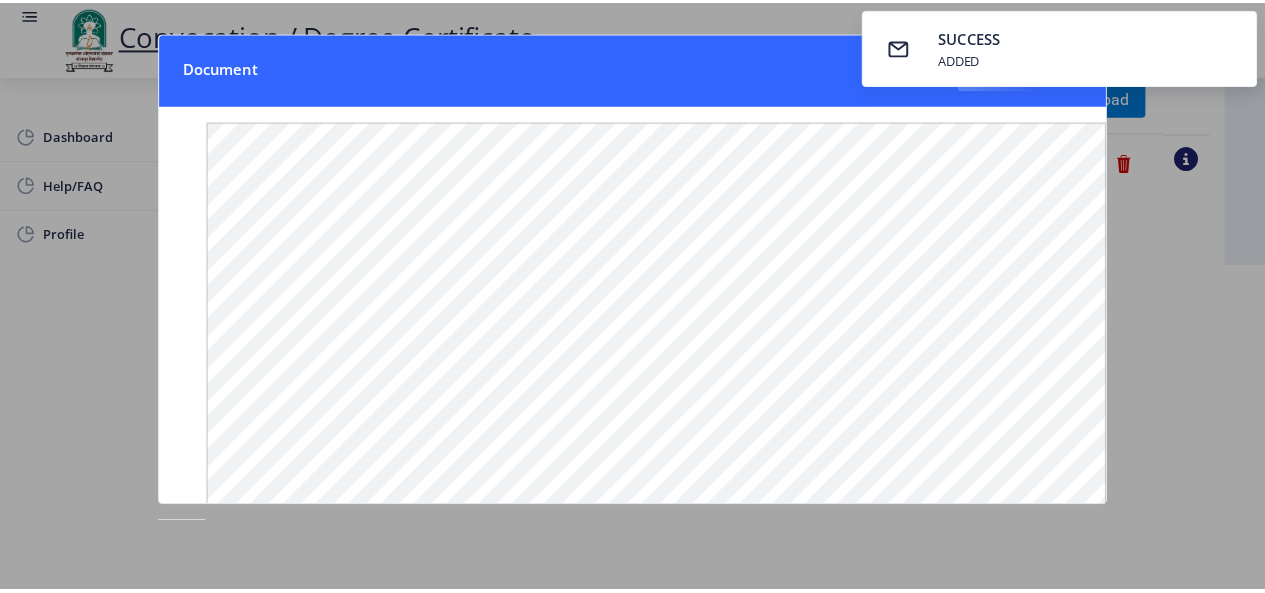 scroll, scrollTop: 0, scrollLeft: 0, axis: both 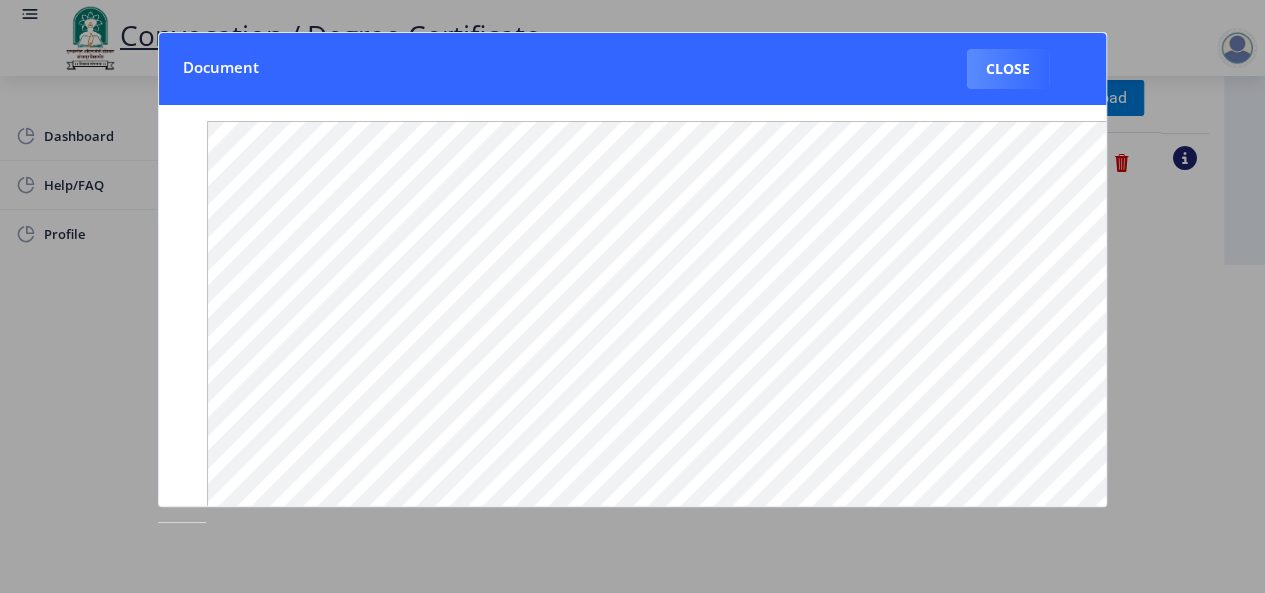 click 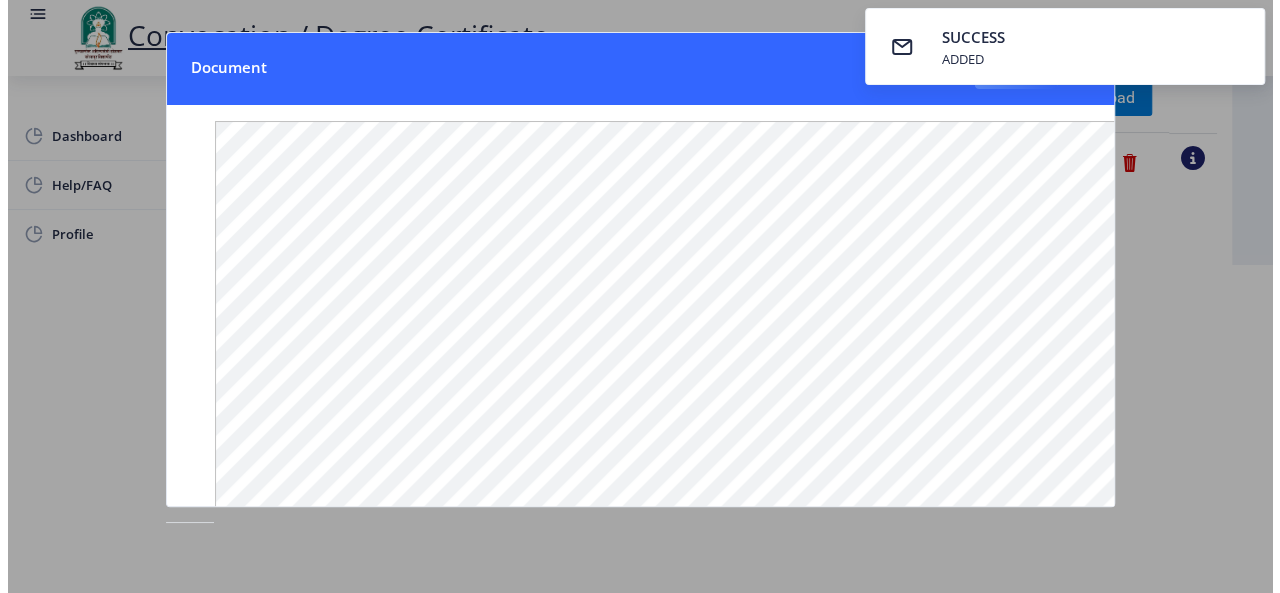 scroll, scrollTop: 218, scrollLeft: 0, axis: vertical 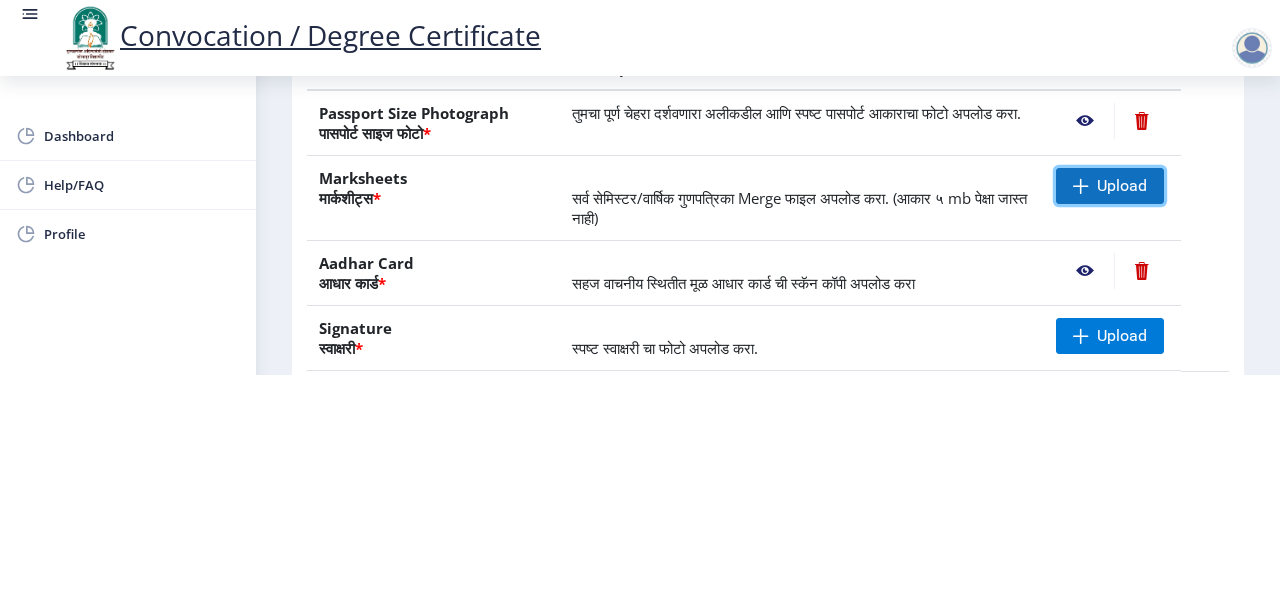 click on "Upload" 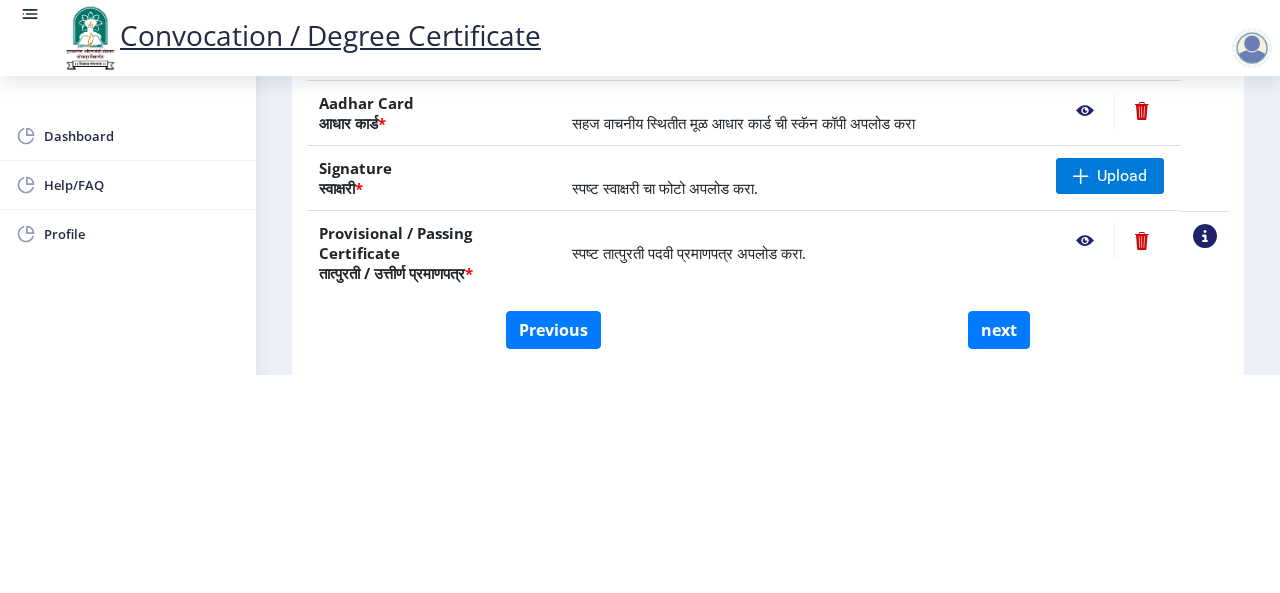 scroll, scrollTop: 361, scrollLeft: 0, axis: vertical 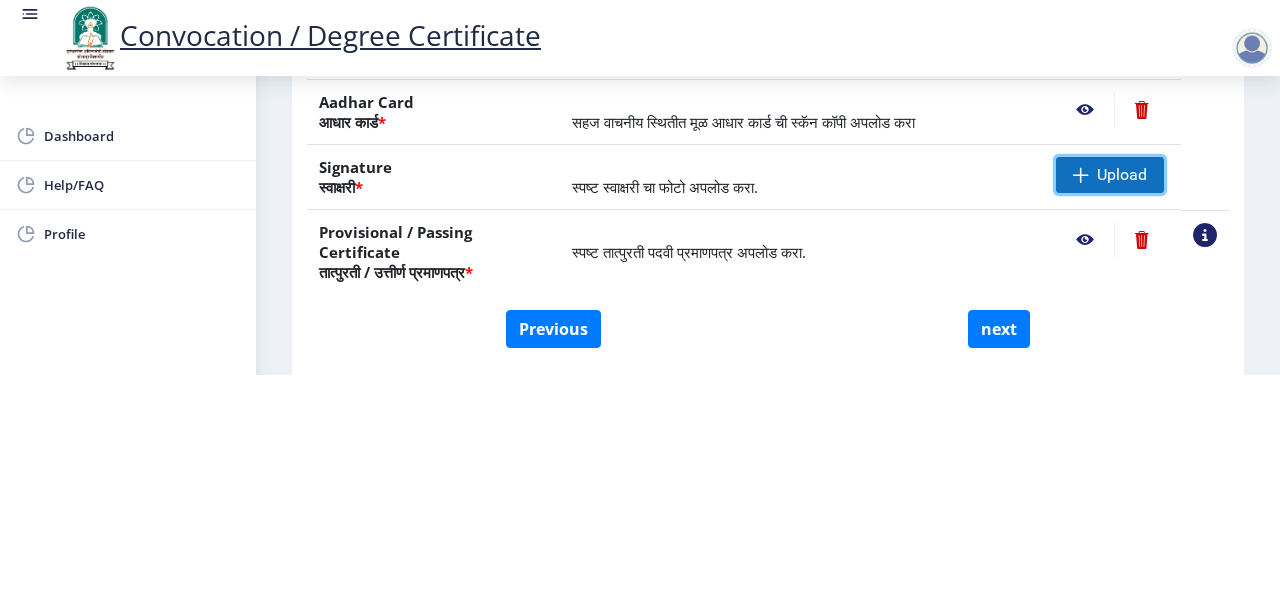 click on "Upload" 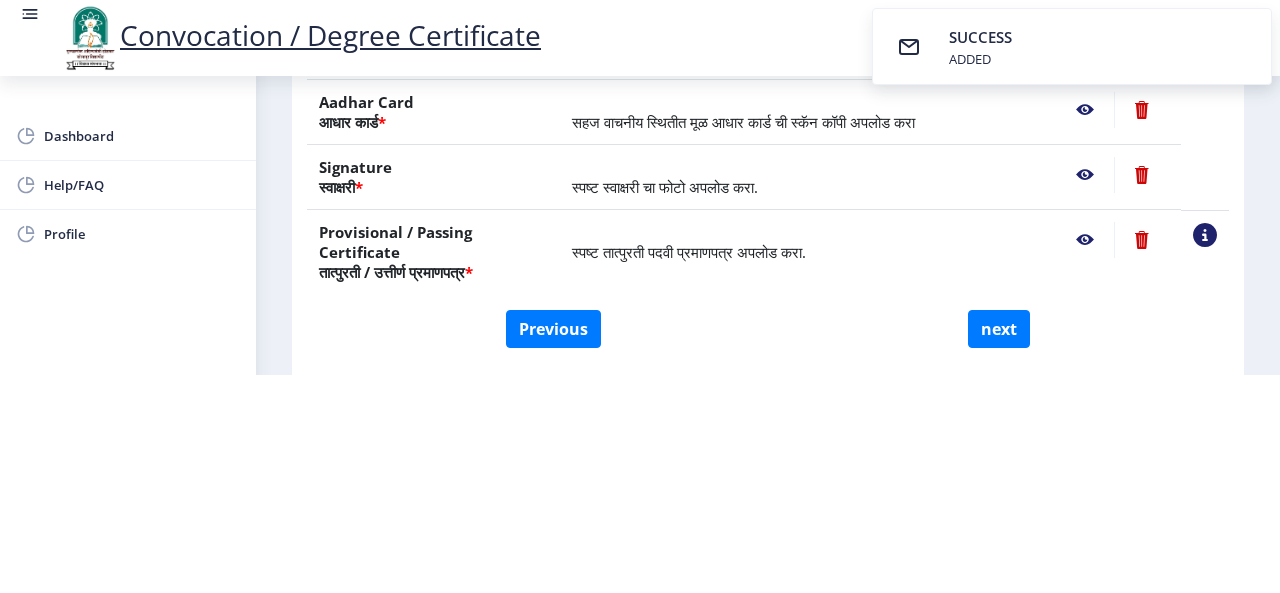 click 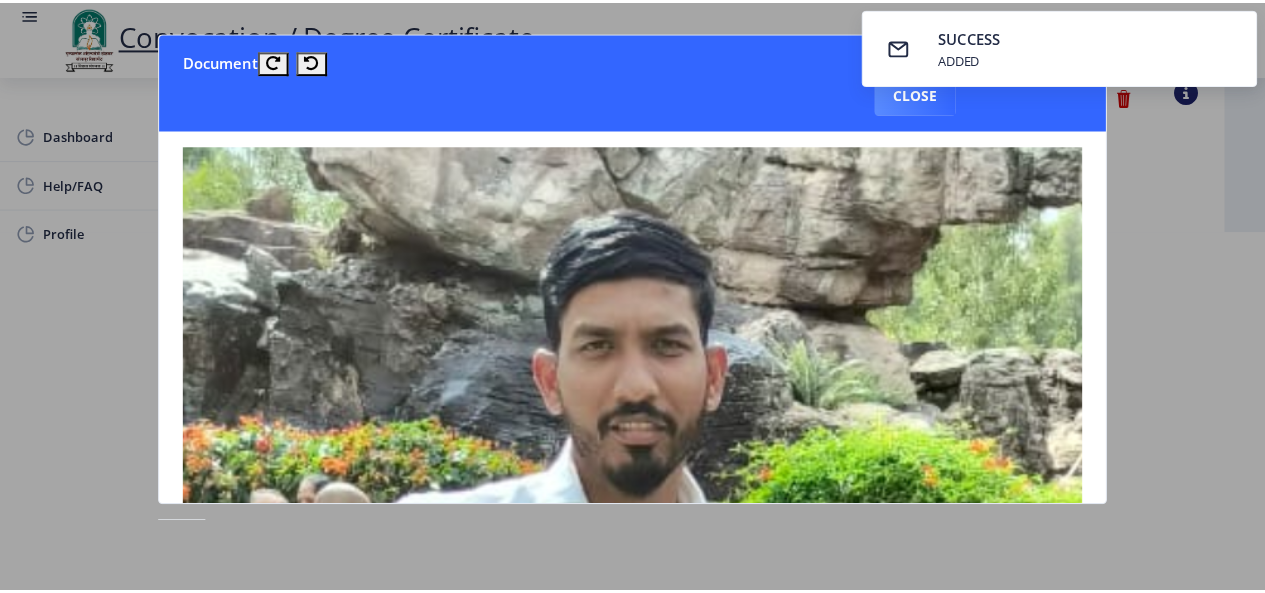scroll, scrollTop: 0, scrollLeft: 0, axis: both 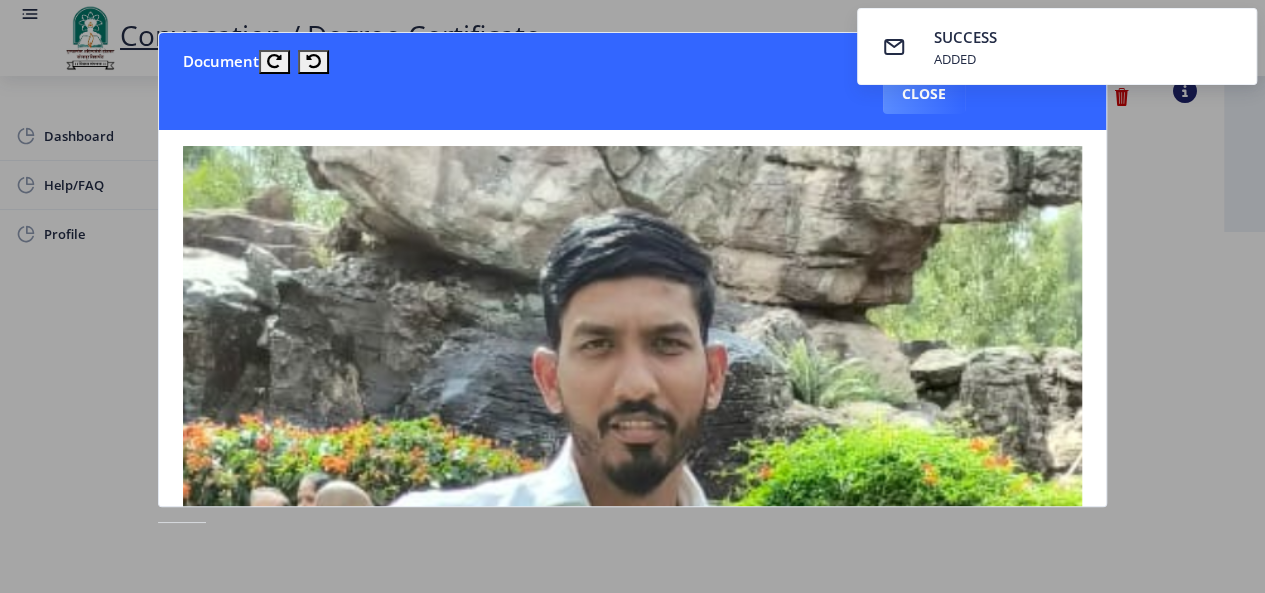 type 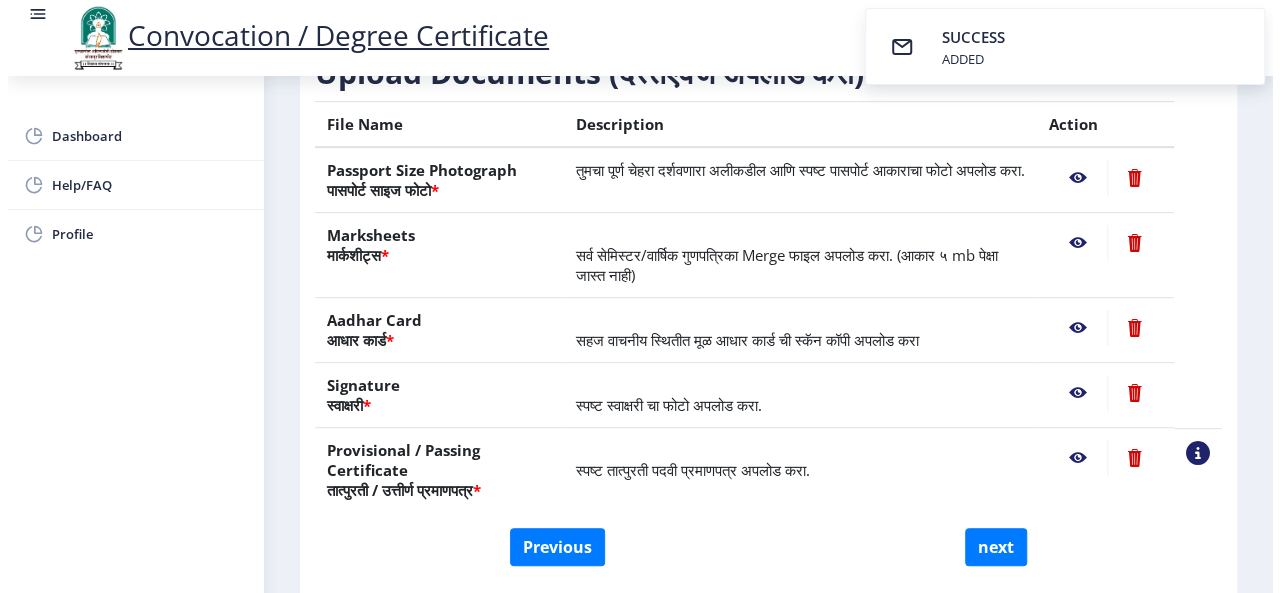 scroll, scrollTop: 218, scrollLeft: 0, axis: vertical 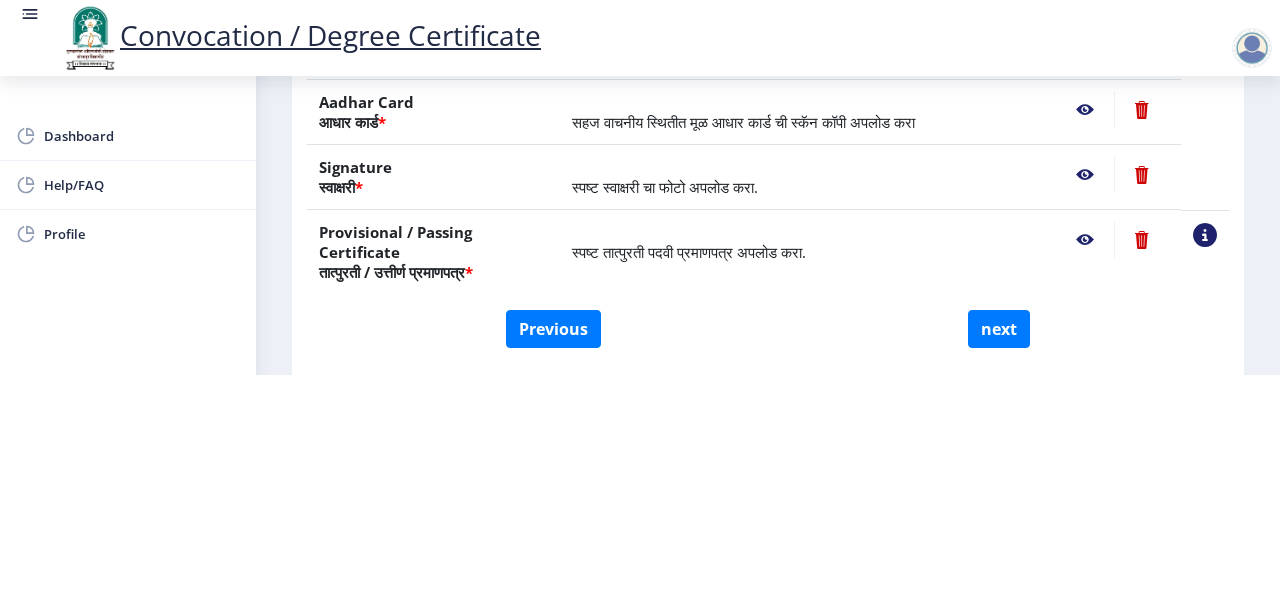 click 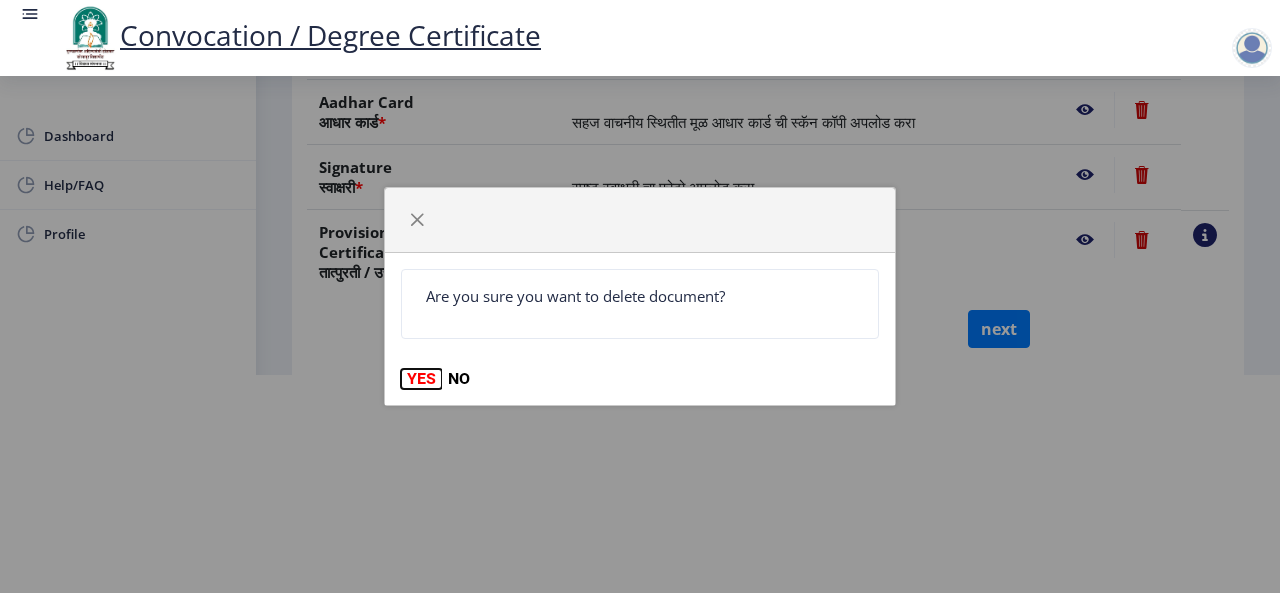 click on "YES" 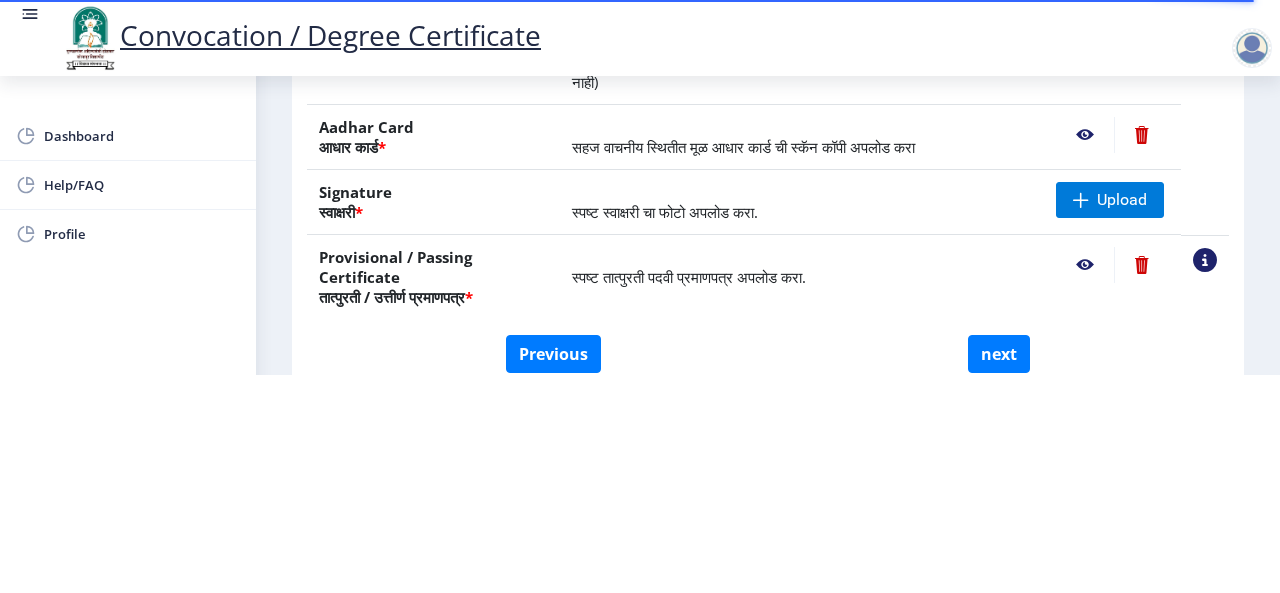 scroll, scrollTop: 333, scrollLeft: 0, axis: vertical 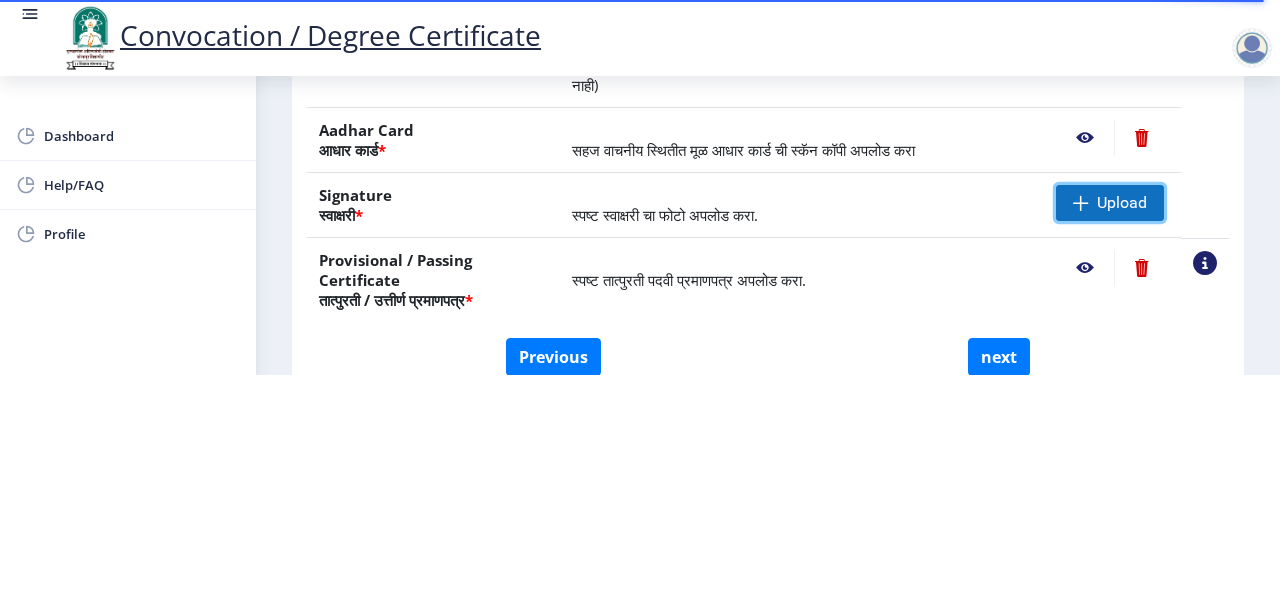 click 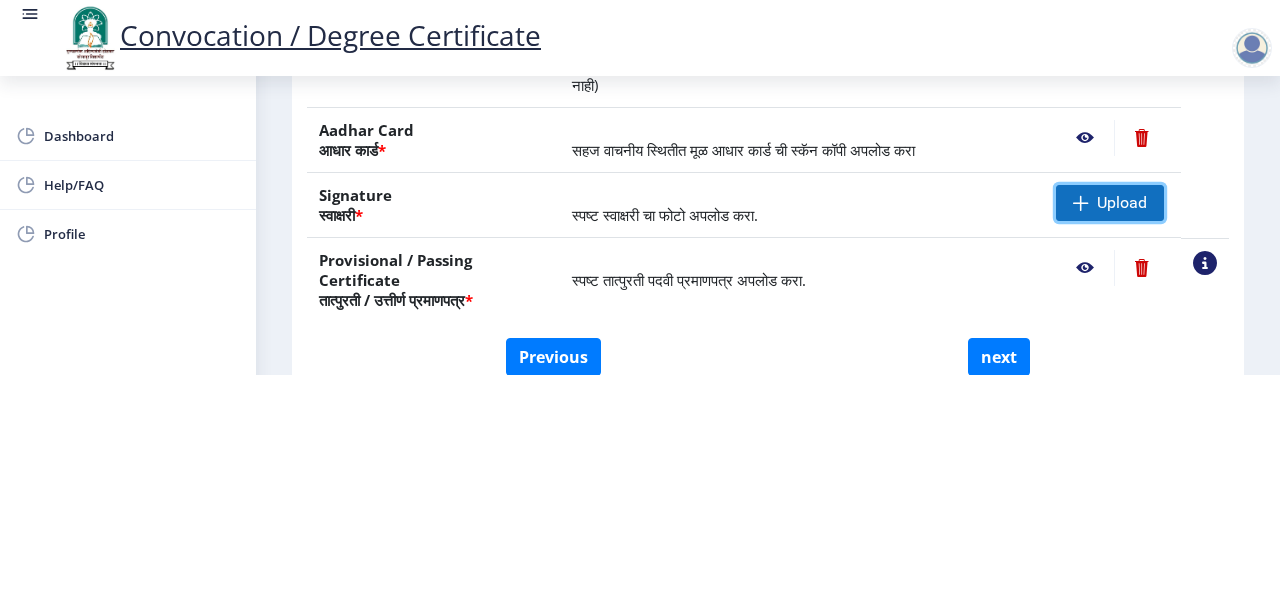 click 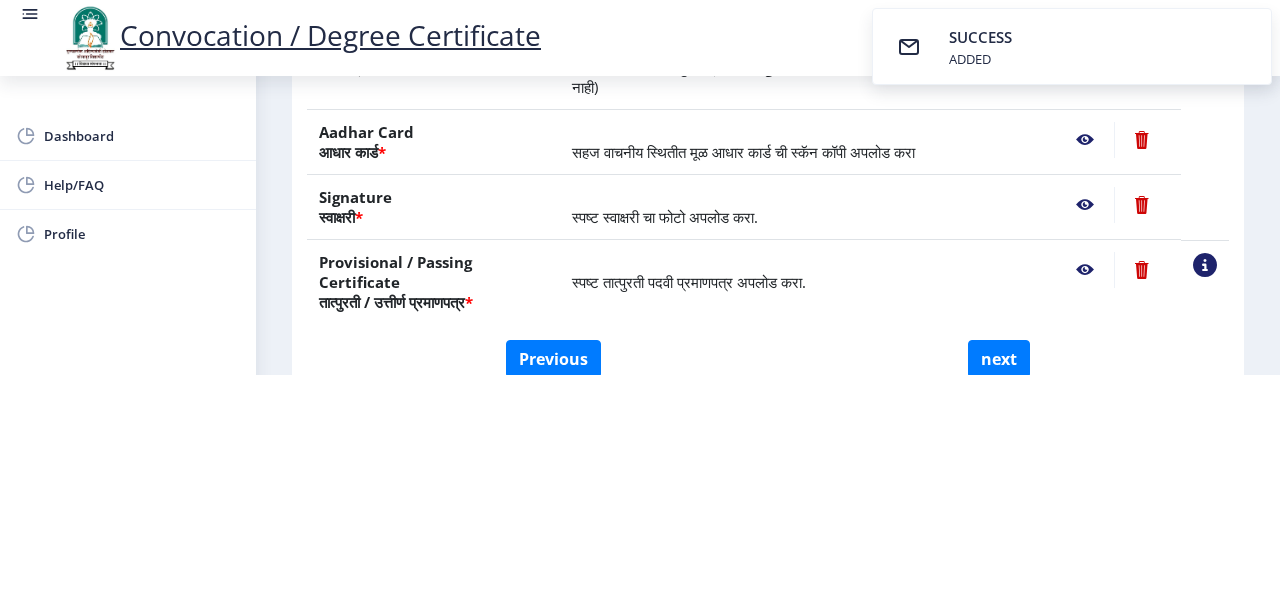 scroll, scrollTop: 434, scrollLeft: 0, axis: vertical 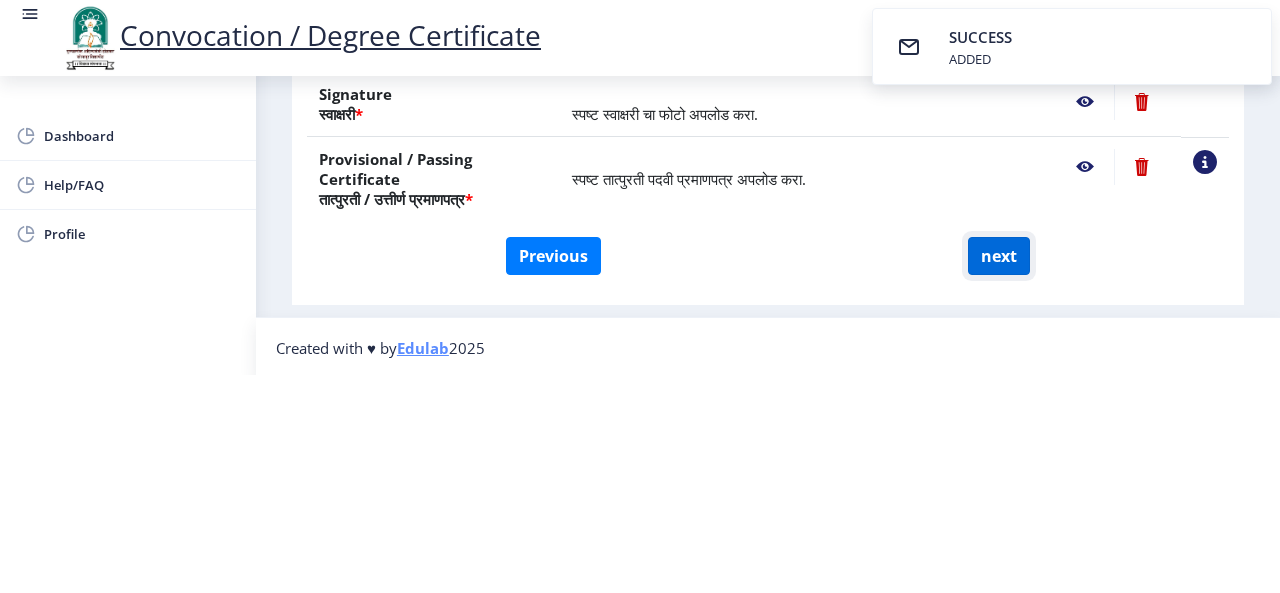 click on "next" 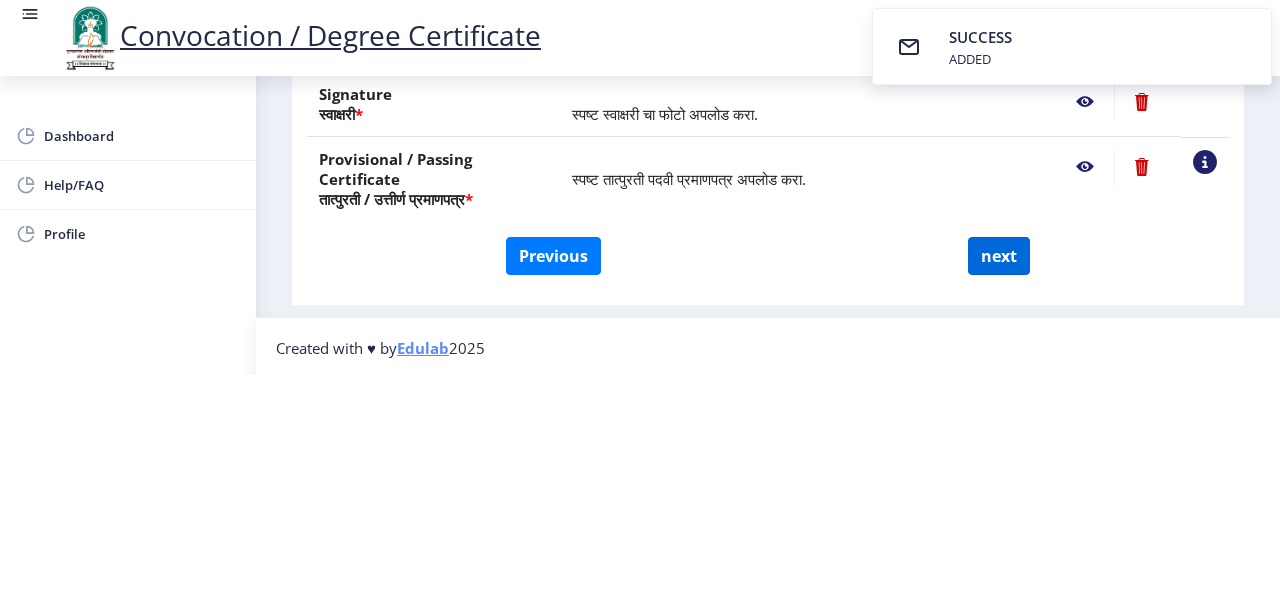 select 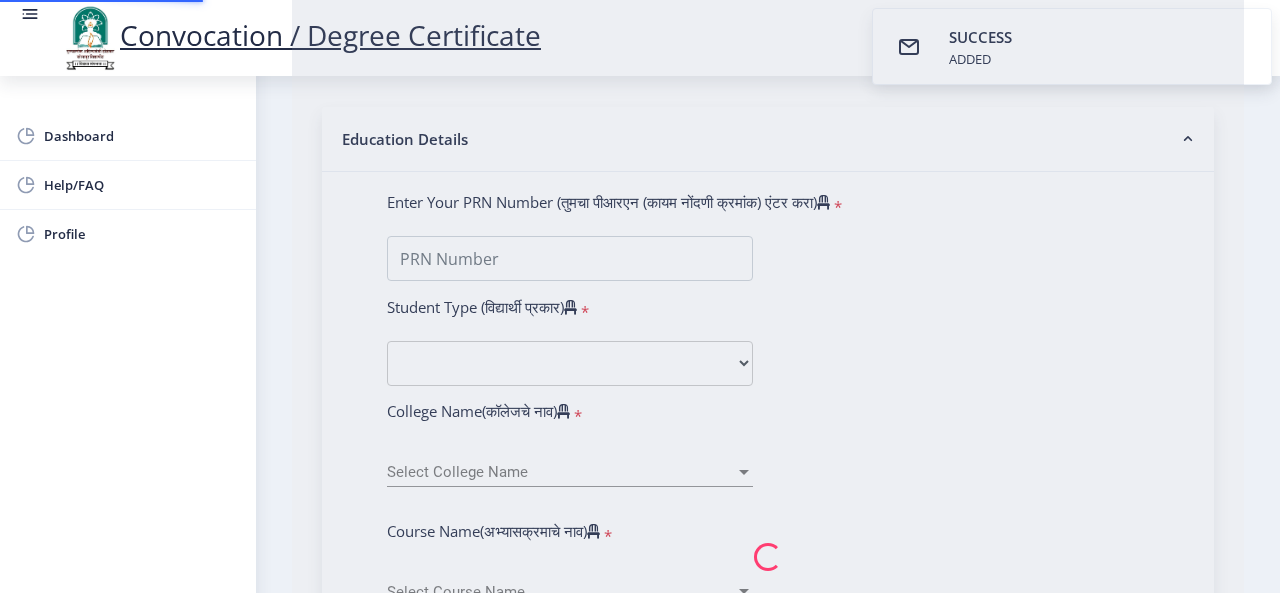 scroll, scrollTop: 0, scrollLeft: 0, axis: both 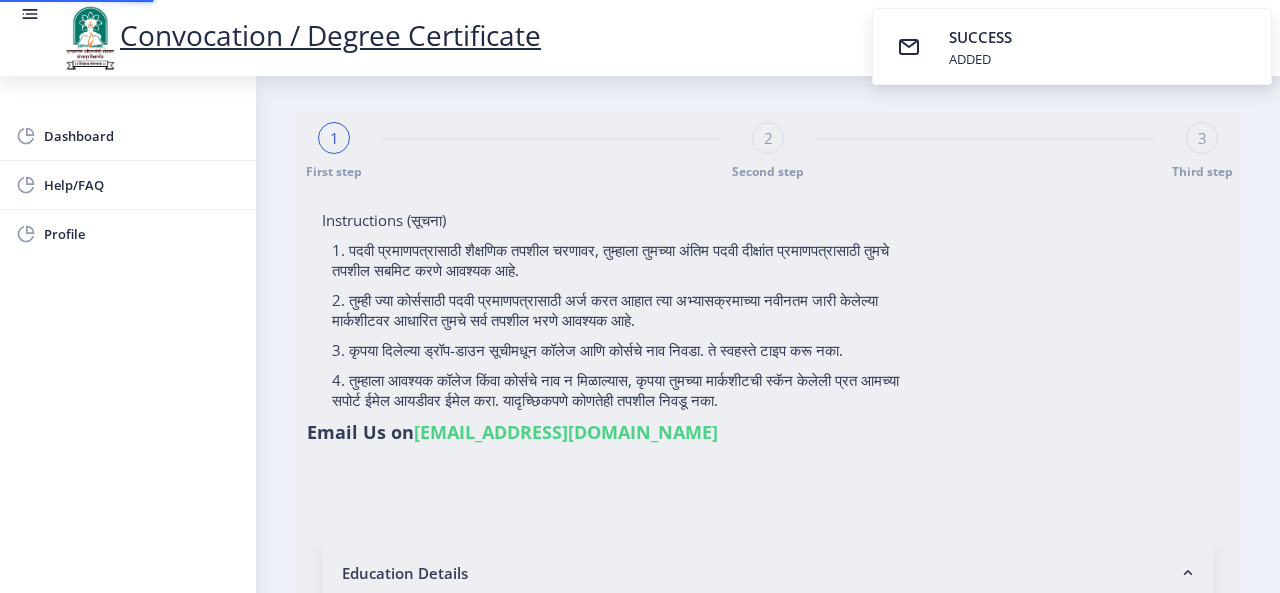select 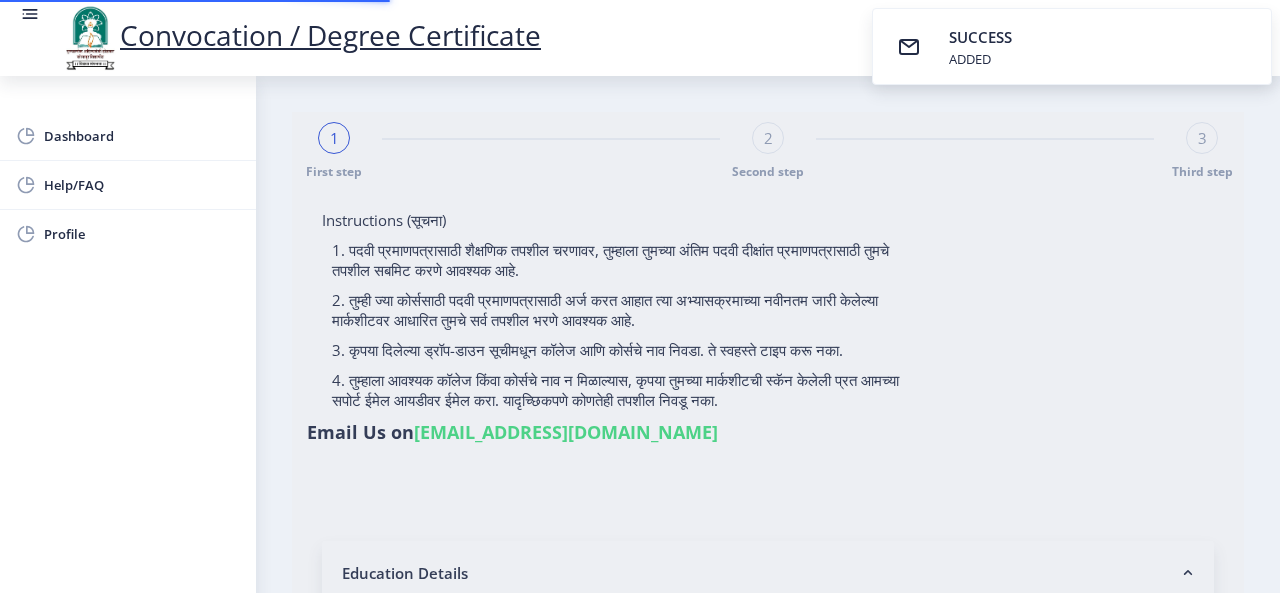 type on "1100007371" 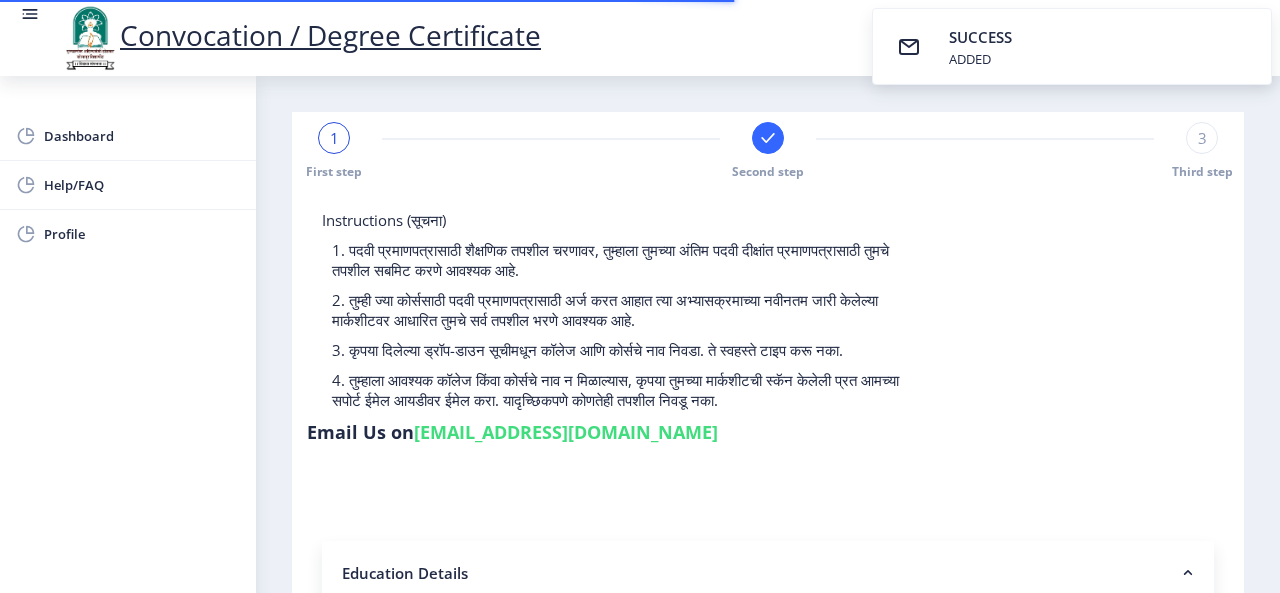select 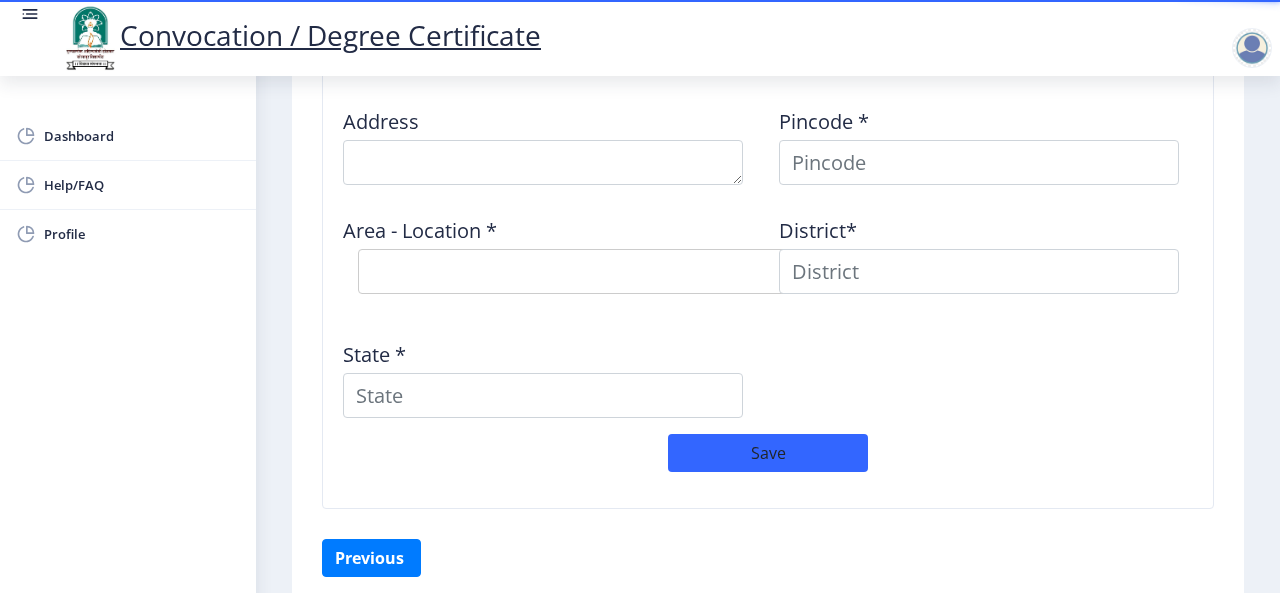 scroll, scrollTop: 1748, scrollLeft: 0, axis: vertical 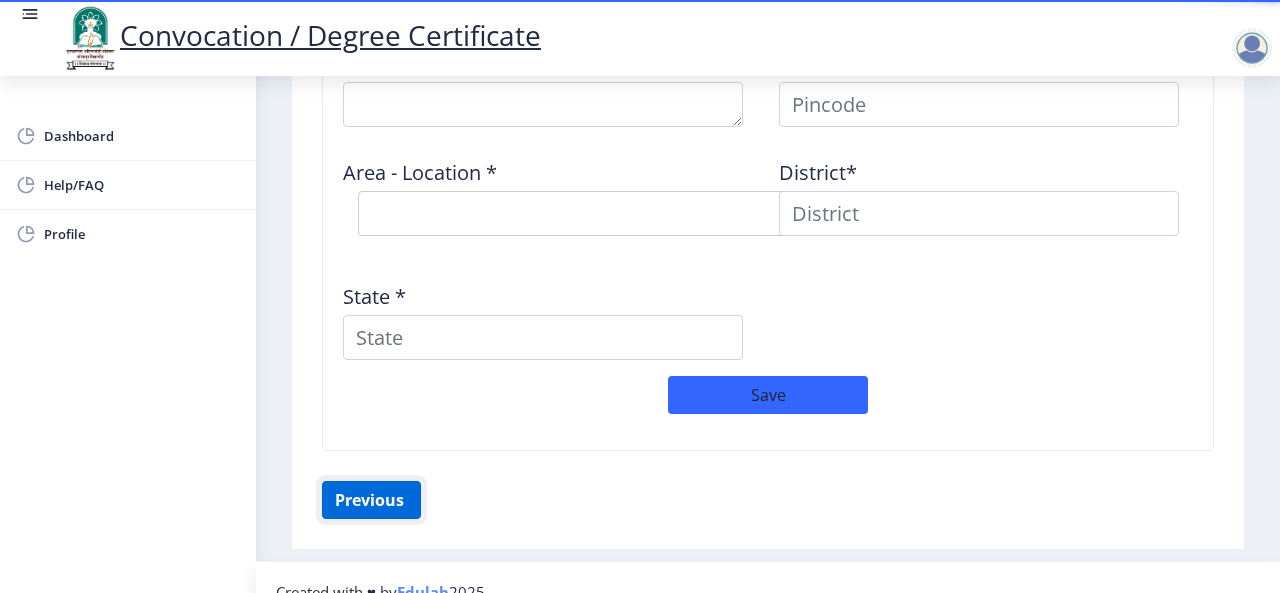 click on "Previous ‍" 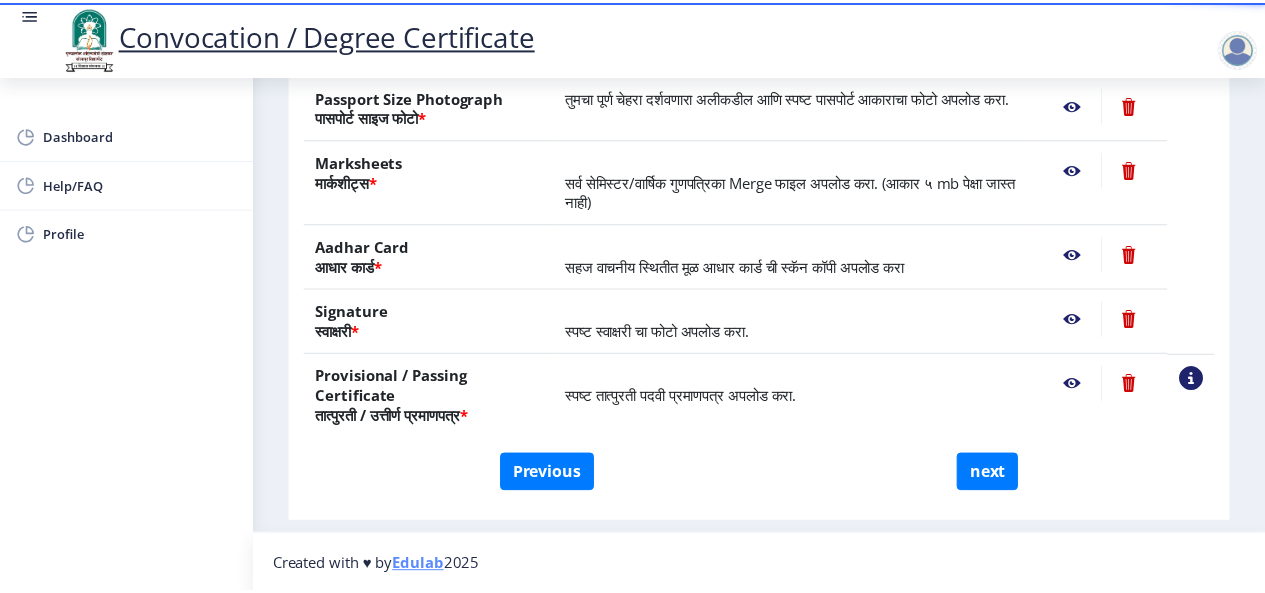 scroll, scrollTop: 298, scrollLeft: 0, axis: vertical 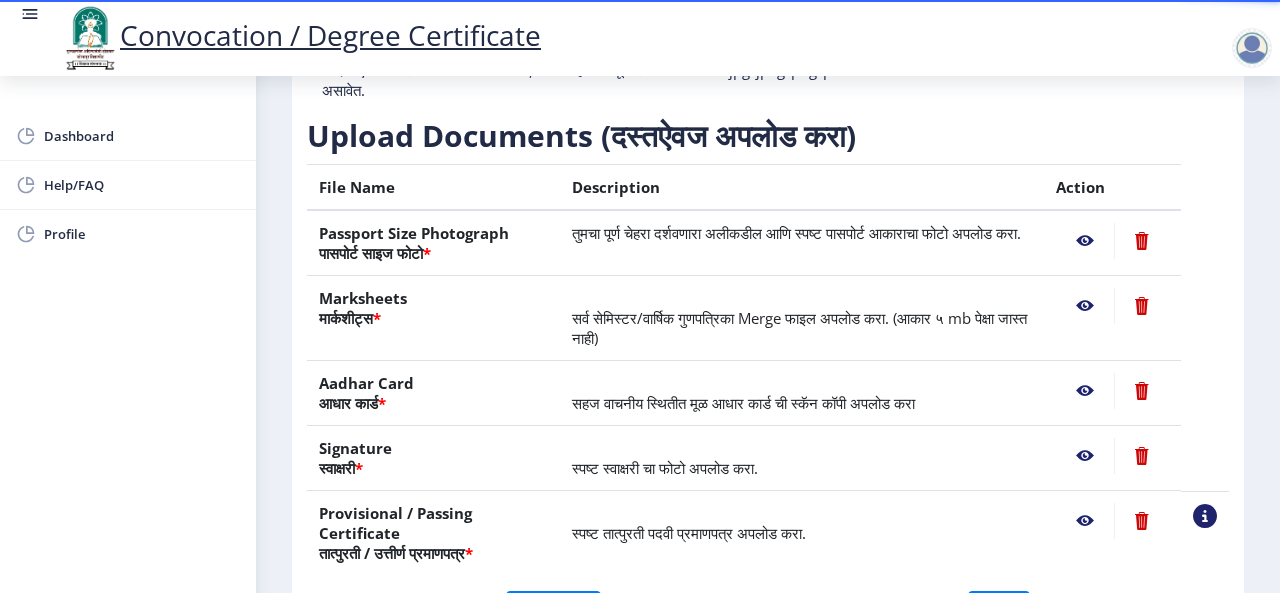 click 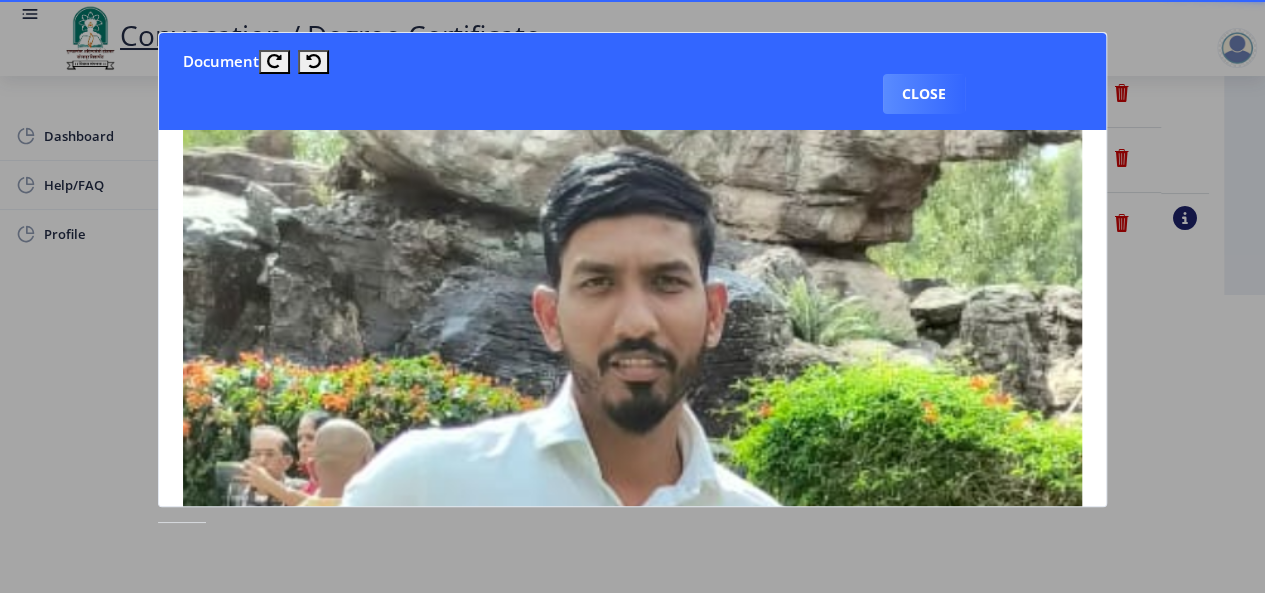 scroll, scrollTop: 29, scrollLeft: 0, axis: vertical 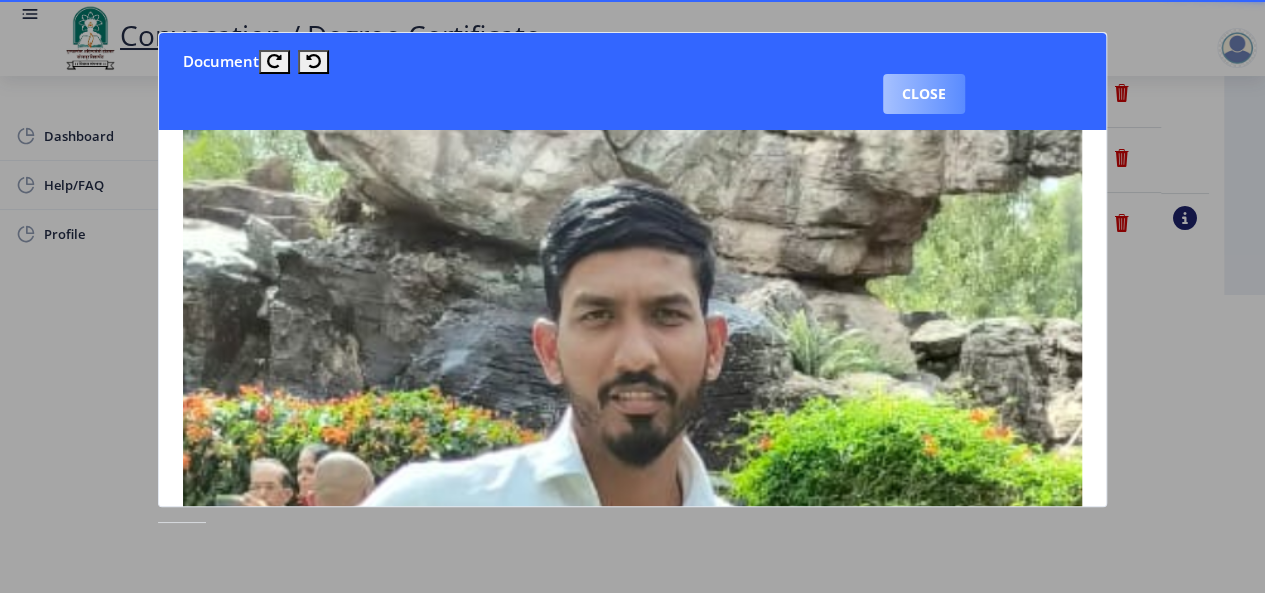 click on "Close" at bounding box center (924, 94) 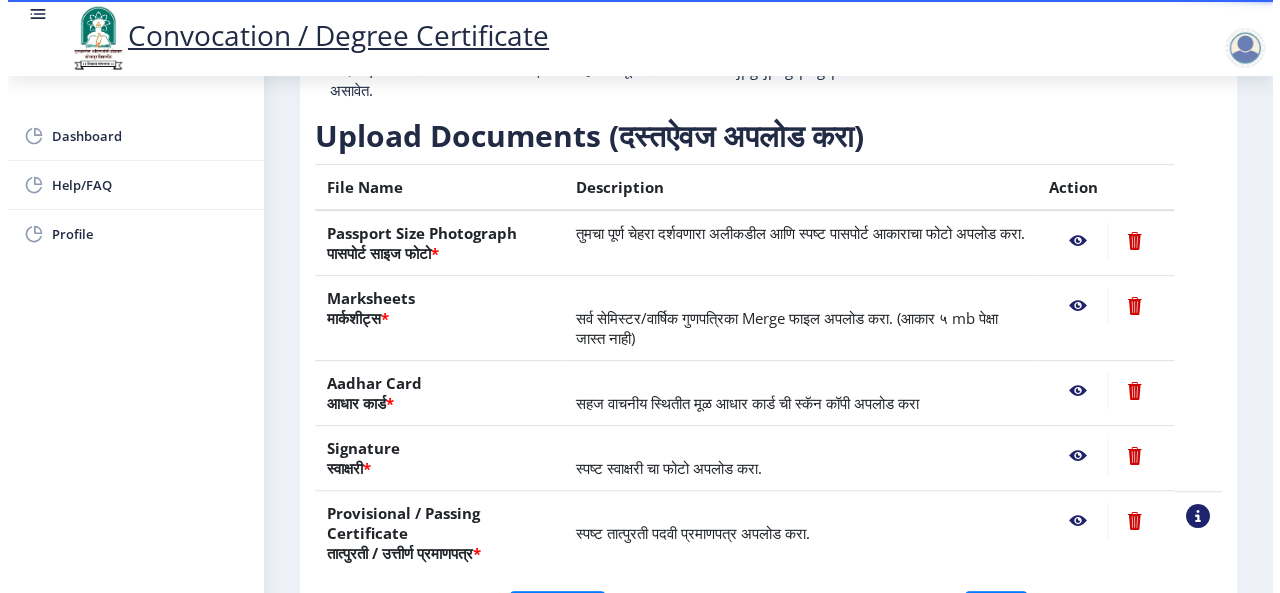 scroll, scrollTop: 218, scrollLeft: 0, axis: vertical 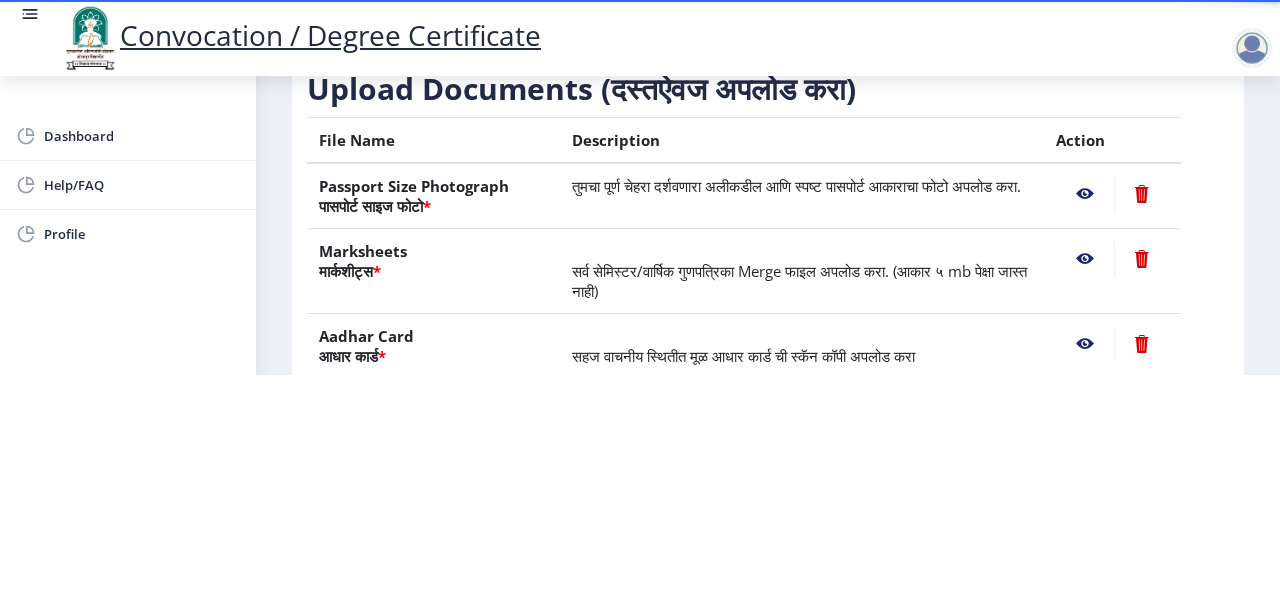 click 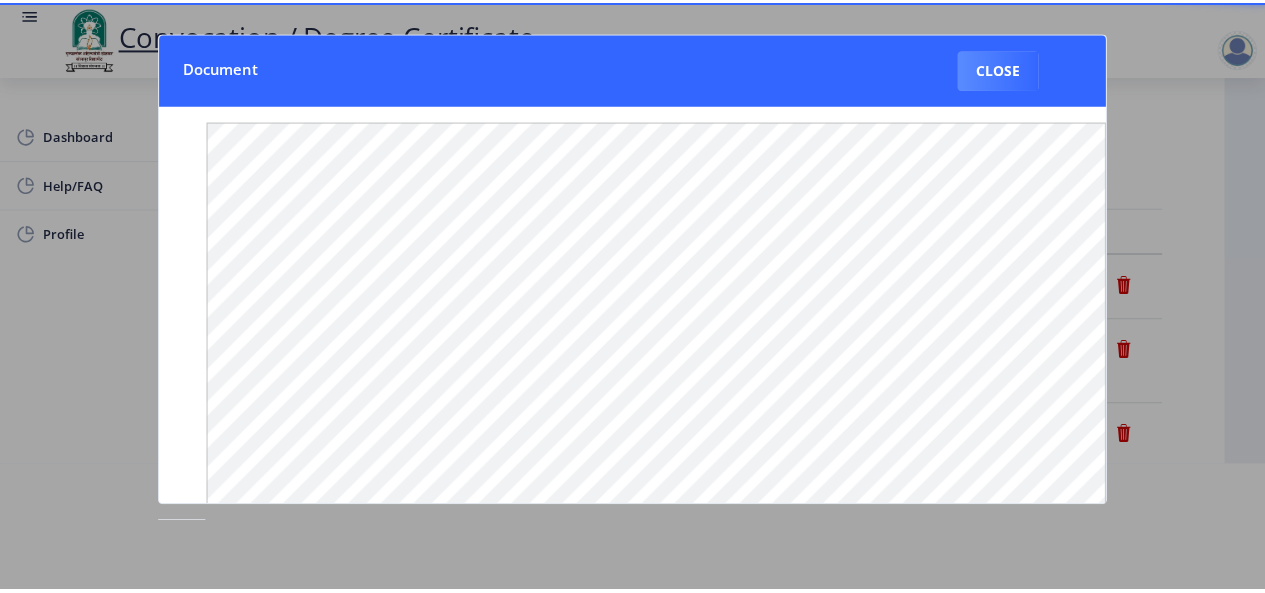 scroll, scrollTop: 0, scrollLeft: 0, axis: both 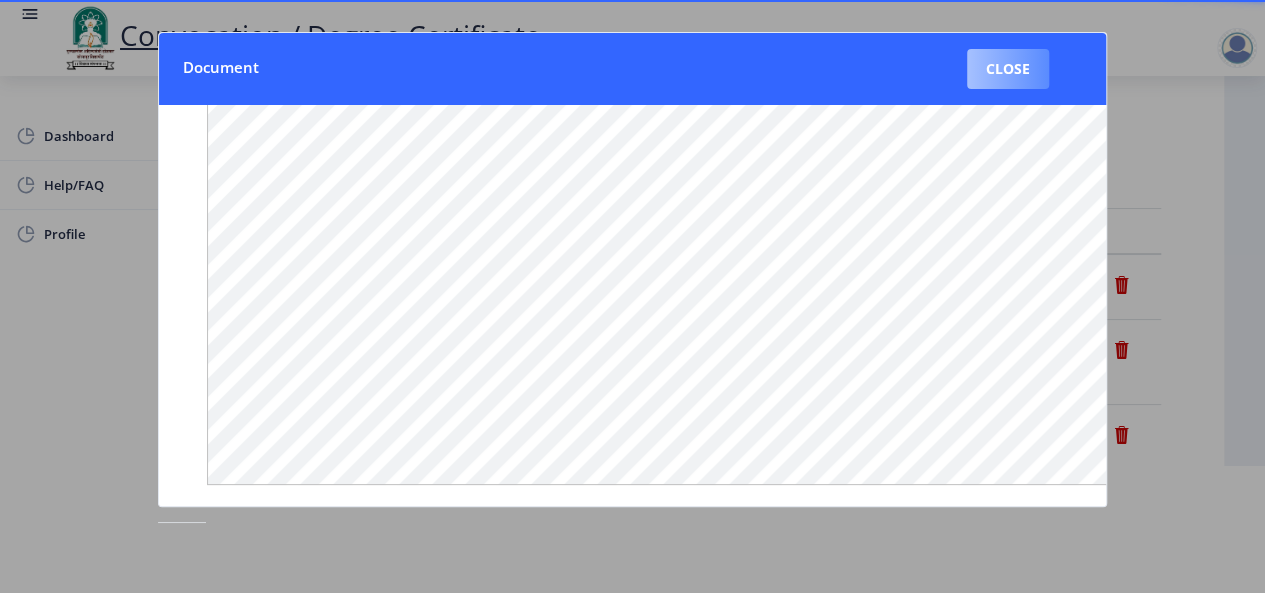 click on "Close" at bounding box center [1008, 69] 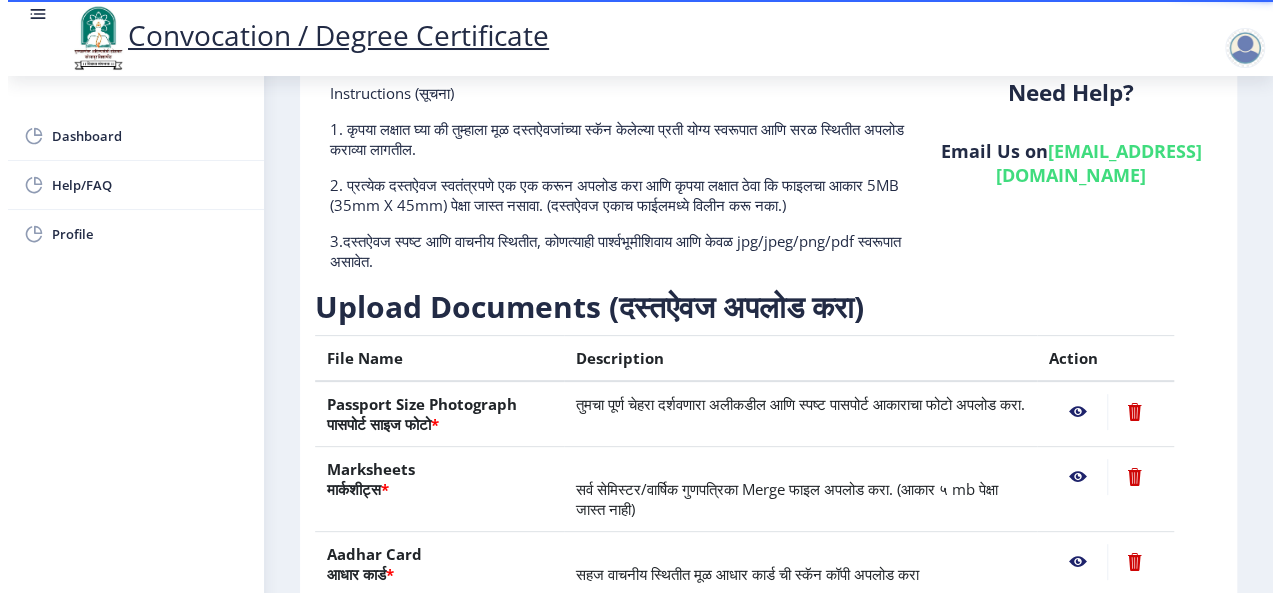 scroll, scrollTop: 127, scrollLeft: 0, axis: vertical 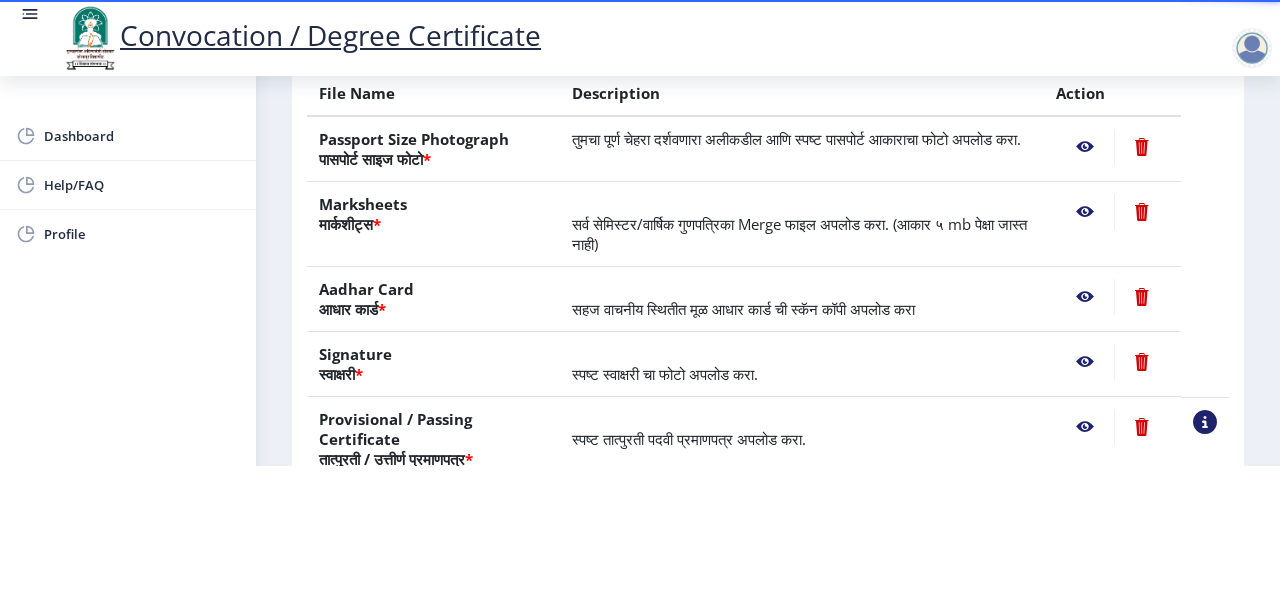 click 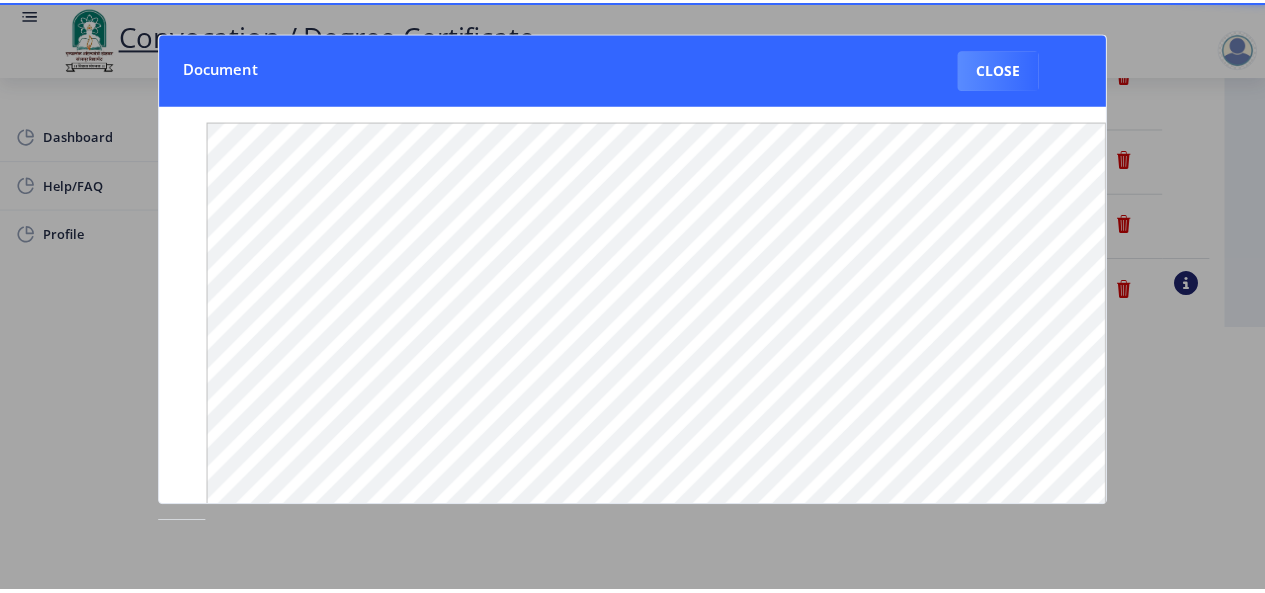 scroll, scrollTop: 0, scrollLeft: 0, axis: both 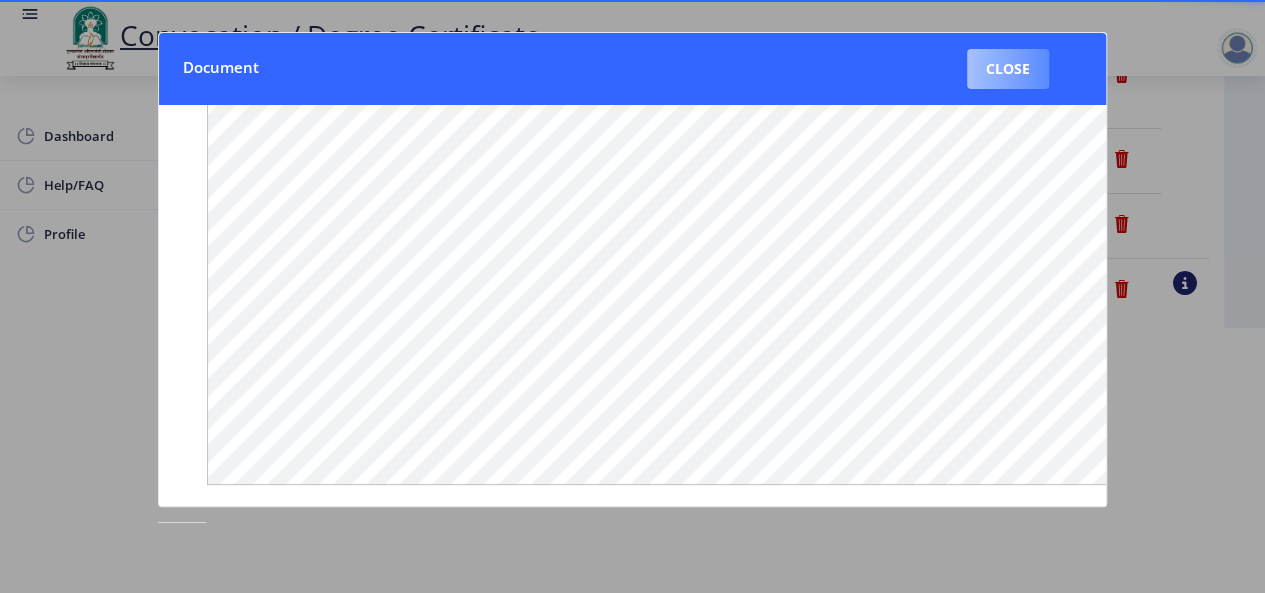 click on "Close" at bounding box center (1008, 69) 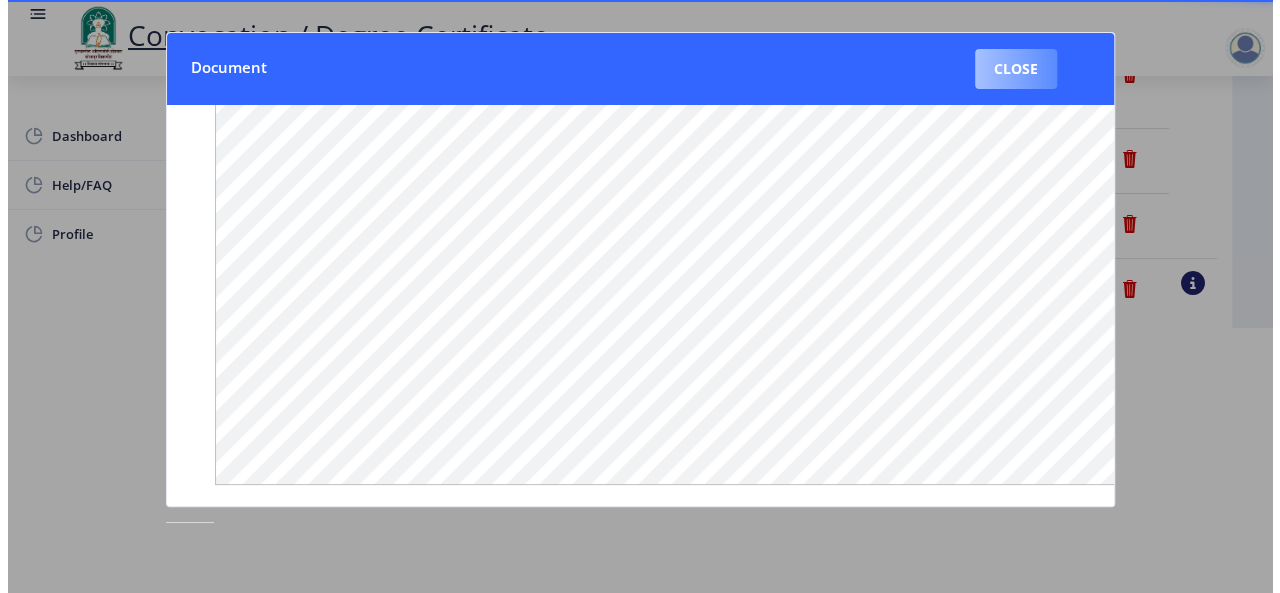scroll, scrollTop: 218, scrollLeft: 0, axis: vertical 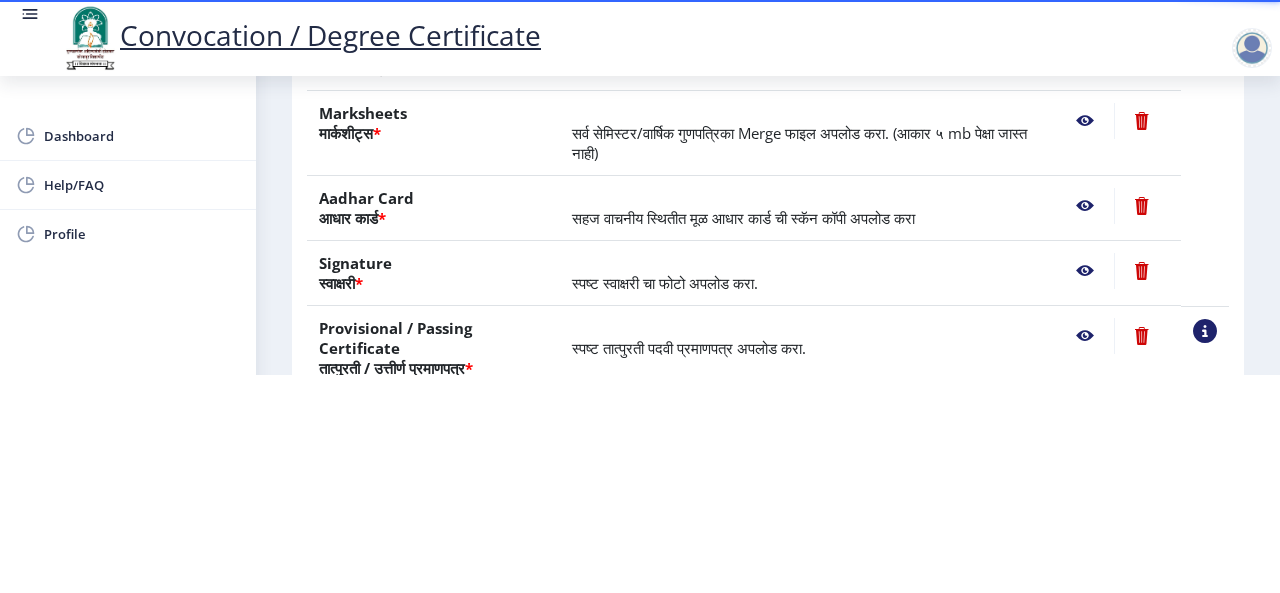 click 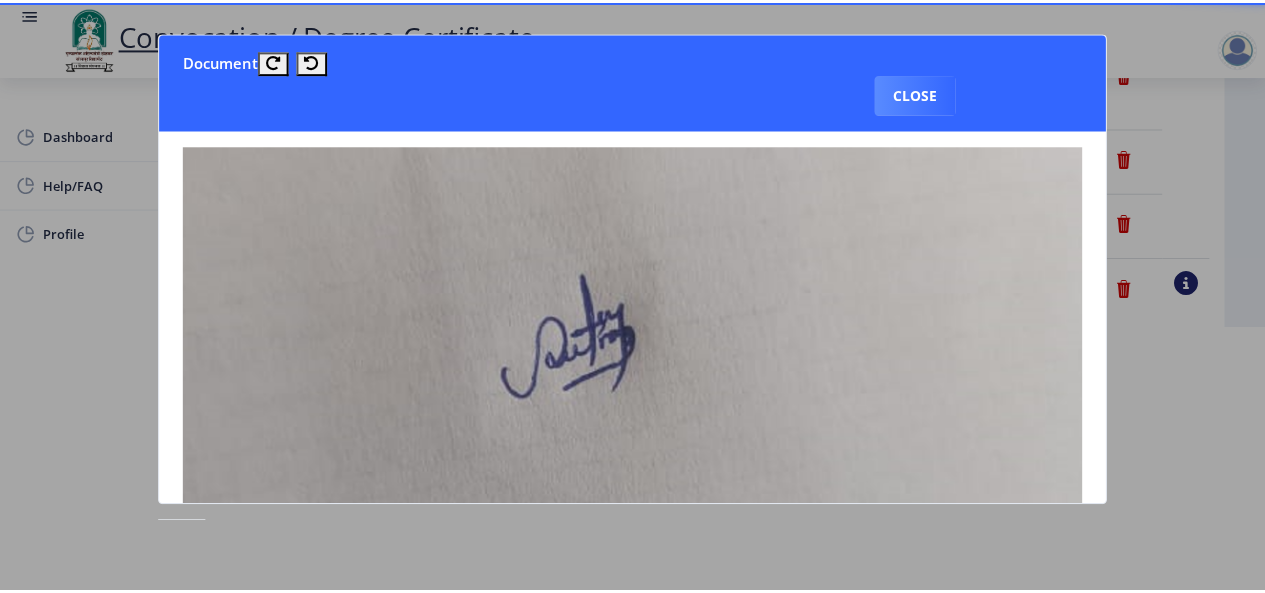 scroll, scrollTop: 0, scrollLeft: 0, axis: both 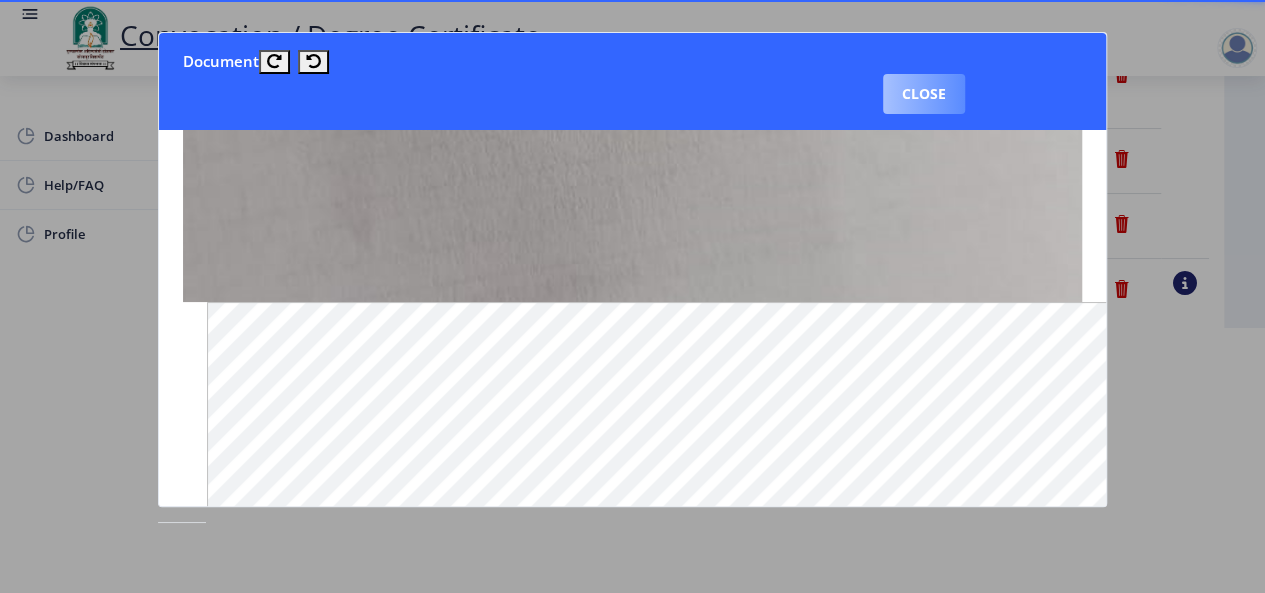 click on "Close" at bounding box center (924, 94) 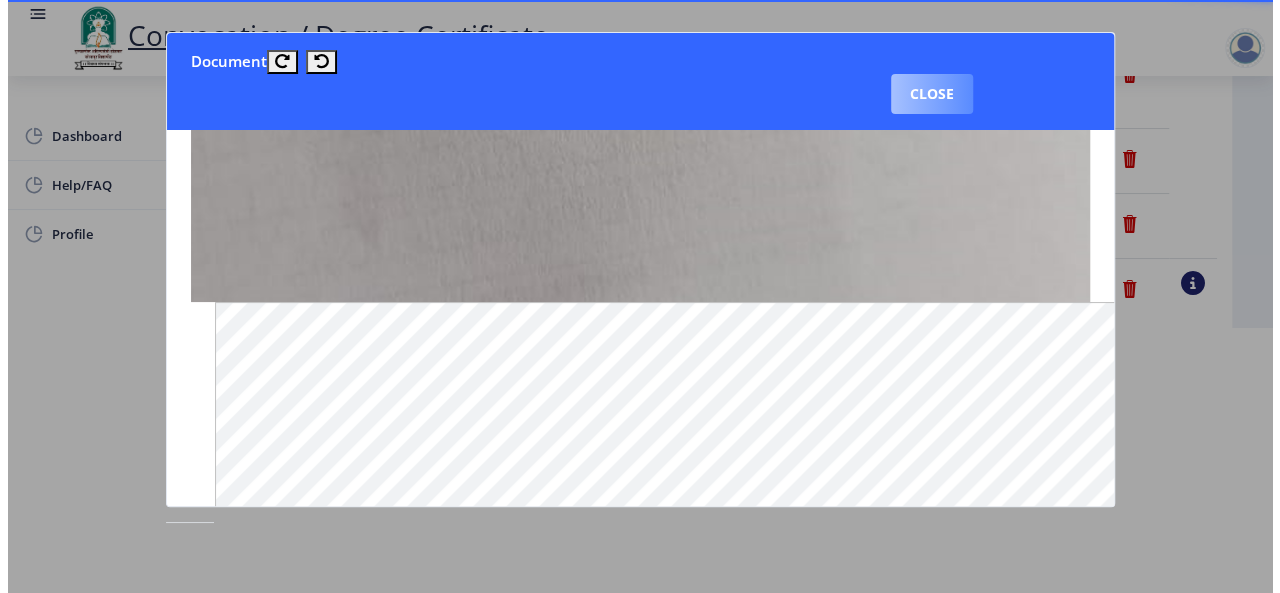 scroll, scrollTop: 218, scrollLeft: 0, axis: vertical 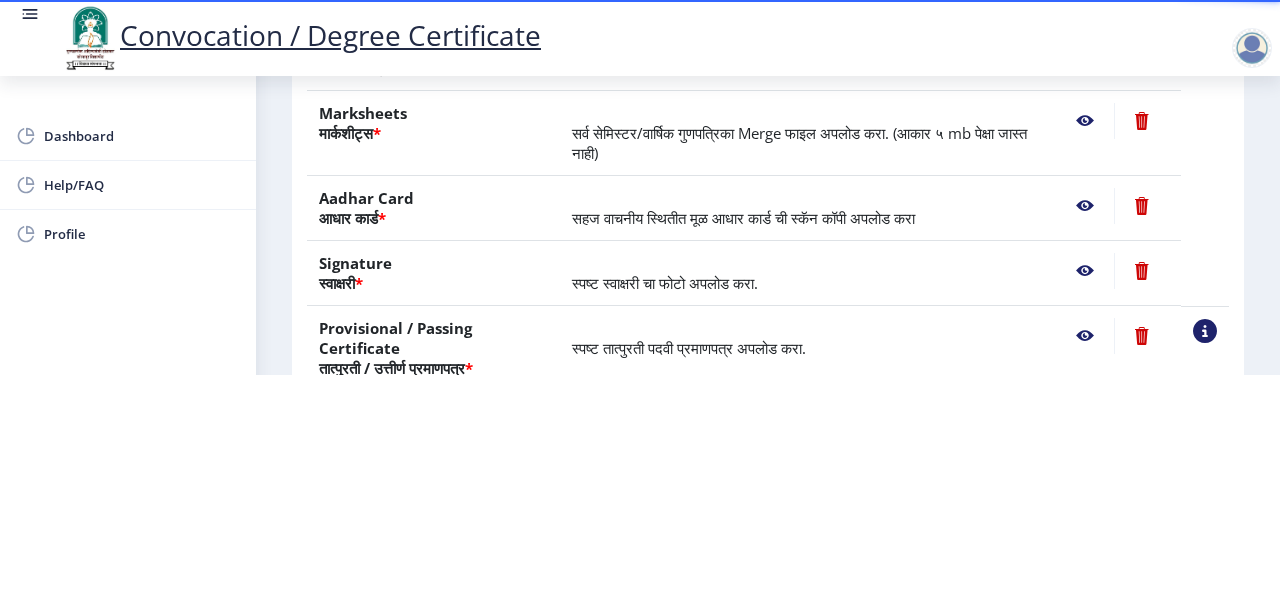 click 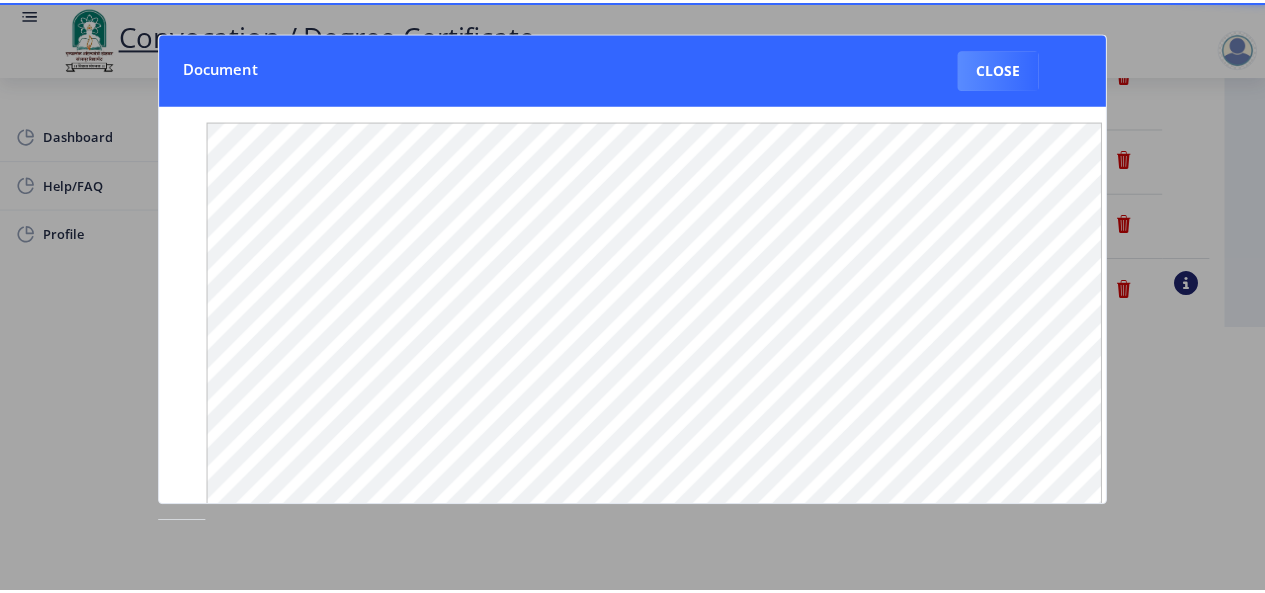 scroll, scrollTop: 0, scrollLeft: 0, axis: both 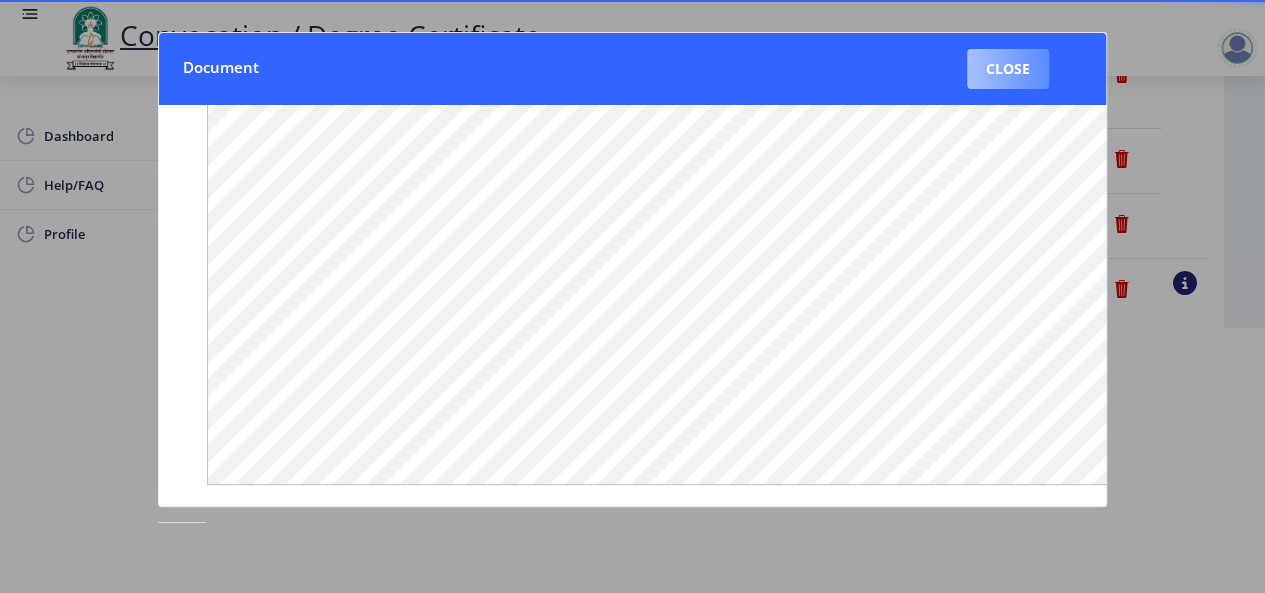 click on "Close" at bounding box center (1008, 69) 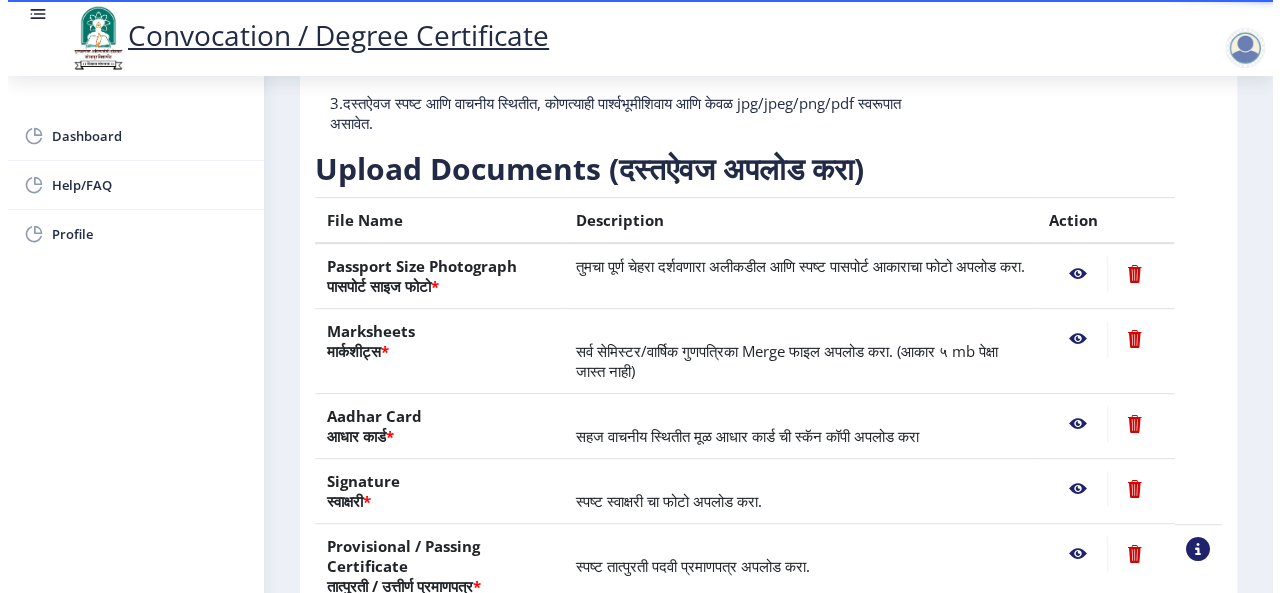 scroll, scrollTop: 218, scrollLeft: 0, axis: vertical 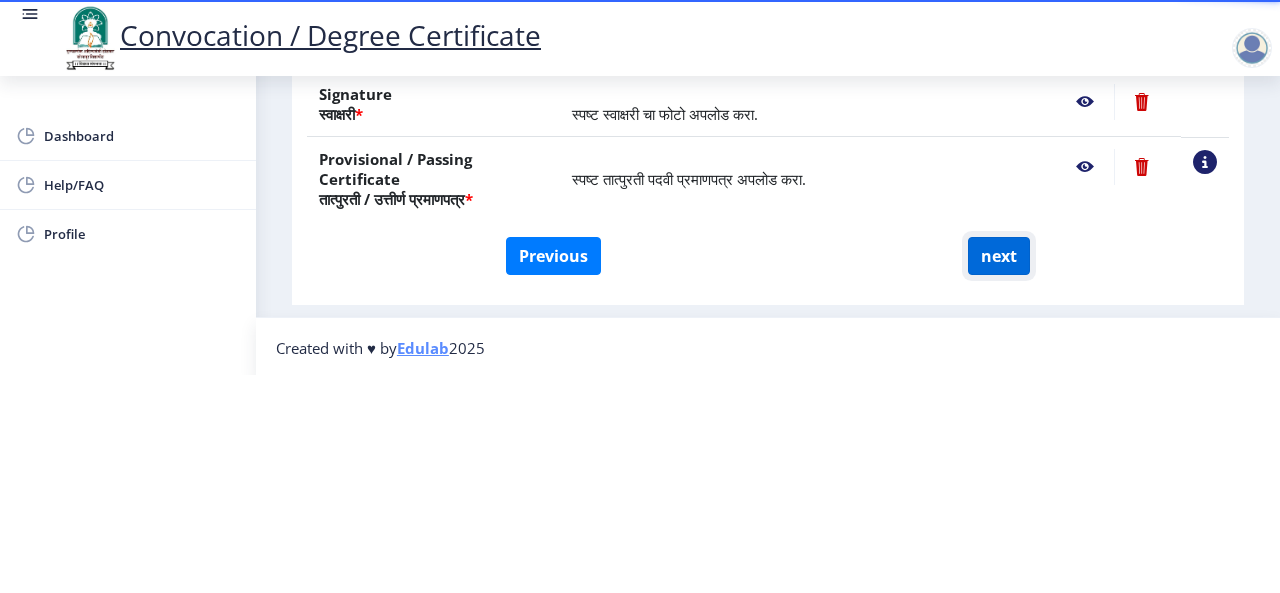 click on "next" 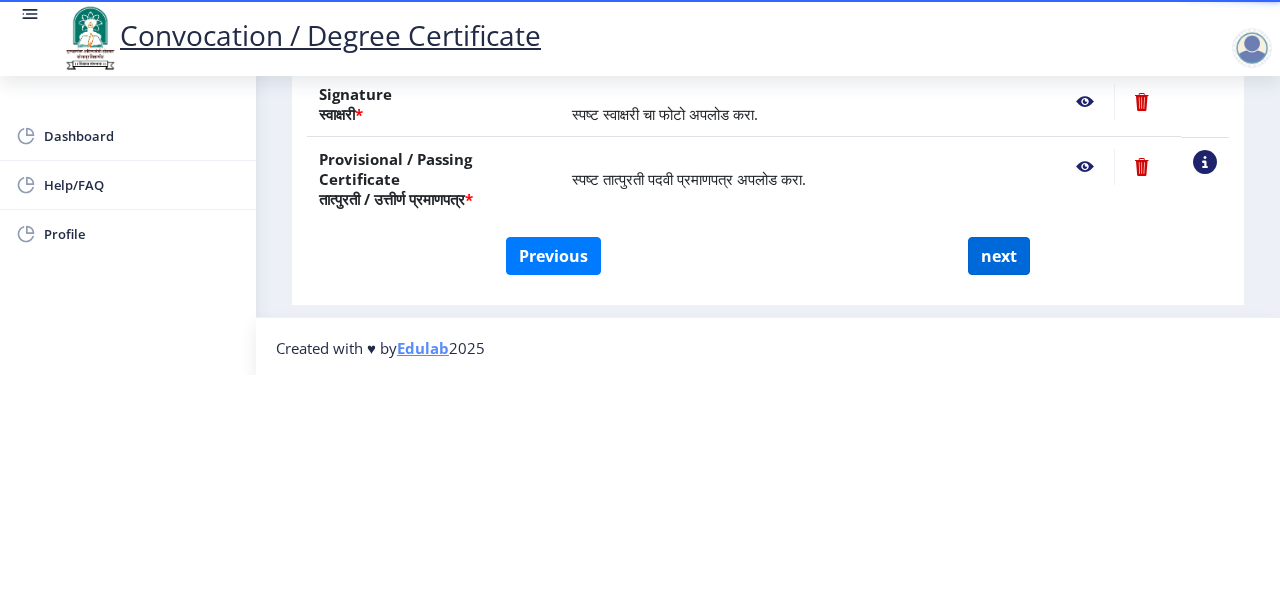 scroll, scrollTop: 0, scrollLeft: 0, axis: both 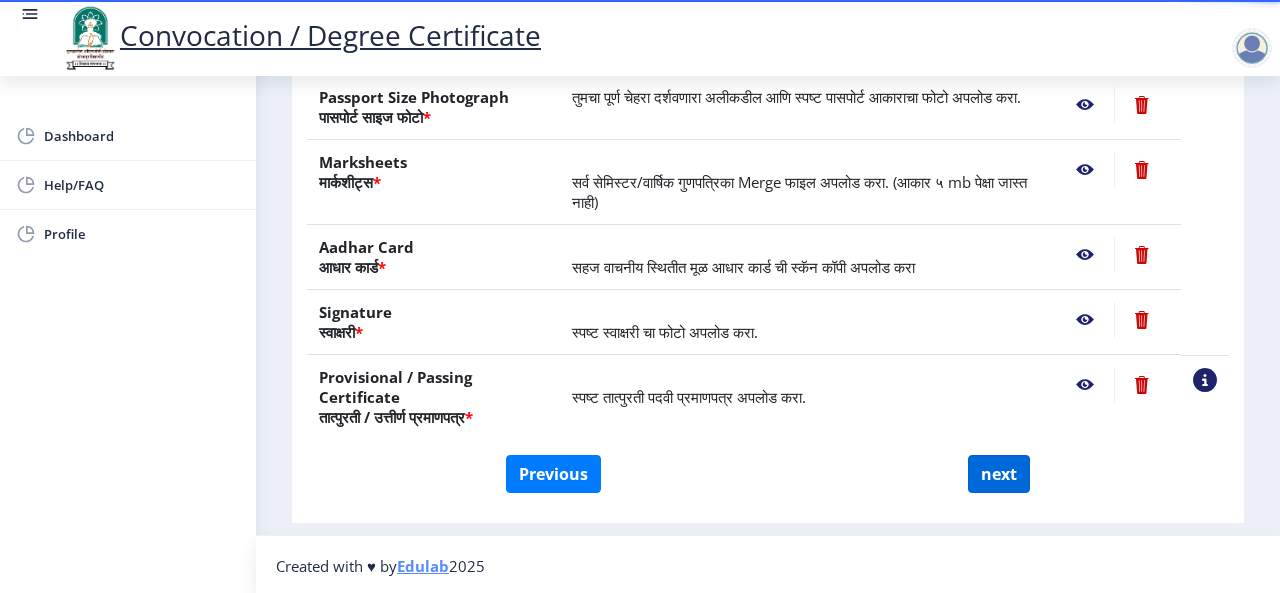 select 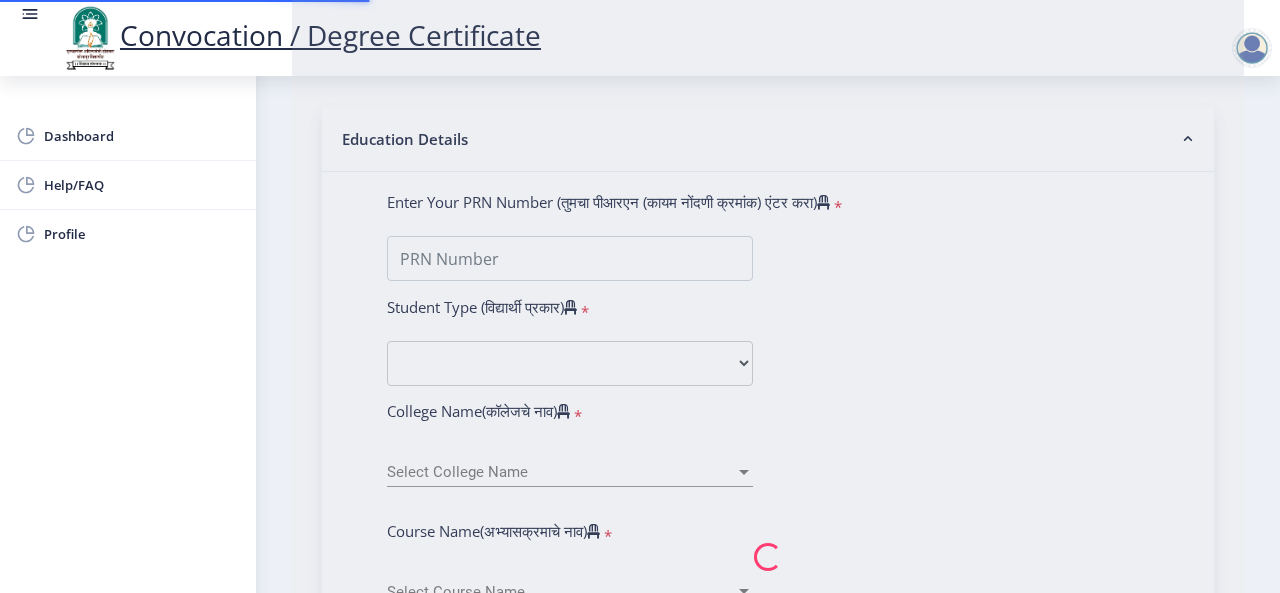 scroll, scrollTop: 0, scrollLeft: 0, axis: both 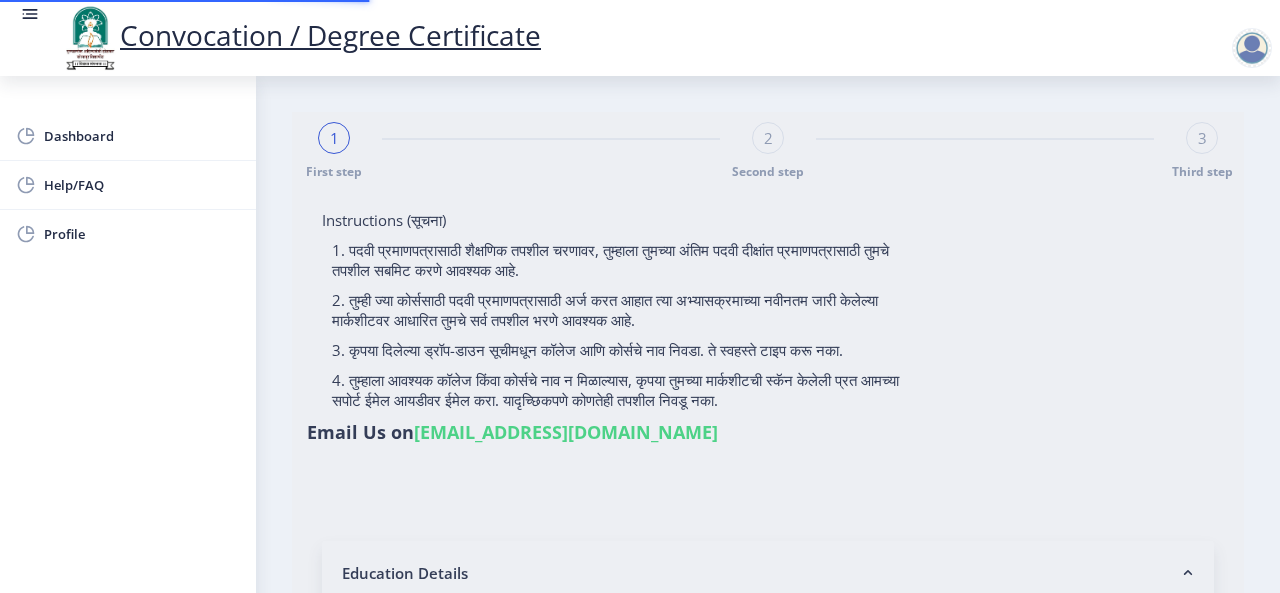 select 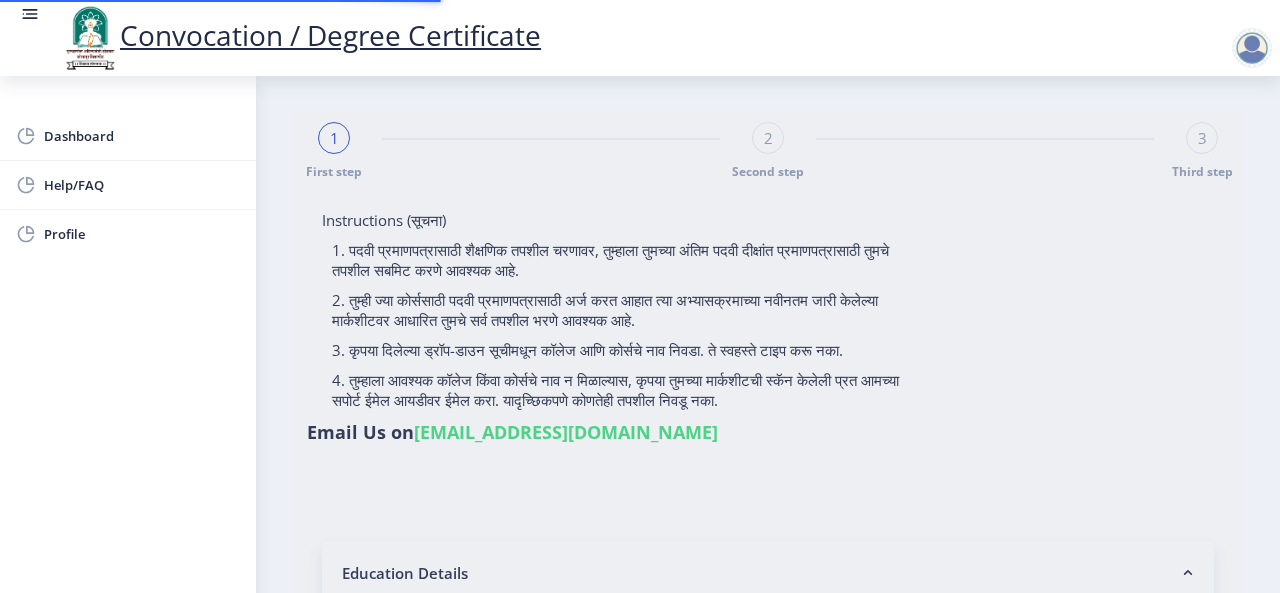 type on "NANGARE SACHIN ANIL" 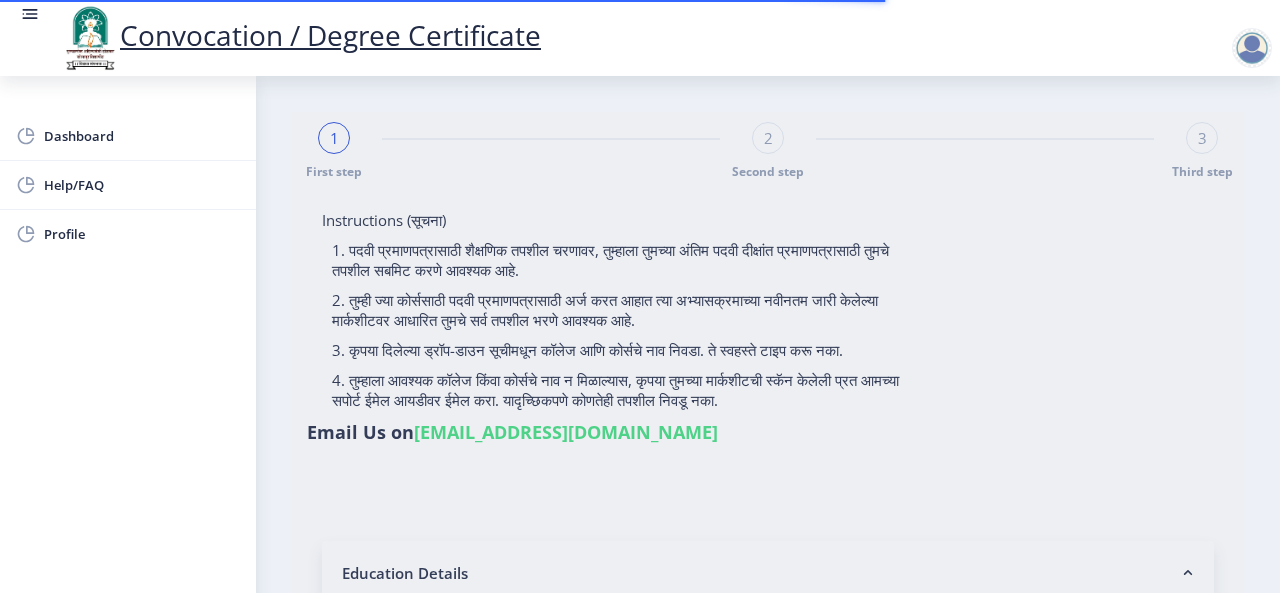 select on "Mechanical Engineering" 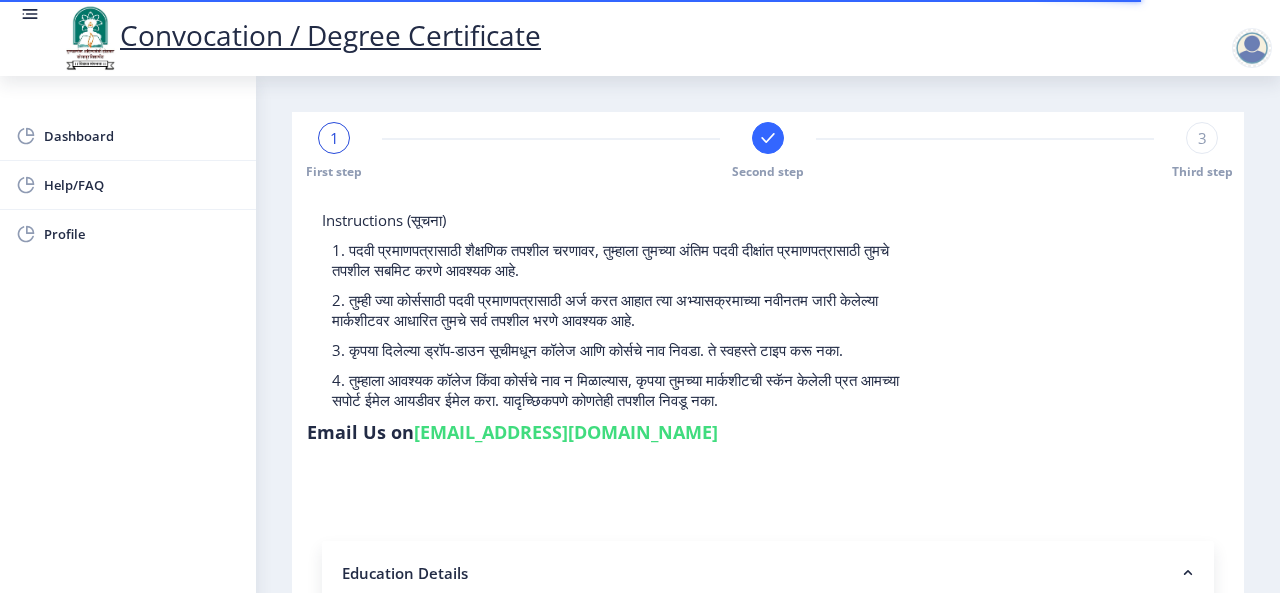 select 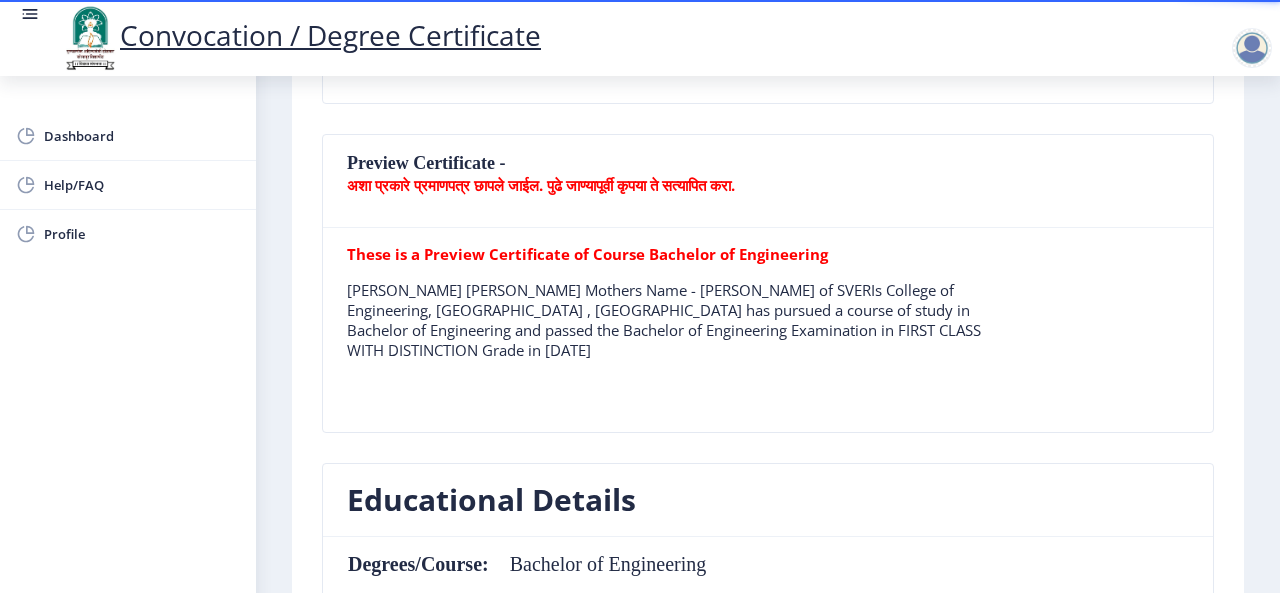scroll, scrollTop: 593, scrollLeft: 0, axis: vertical 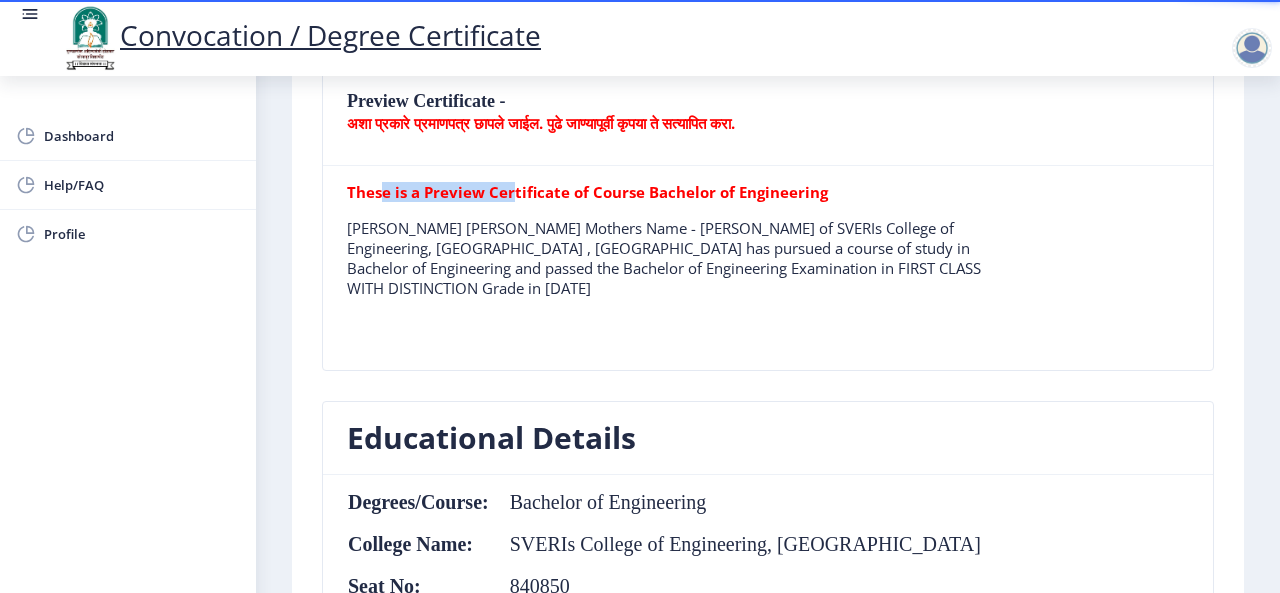 drag, startPoint x: 380, startPoint y: 185, endPoint x: 511, endPoint y: 196, distance: 131.46101 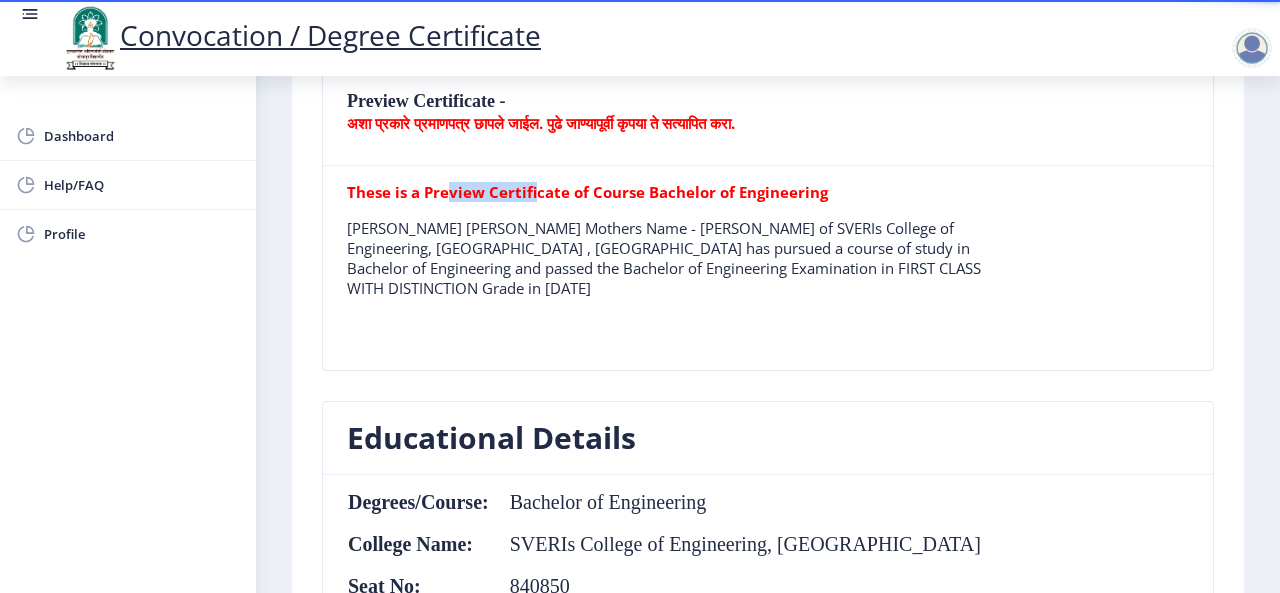 drag, startPoint x: 536, startPoint y: 193, endPoint x: 450, endPoint y: 178, distance: 87.29834 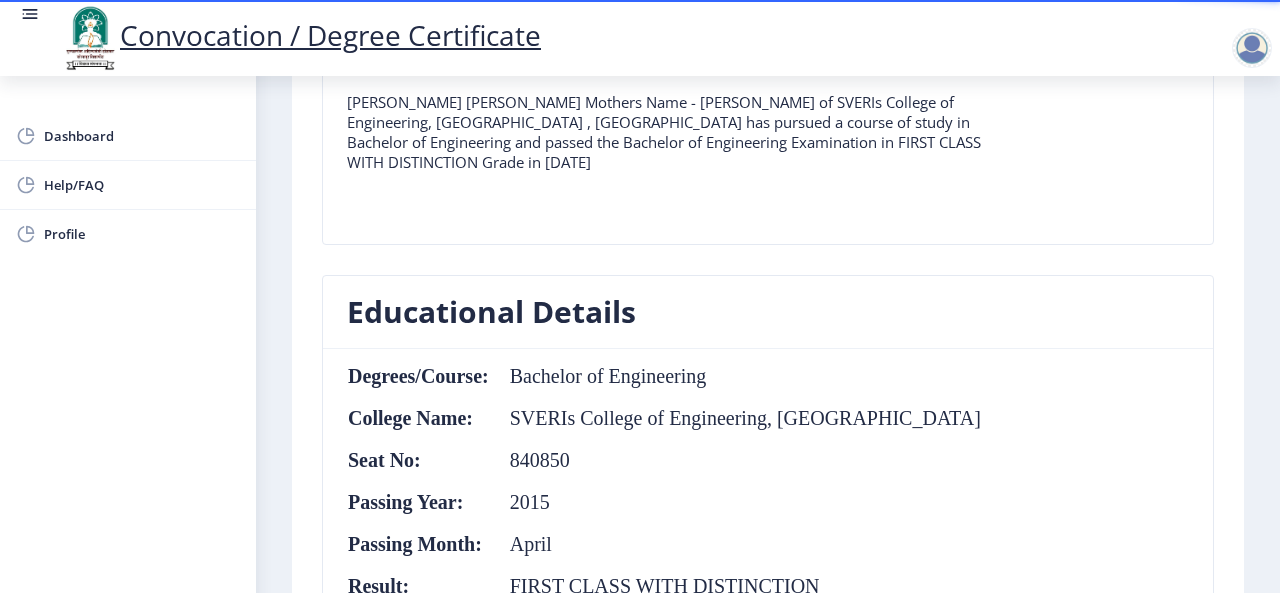 scroll, scrollTop: 744, scrollLeft: 0, axis: vertical 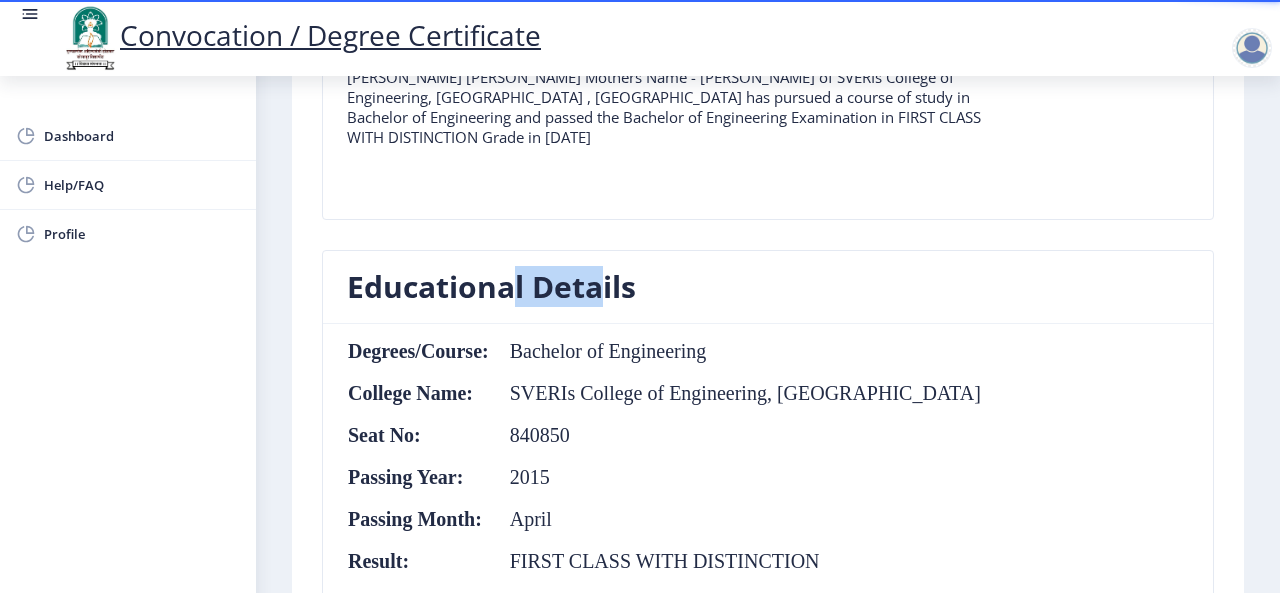 drag, startPoint x: 505, startPoint y: 248, endPoint x: 608, endPoint y: 263, distance: 104.0865 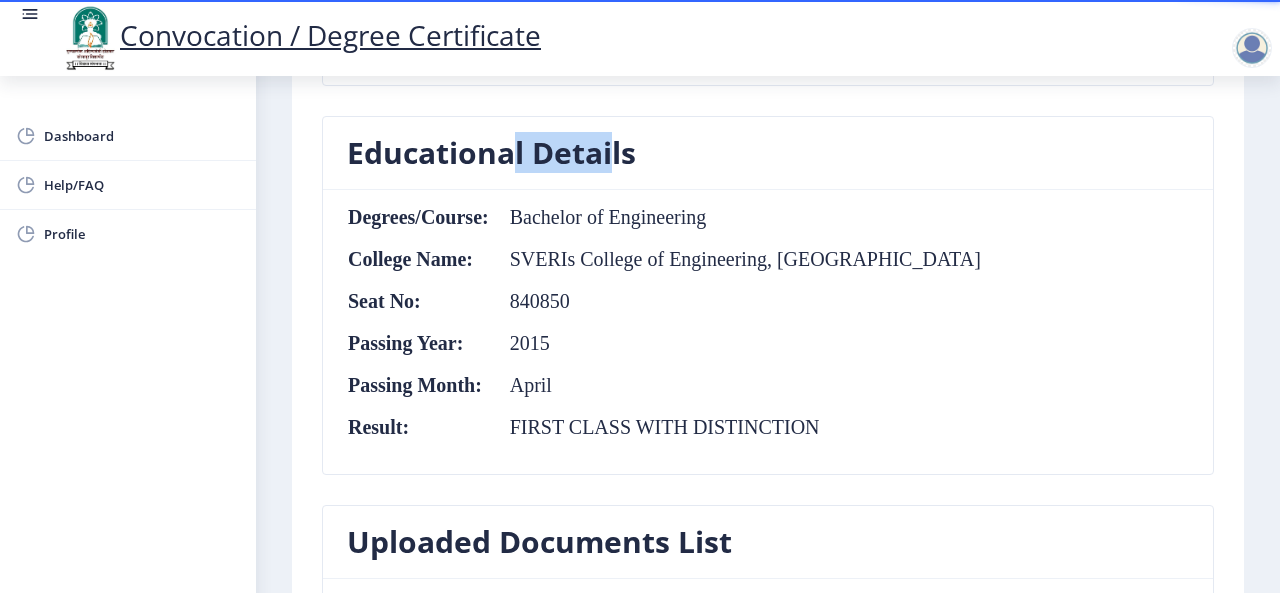 scroll, scrollTop: 890, scrollLeft: 0, axis: vertical 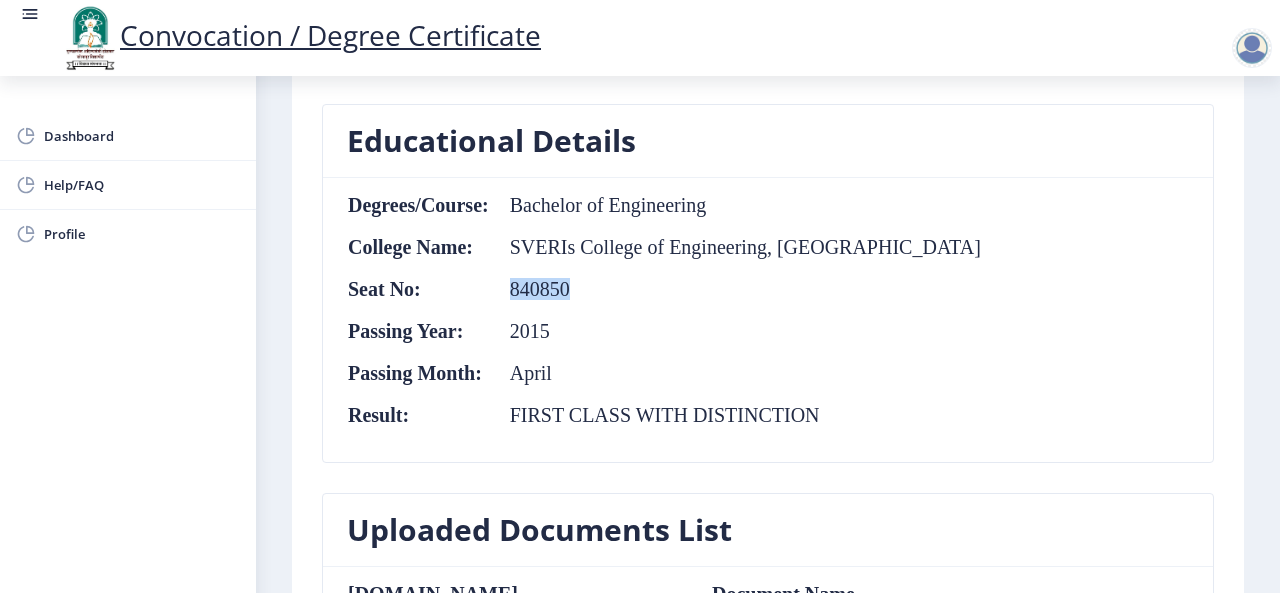 drag, startPoint x: 564, startPoint y: 260, endPoint x: 505, endPoint y: 262, distance: 59.03389 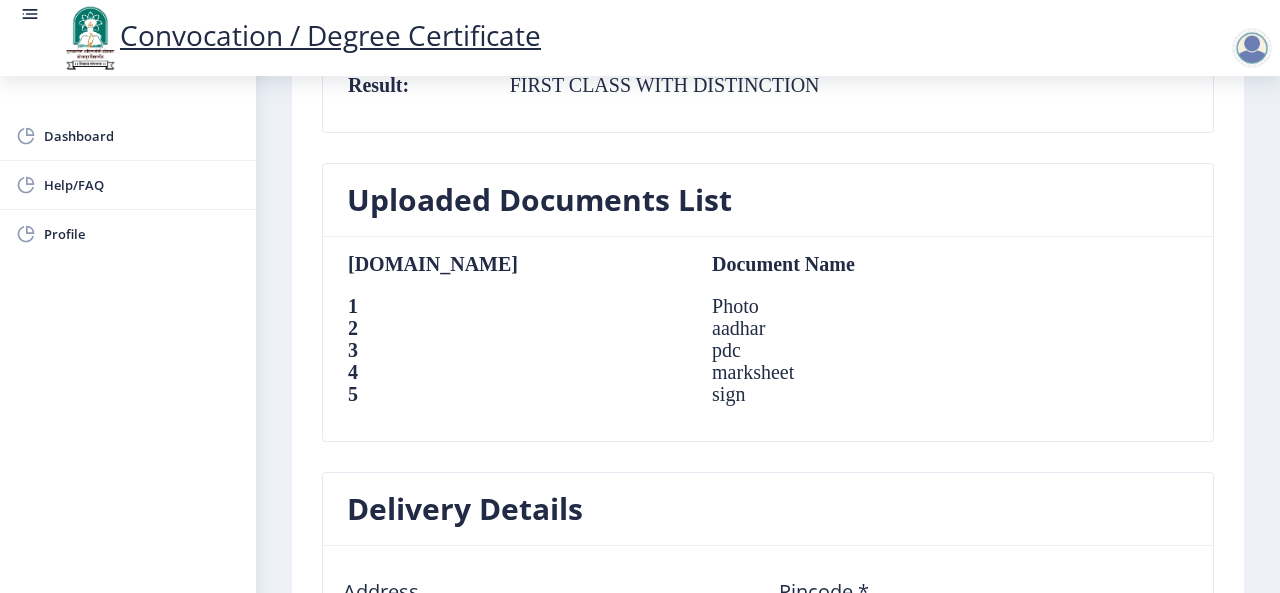scroll, scrollTop: 1242, scrollLeft: 0, axis: vertical 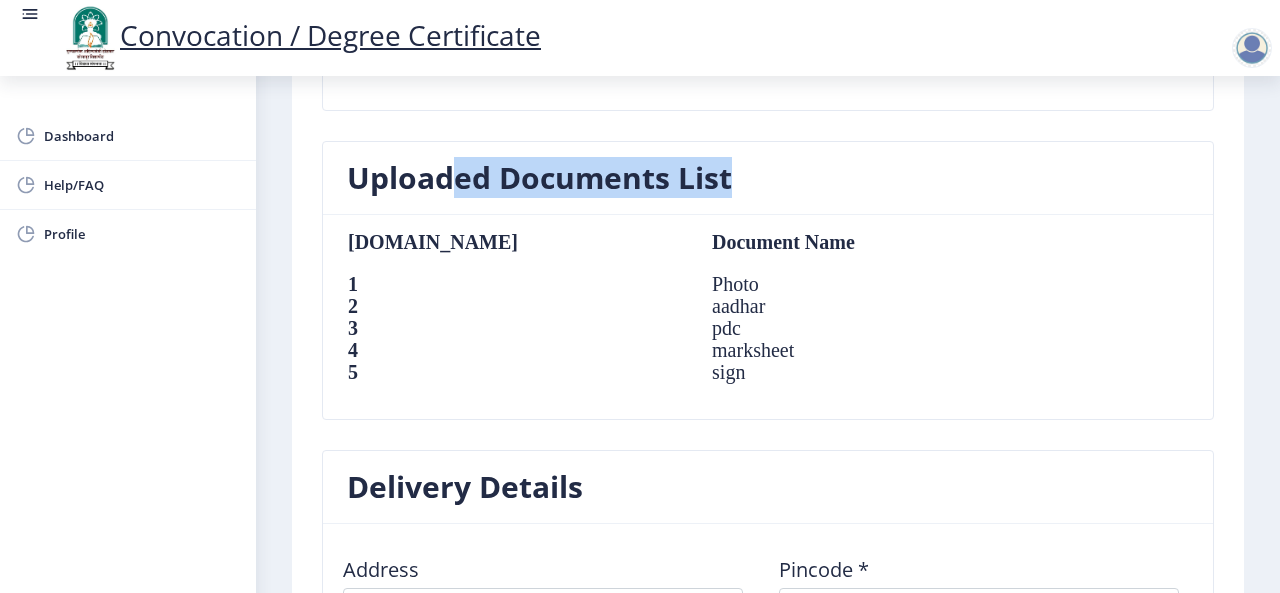 drag, startPoint x: 452, startPoint y: 146, endPoint x: 734, endPoint y: 128, distance: 282.57388 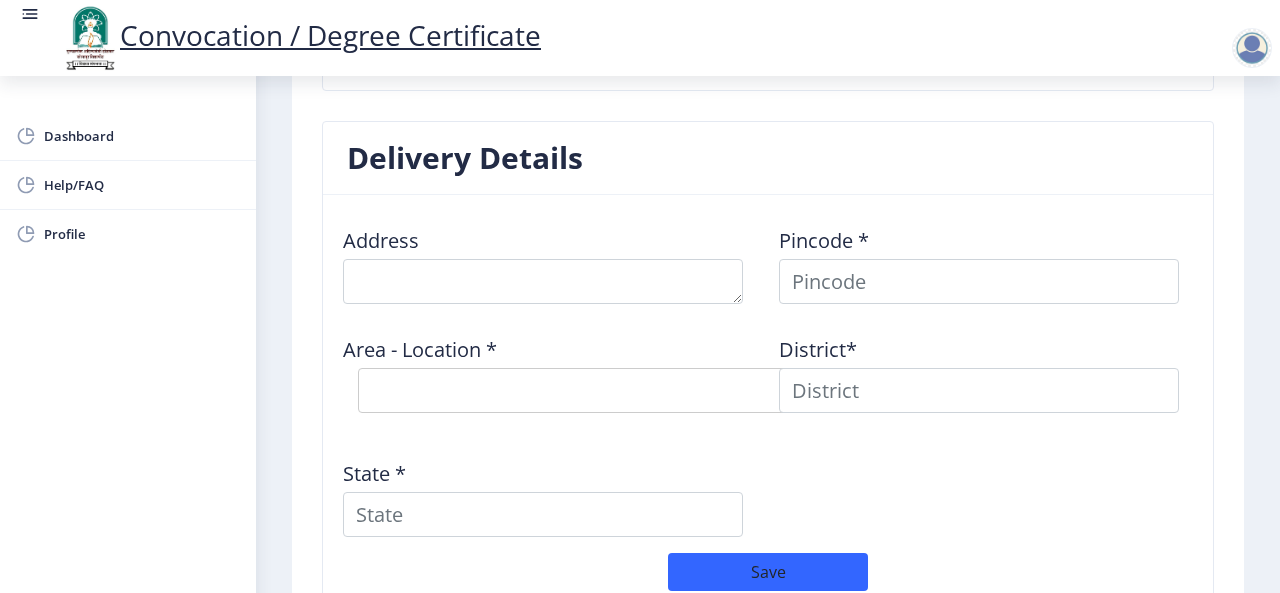 scroll, scrollTop: 1573, scrollLeft: 0, axis: vertical 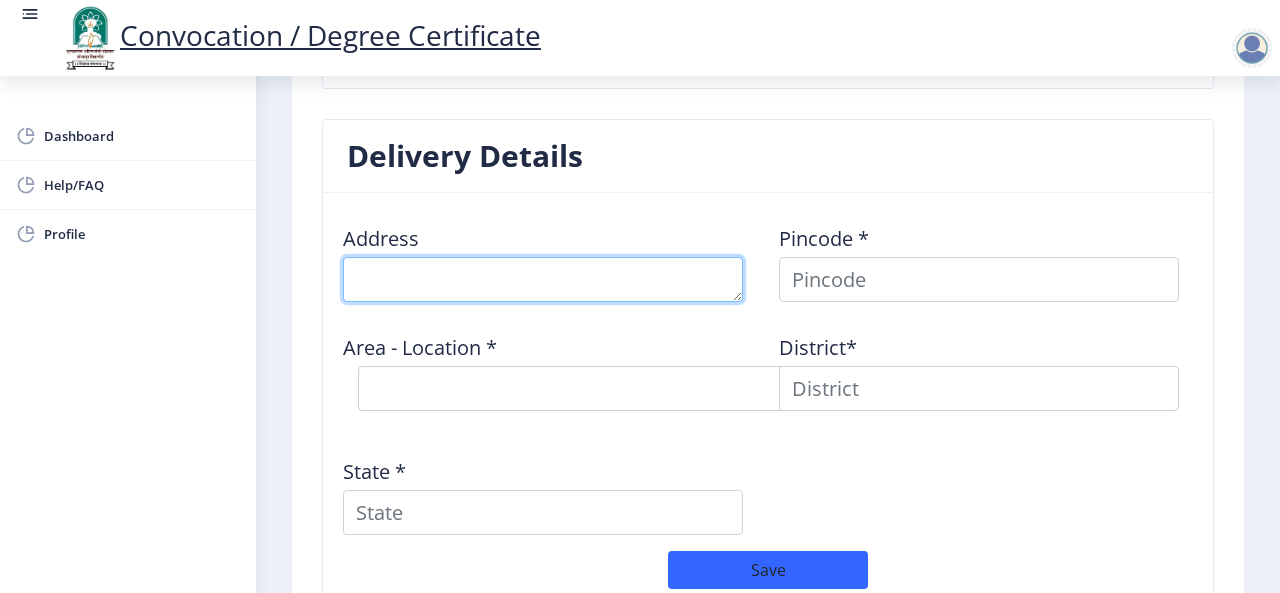 click at bounding box center [543, 279] 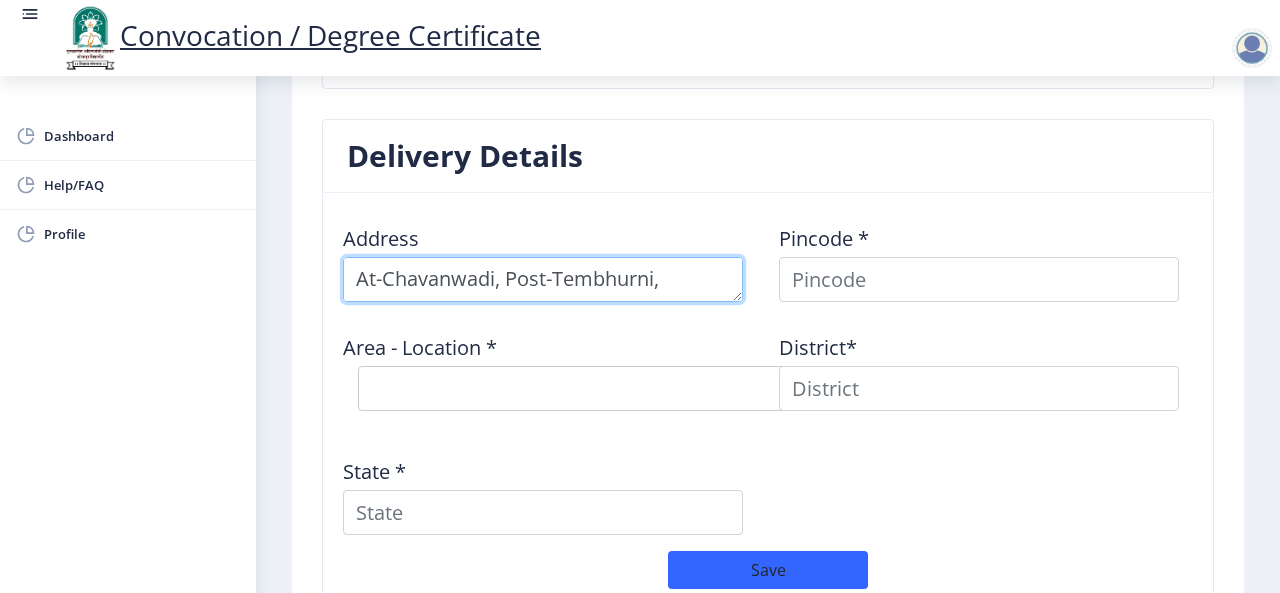 scroll, scrollTop: 21, scrollLeft: 0, axis: vertical 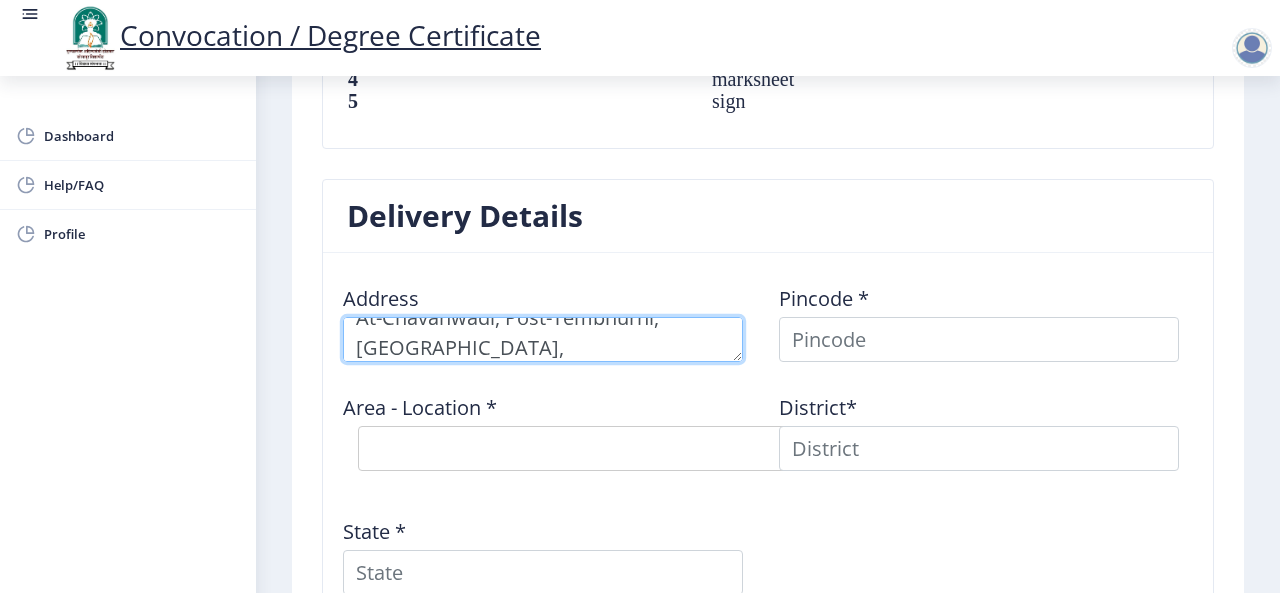 drag, startPoint x: 492, startPoint y: 296, endPoint x: 572, endPoint y: 355, distance: 99.40322 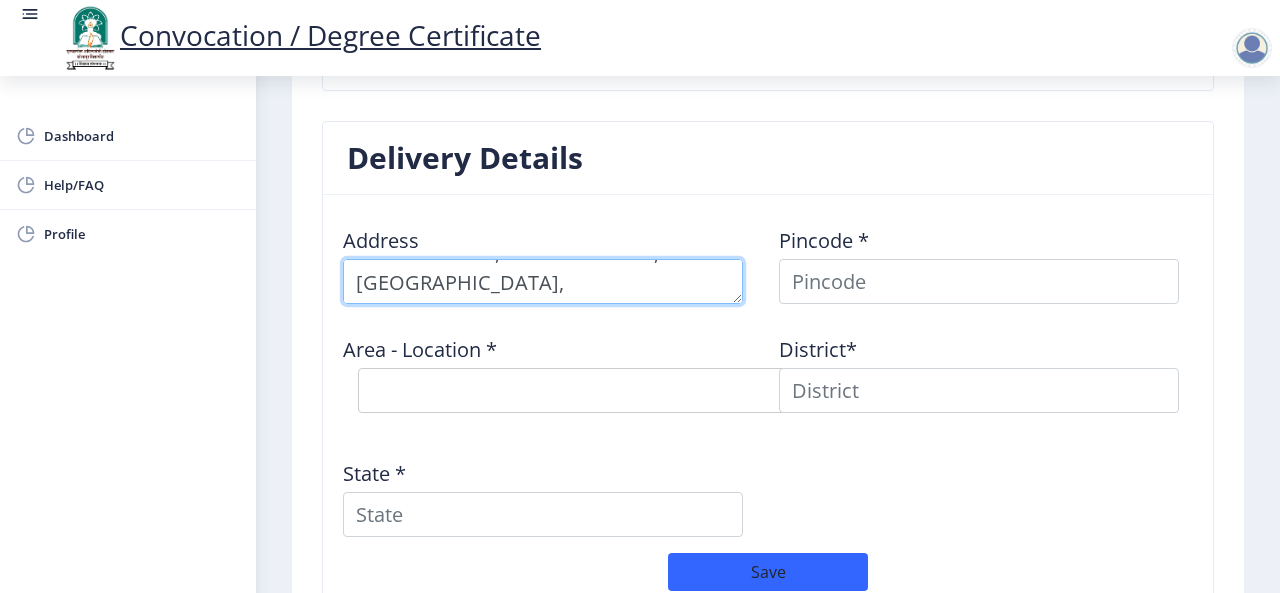 scroll, scrollTop: 1574, scrollLeft: 0, axis: vertical 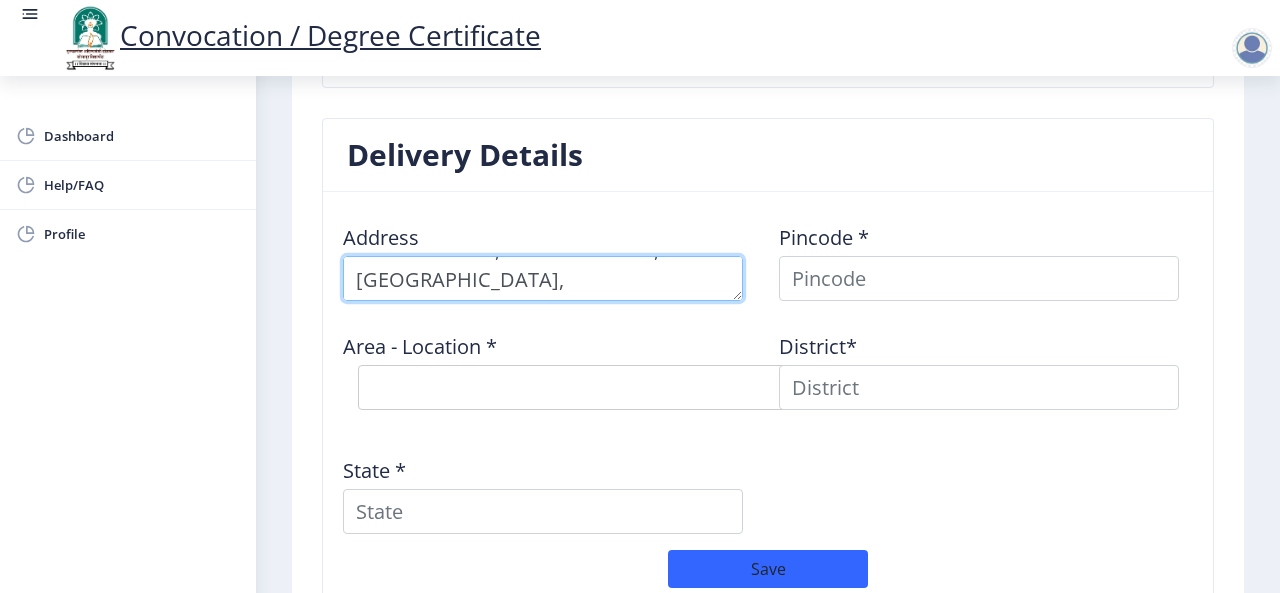 click at bounding box center (543, 278) 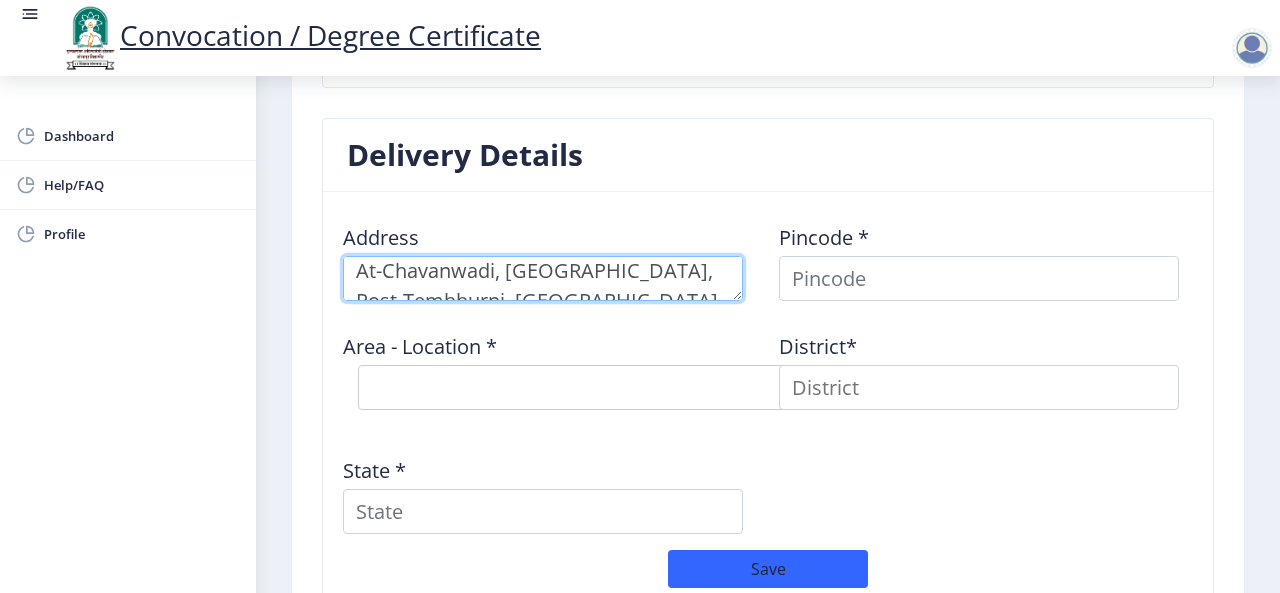 scroll, scrollTop: 58, scrollLeft: 0, axis: vertical 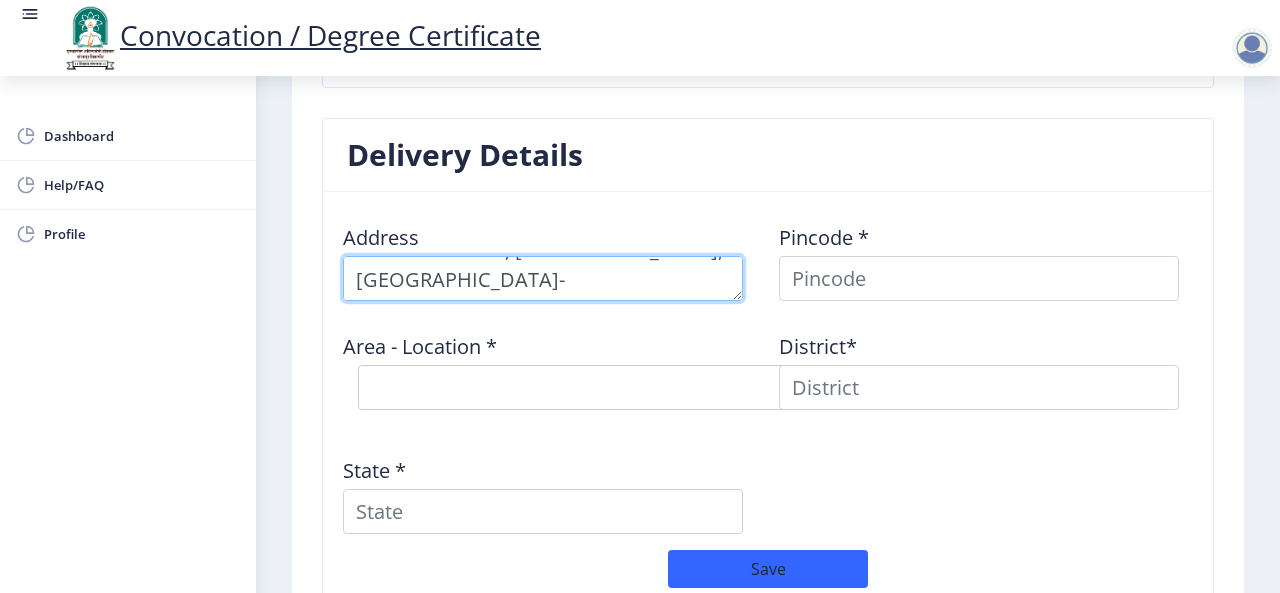 type on "At-Chavanwadi, Nangarewasti, Post-Tembhurni, Tal-Madha, Dist-Solapur-413211" 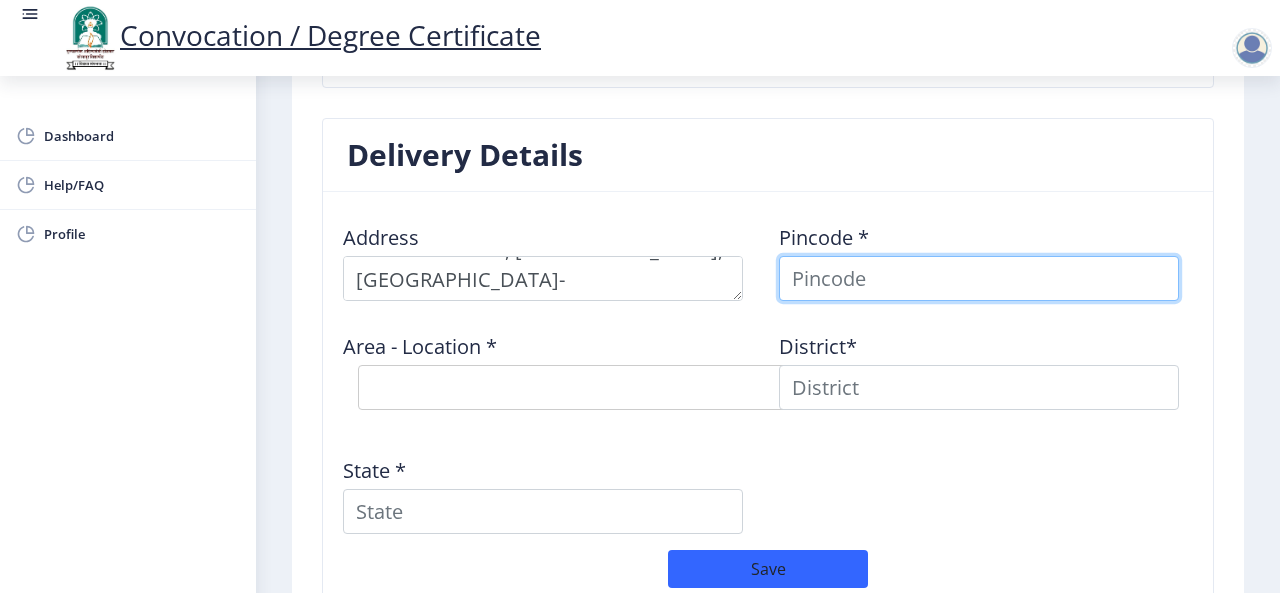click at bounding box center (979, 278) 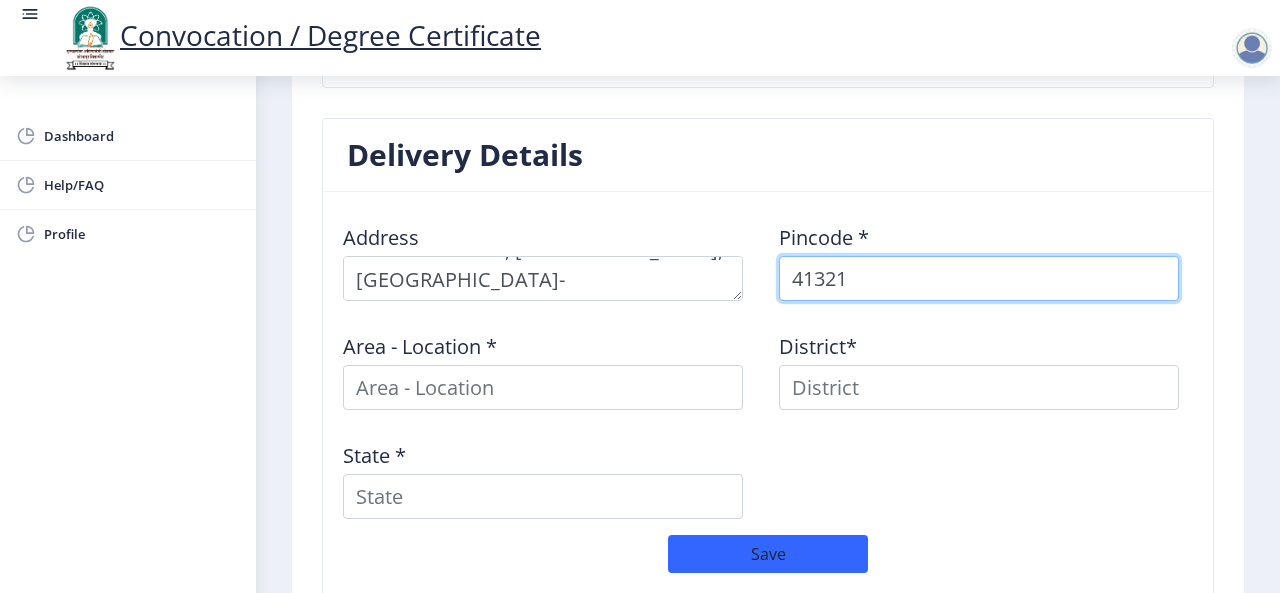 type on "413211" 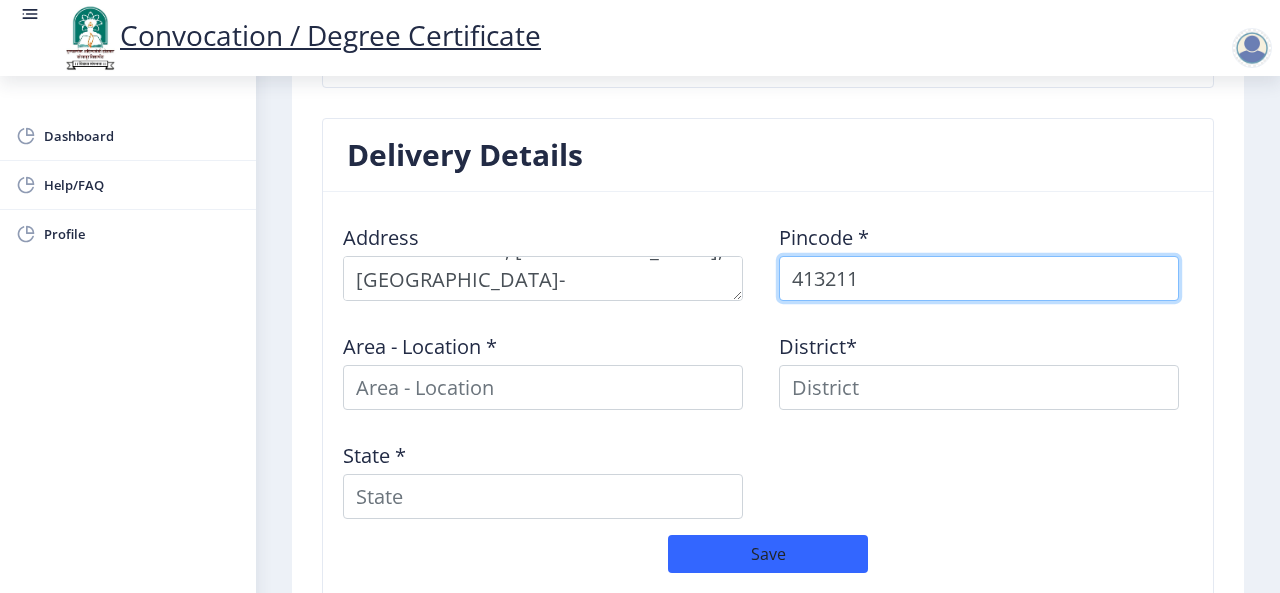 select 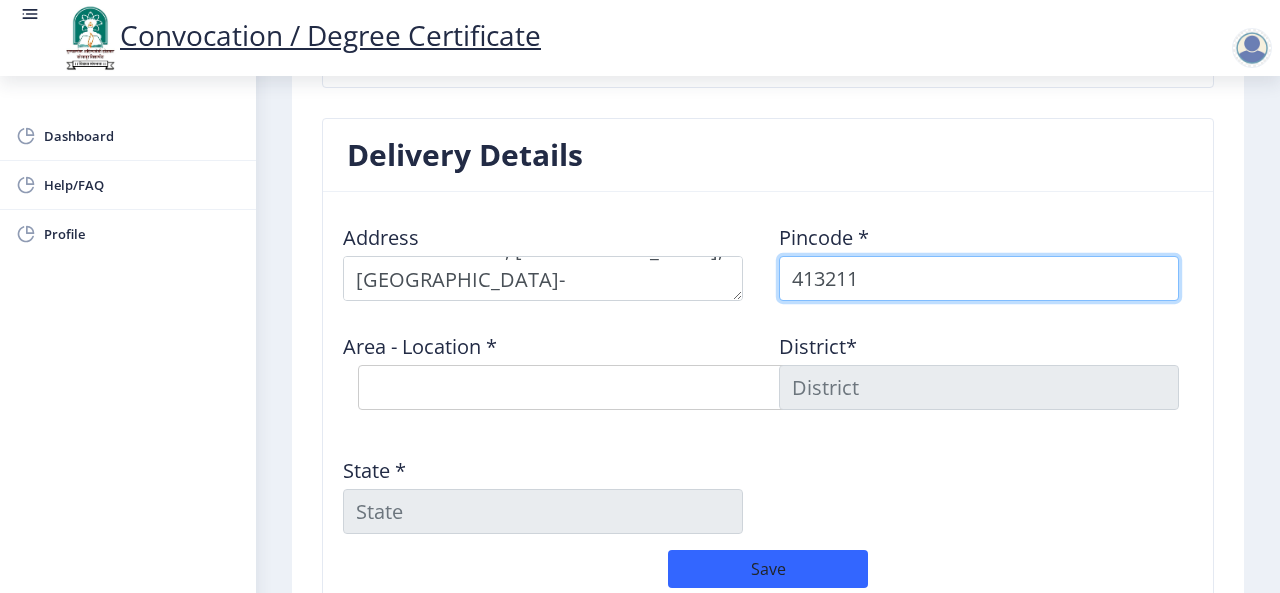 scroll, scrollTop: 1616, scrollLeft: 0, axis: vertical 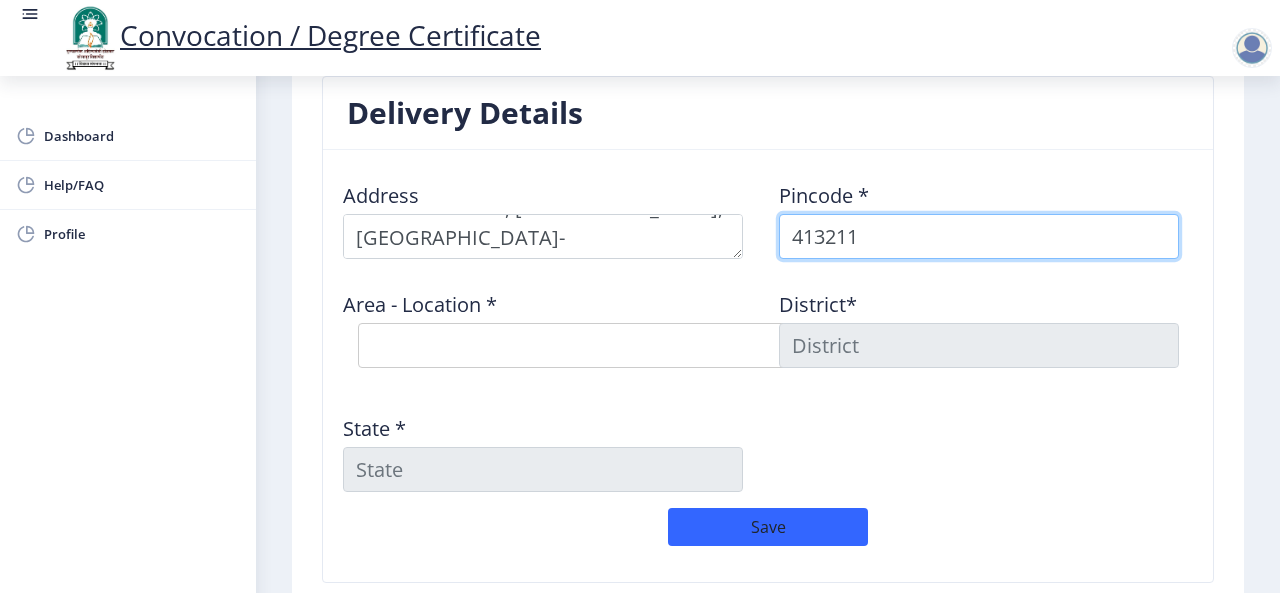 type on "413211" 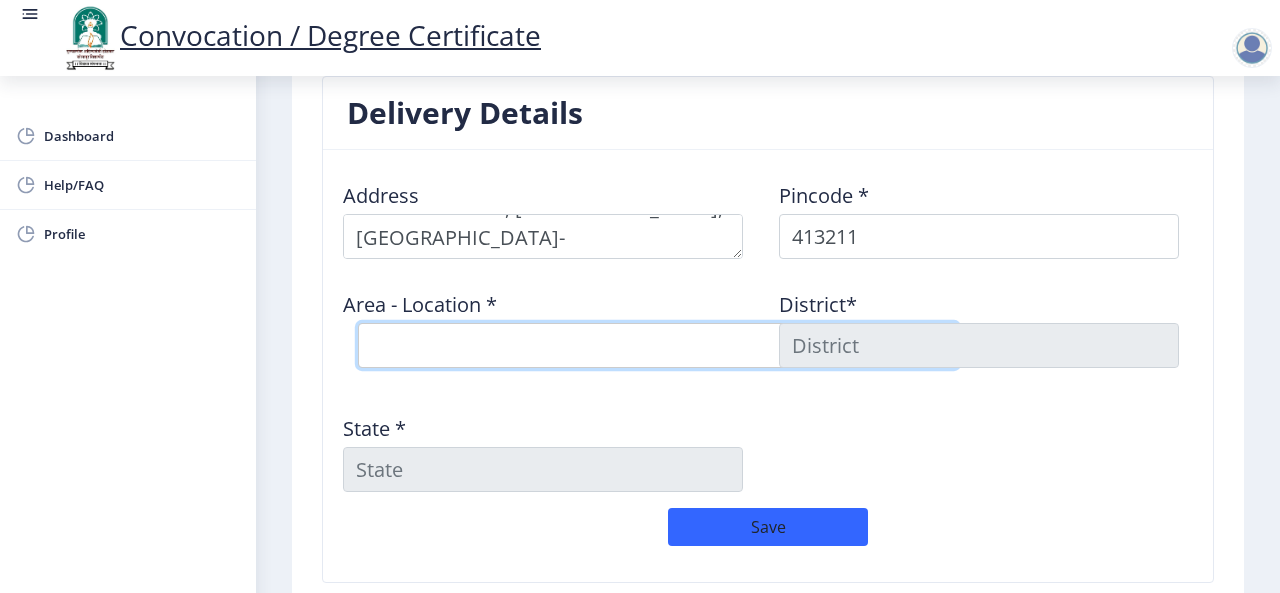 click on "Select Area Location Akole(KH) B.O Akumbhe B.O Bembale B.O Ghoti B.O Kanhapuri B.O Niranarshingpur B.O Parite B.O Tembhurni S.O (Solapur) Warwade B.O" at bounding box center (658, 345) 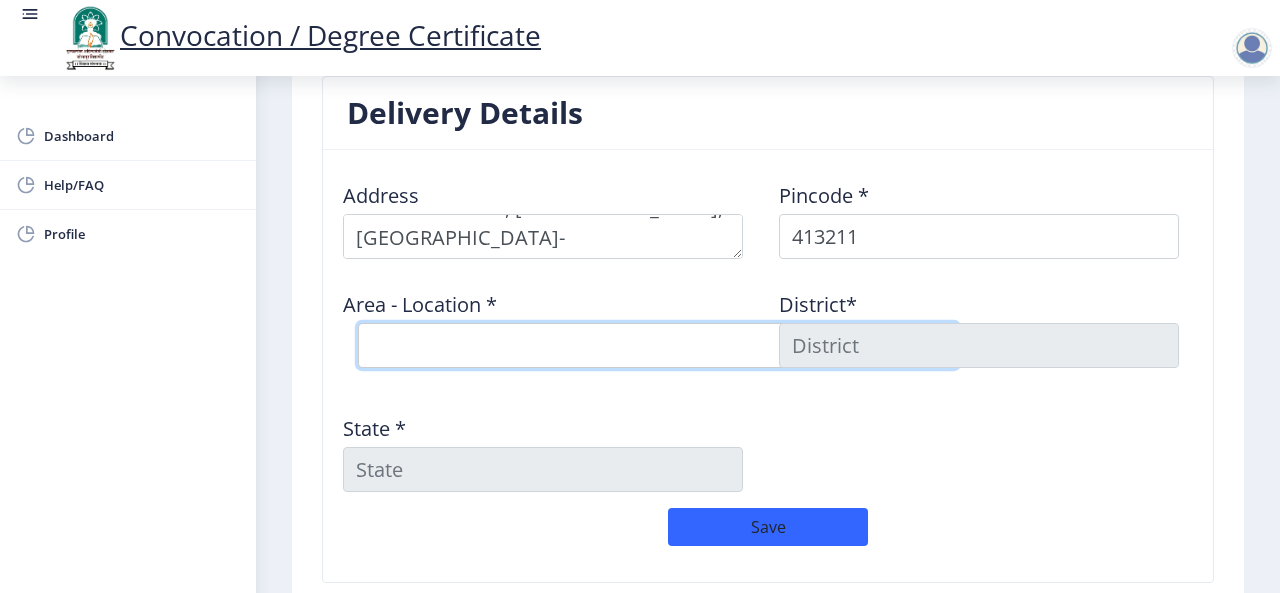 click on "Select Area Location Akole(KH) B.O Akumbhe B.O Bembale B.O Ghoti B.O Kanhapuri B.O Niranarshingpur B.O Parite B.O Tembhurni S.O (Solapur) Warwade B.O" at bounding box center (658, 345) 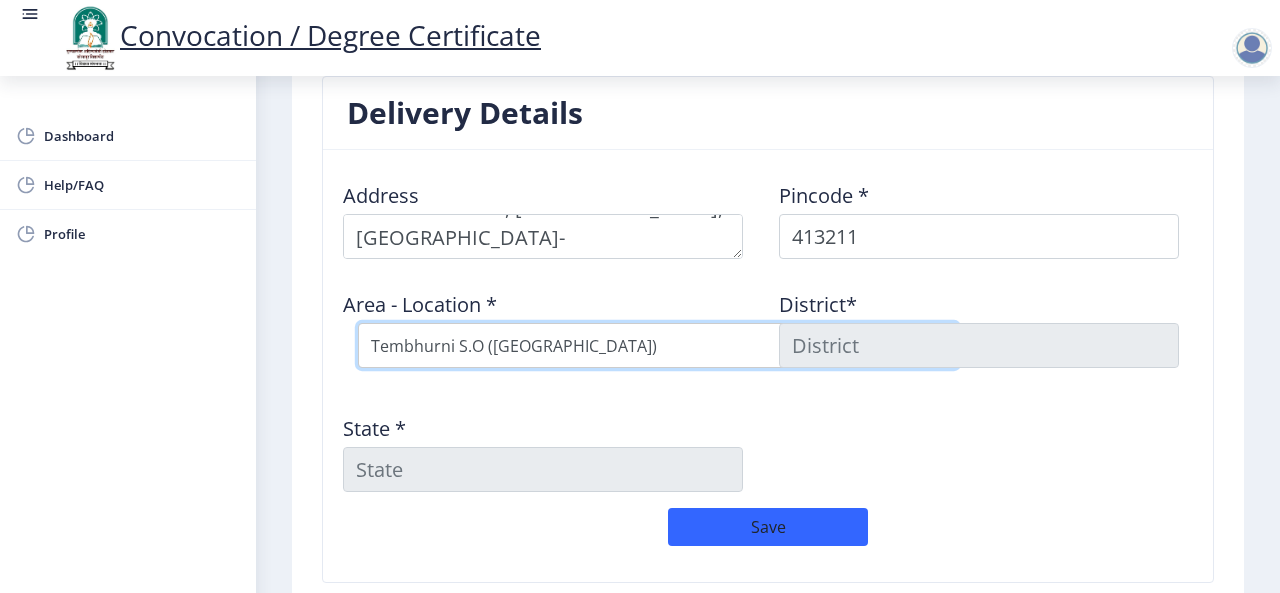 click on "Select Area Location Akole(KH) B.O Akumbhe B.O Bembale B.O Ghoti B.O Kanhapuri B.O Niranarshingpur B.O Parite B.O Tembhurni S.O (Solapur) Warwade B.O" at bounding box center [658, 345] 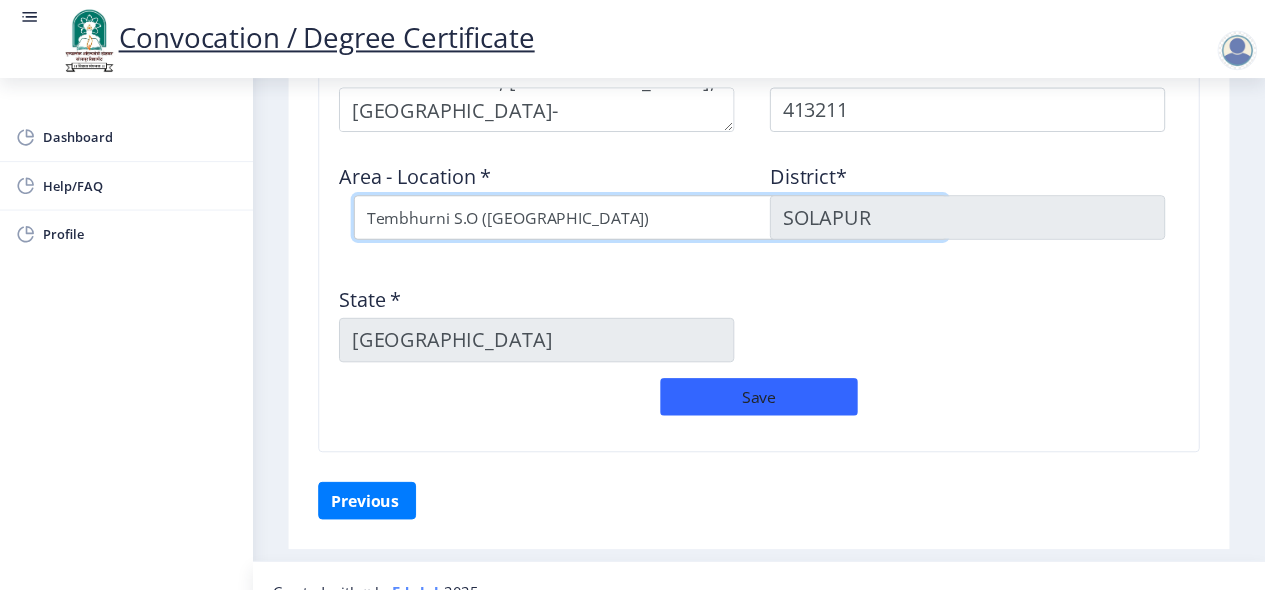 scroll, scrollTop: 1748, scrollLeft: 0, axis: vertical 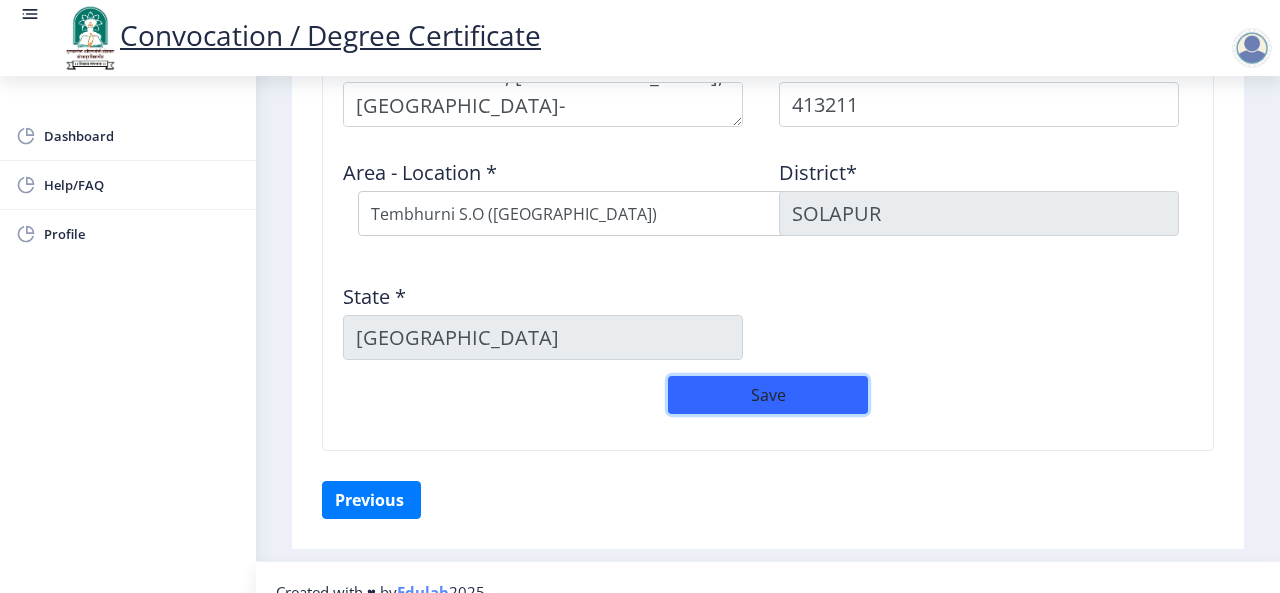 click on "Save" 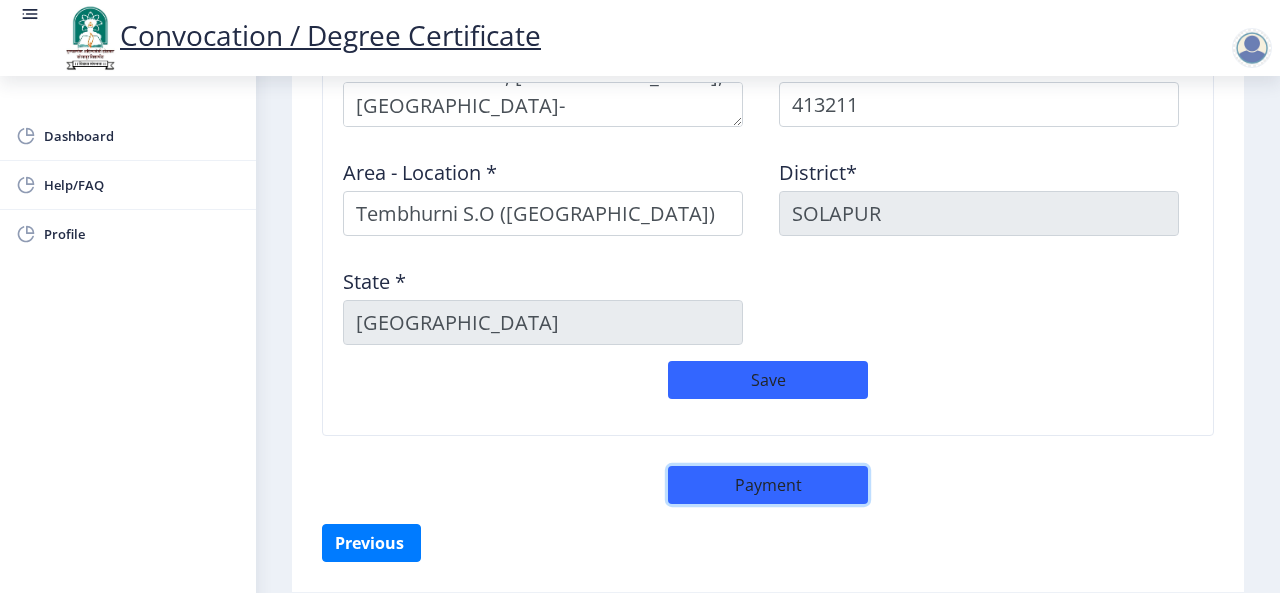 click on "Payment" 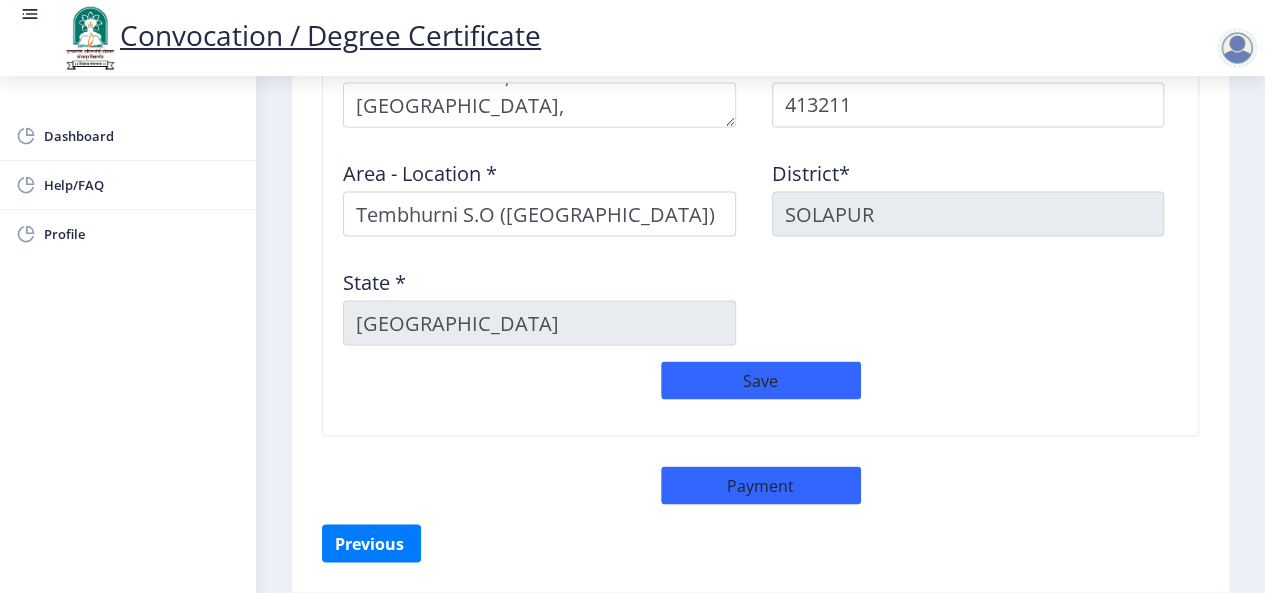 select on "sealed" 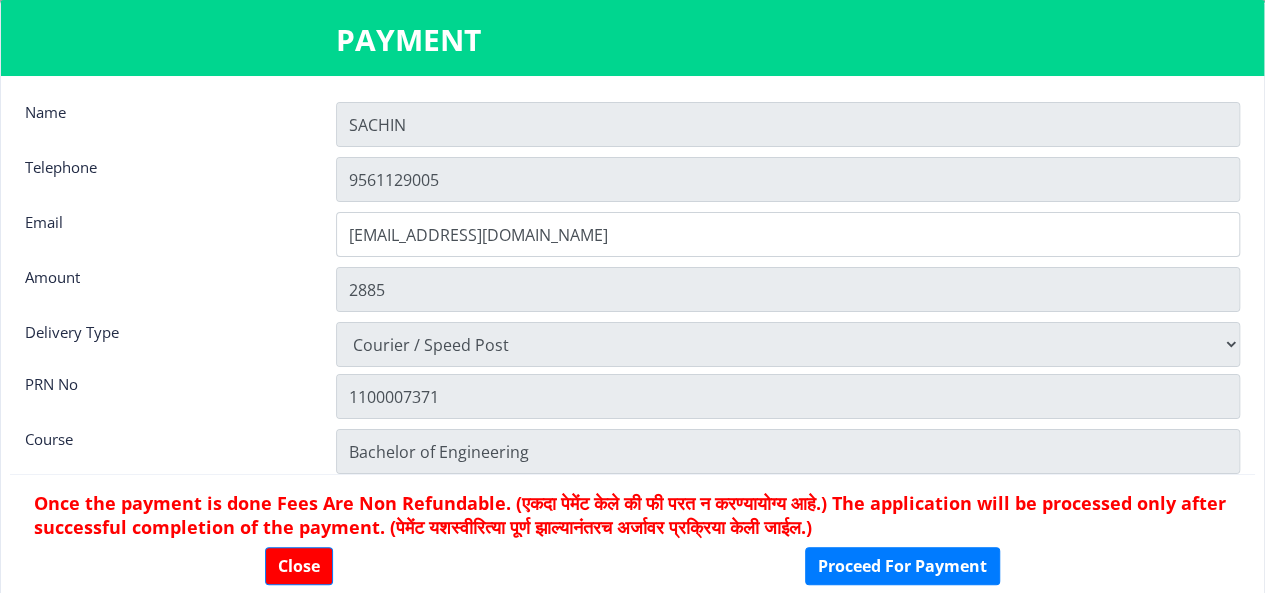 scroll, scrollTop: 26, scrollLeft: 0, axis: vertical 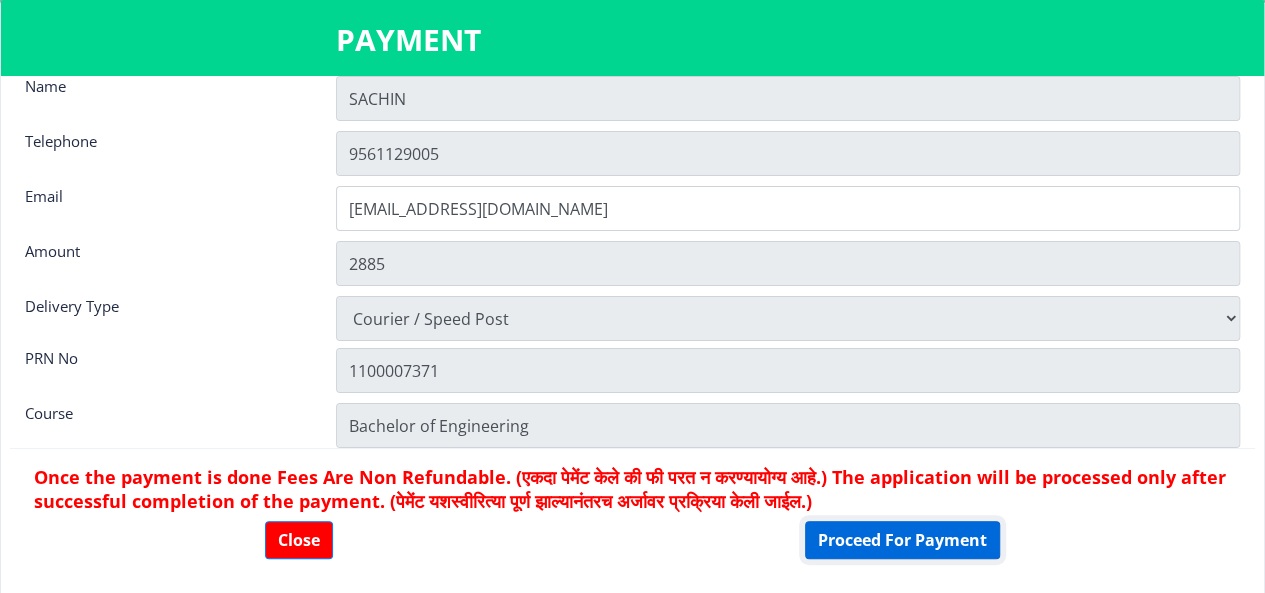click on "Proceed For Payment" 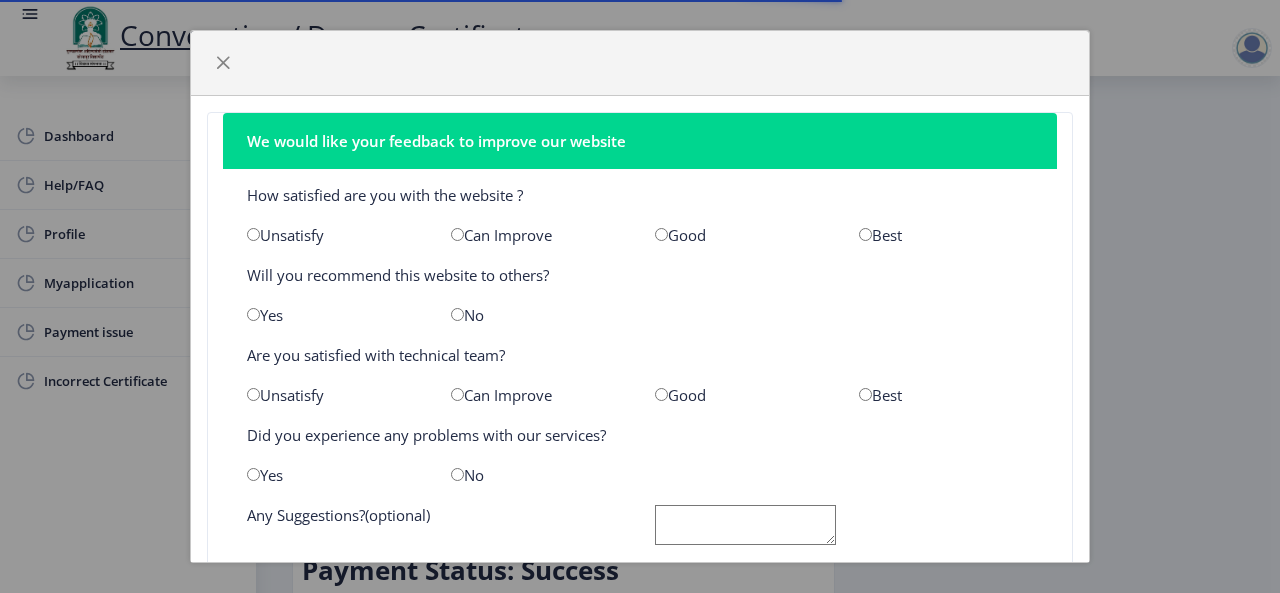 scroll, scrollTop: 0, scrollLeft: 0, axis: both 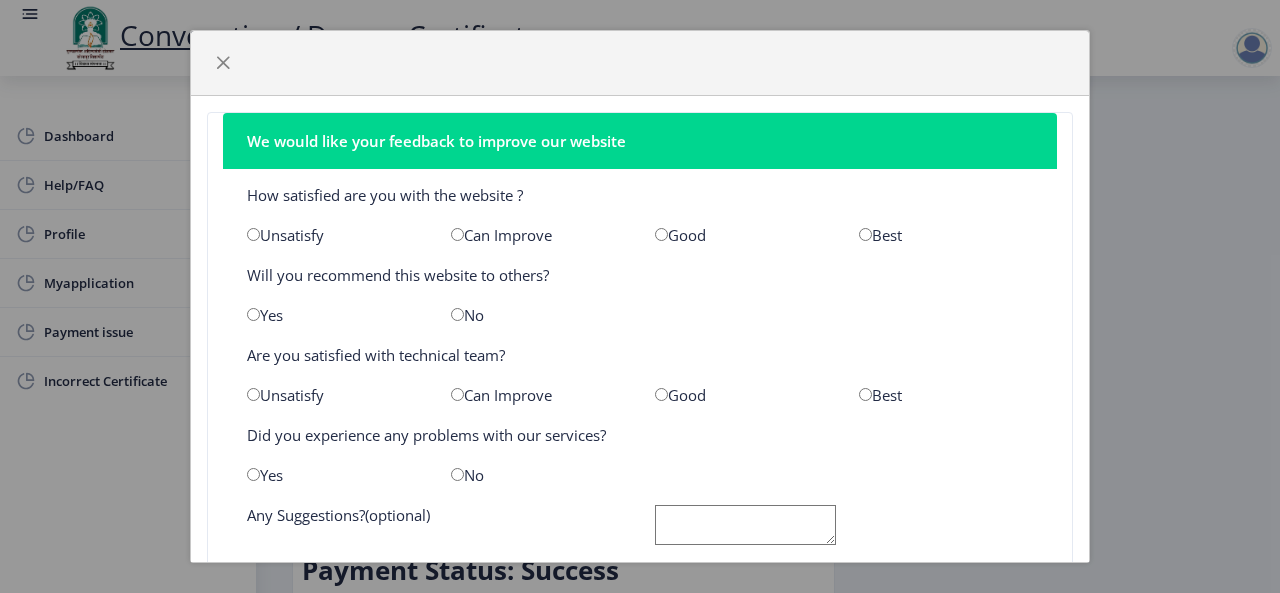 click at bounding box center (661, 234) 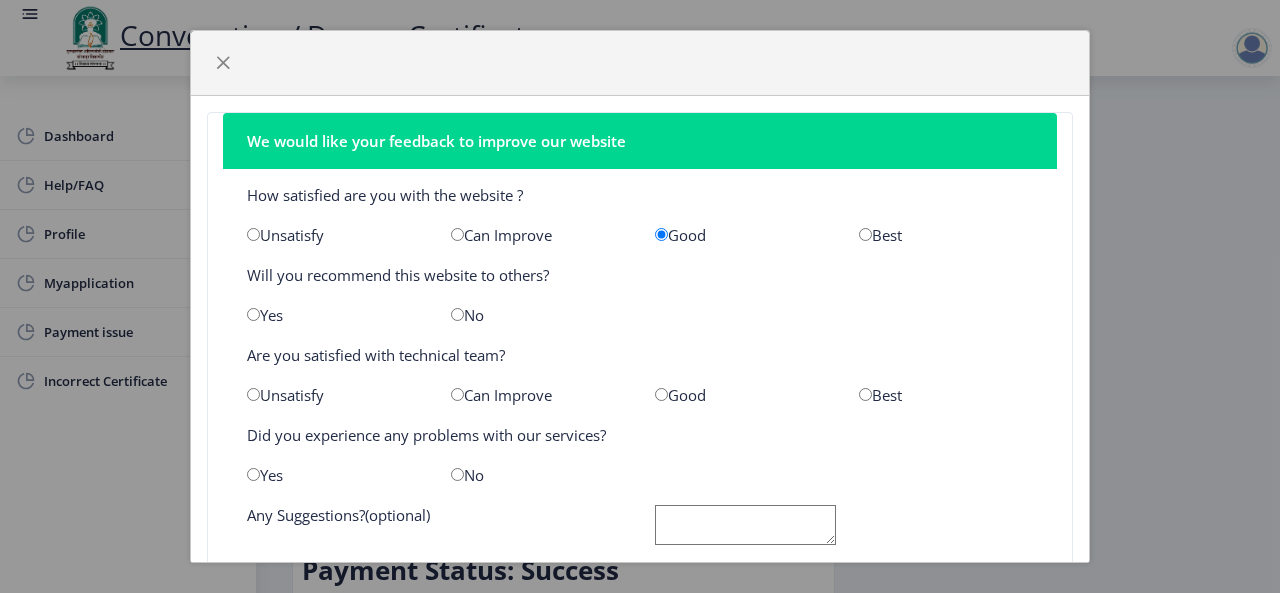 click on "Yes" 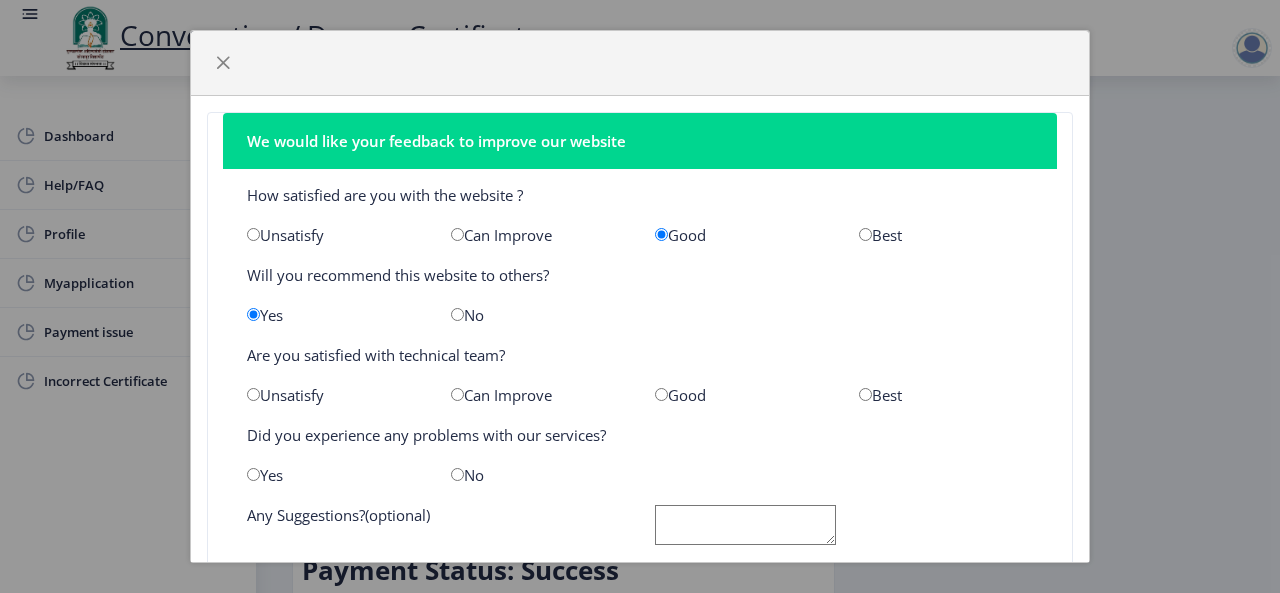click at bounding box center (865, 394) 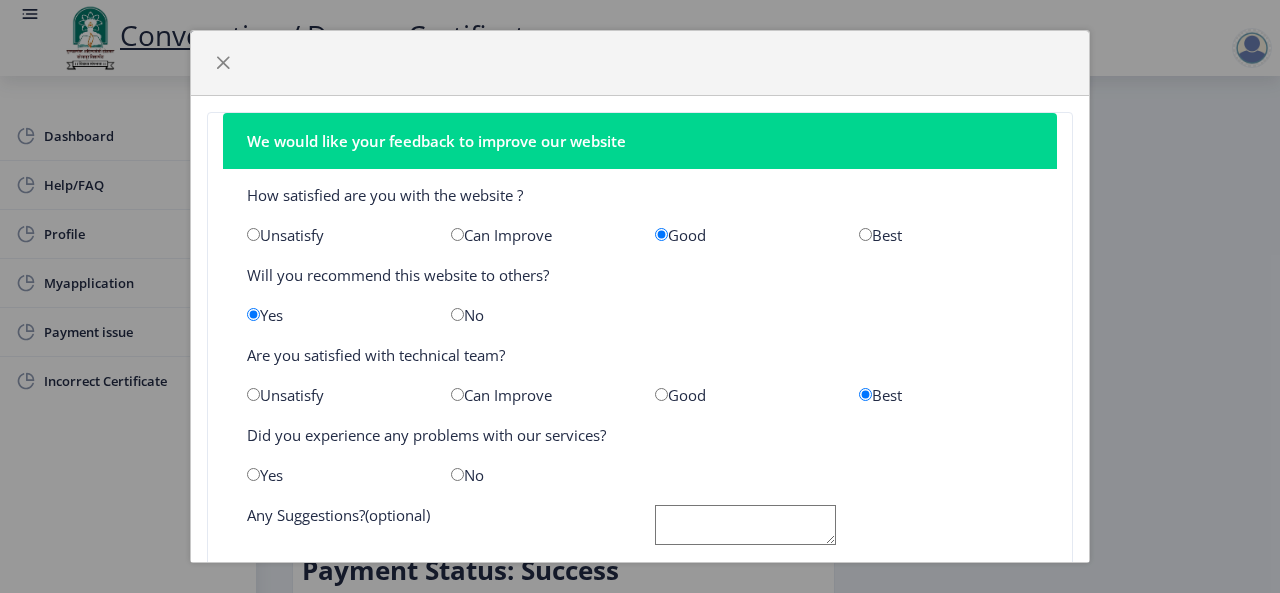 click at bounding box center [865, 394] 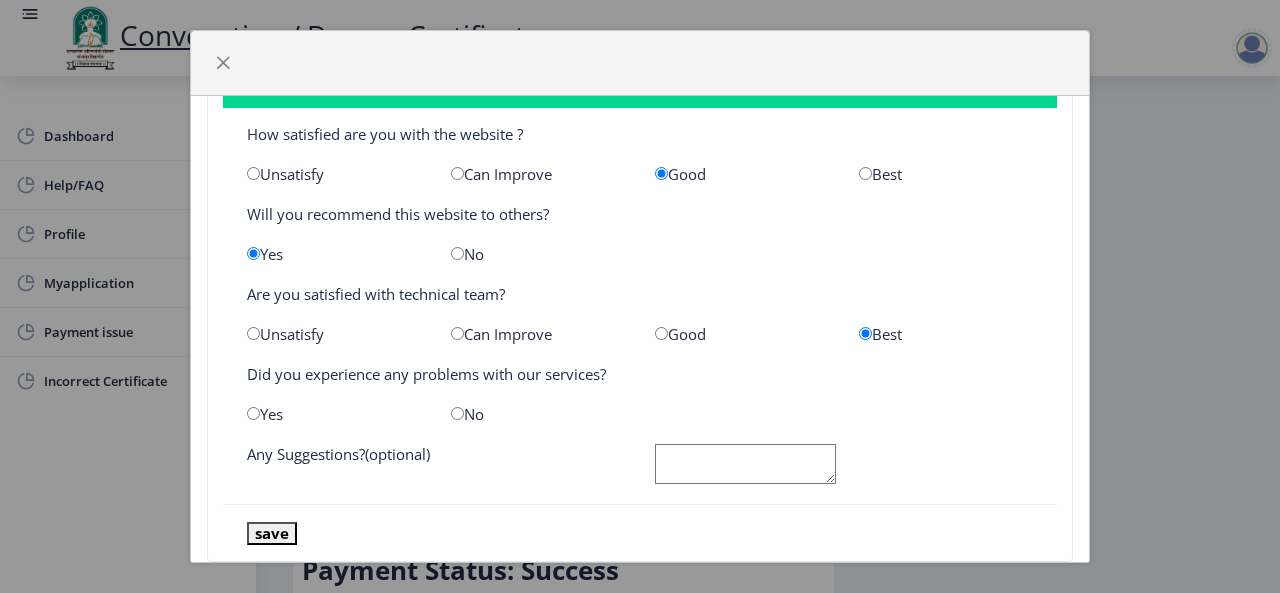 scroll, scrollTop: 64, scrollLeft: 0, axis: vertical 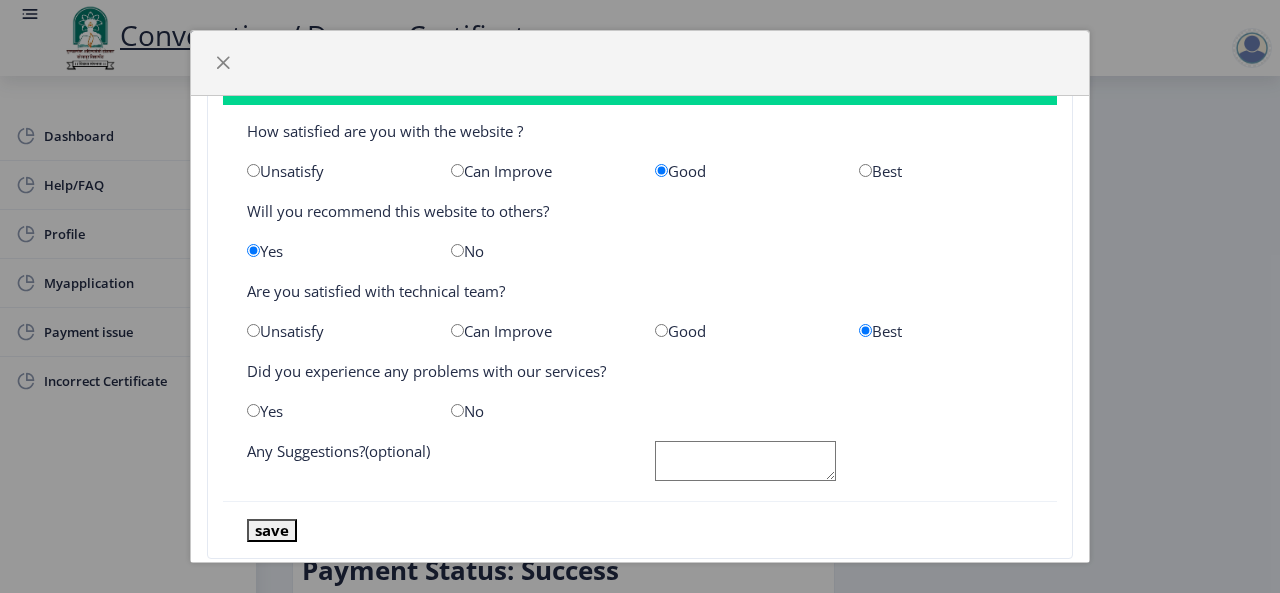 click at bounding box center (457, 410) 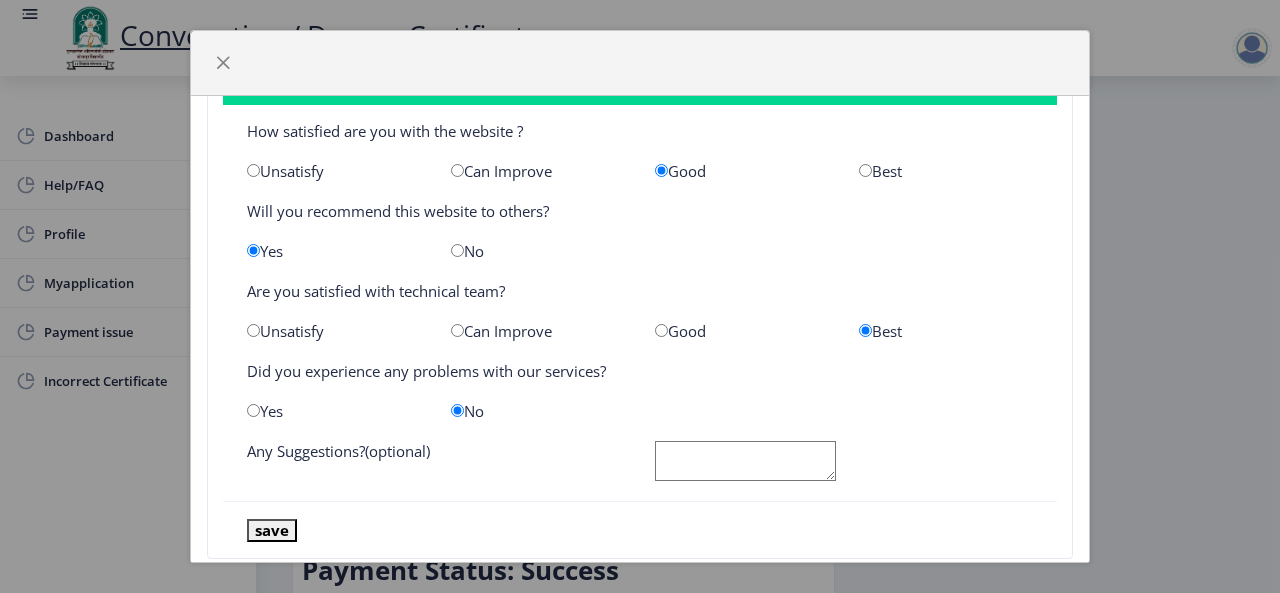 scroll, scrollTop: 103, scrollLeft: 0, axis: vertical 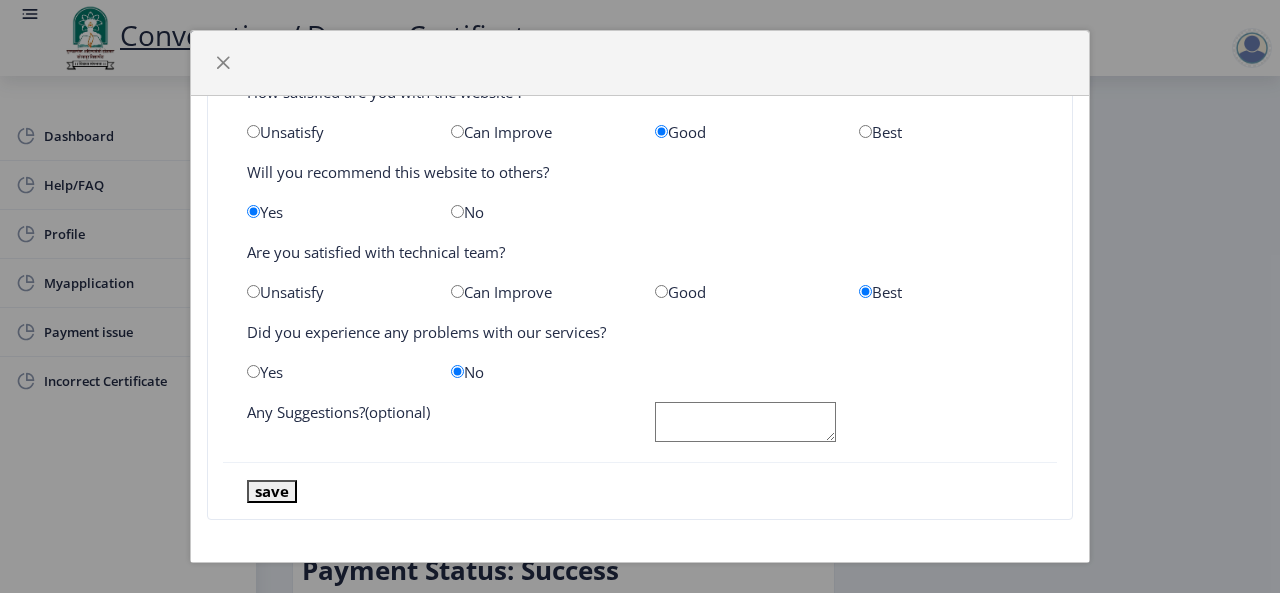 click 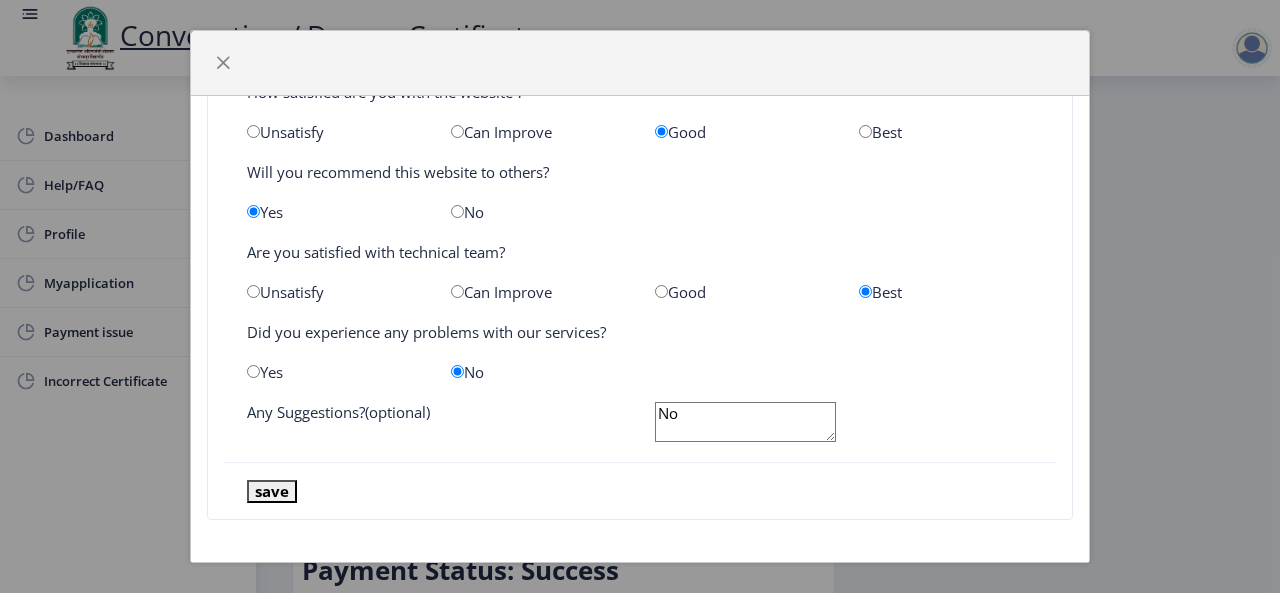 type on "N" 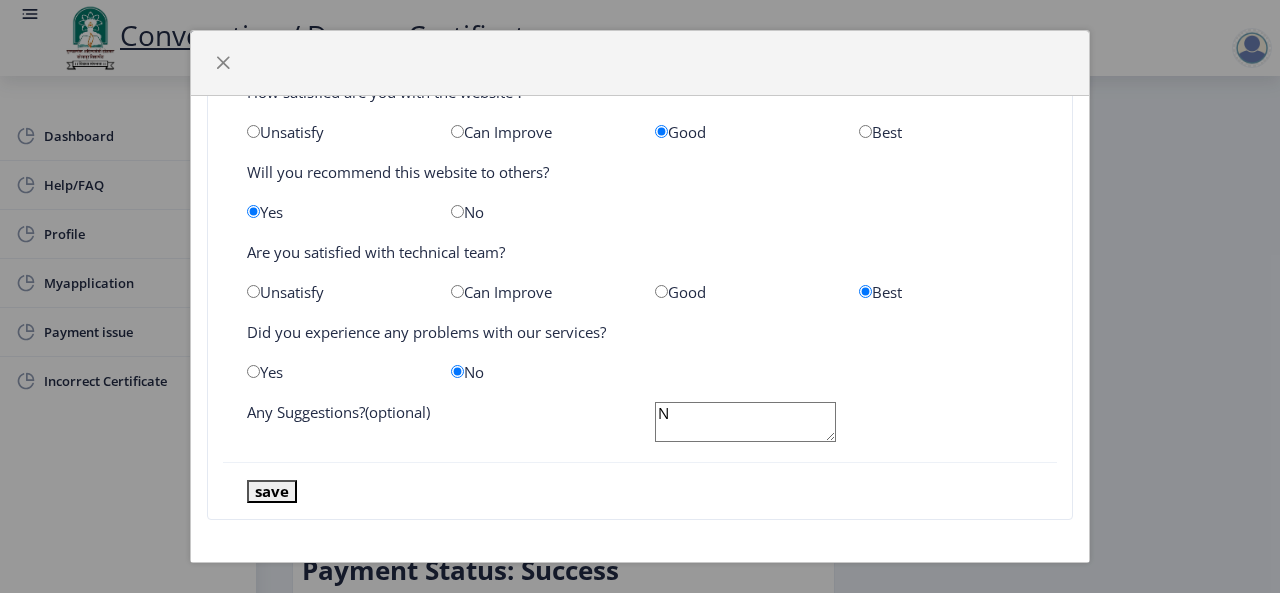 type 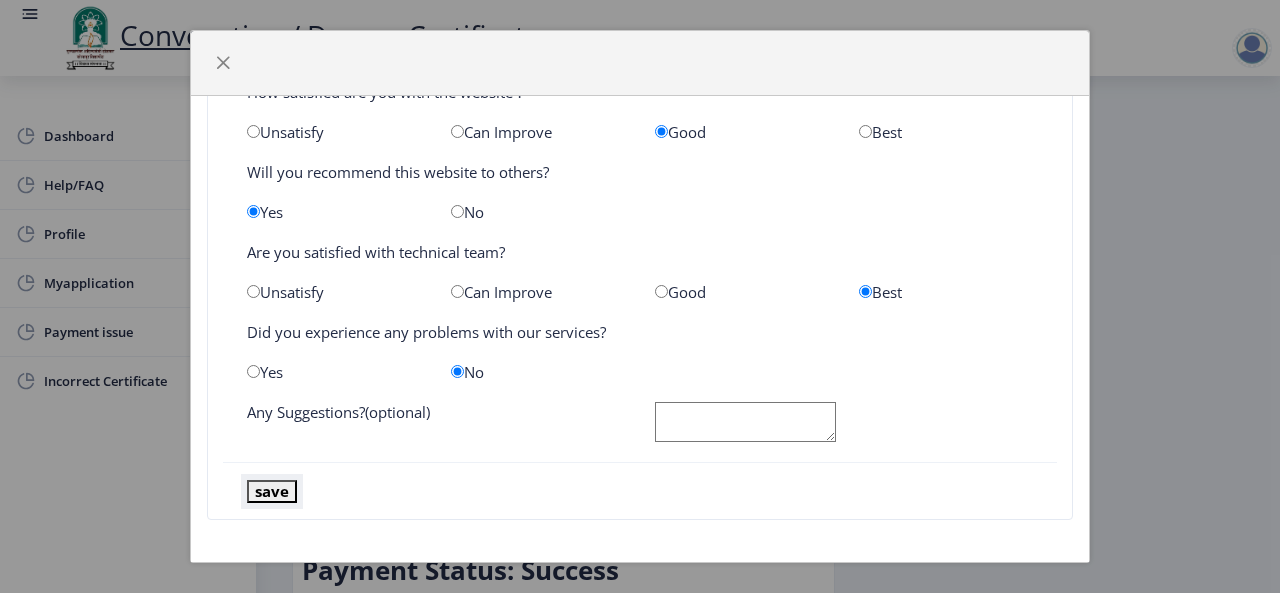click on "save" 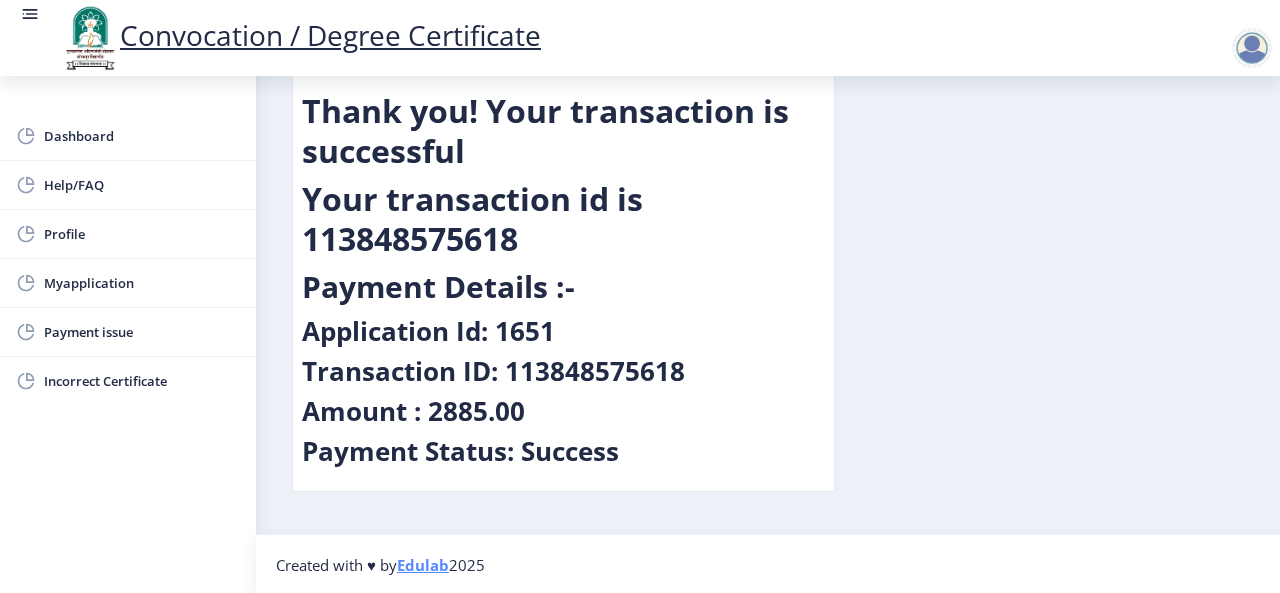 scroll, scrollTop: 0, scrollLeft: 0, axis: both 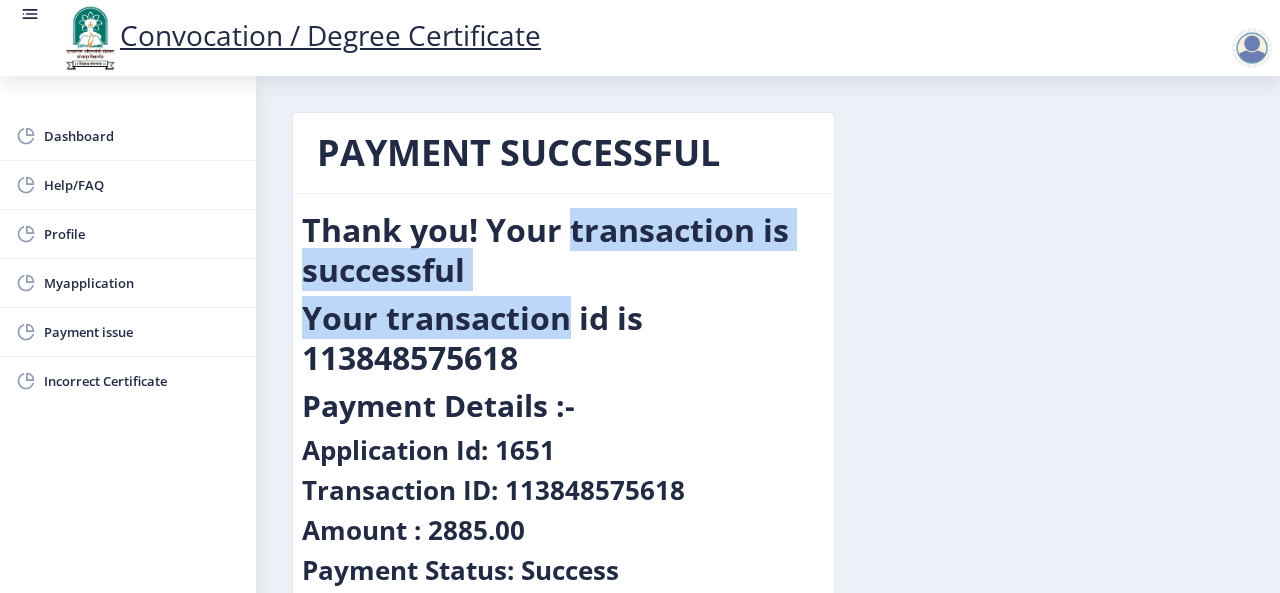 drag, startPoint x: 560, startPoint y: 217, endPoint x: 541, endPoint y: 393, distance: 177.0226 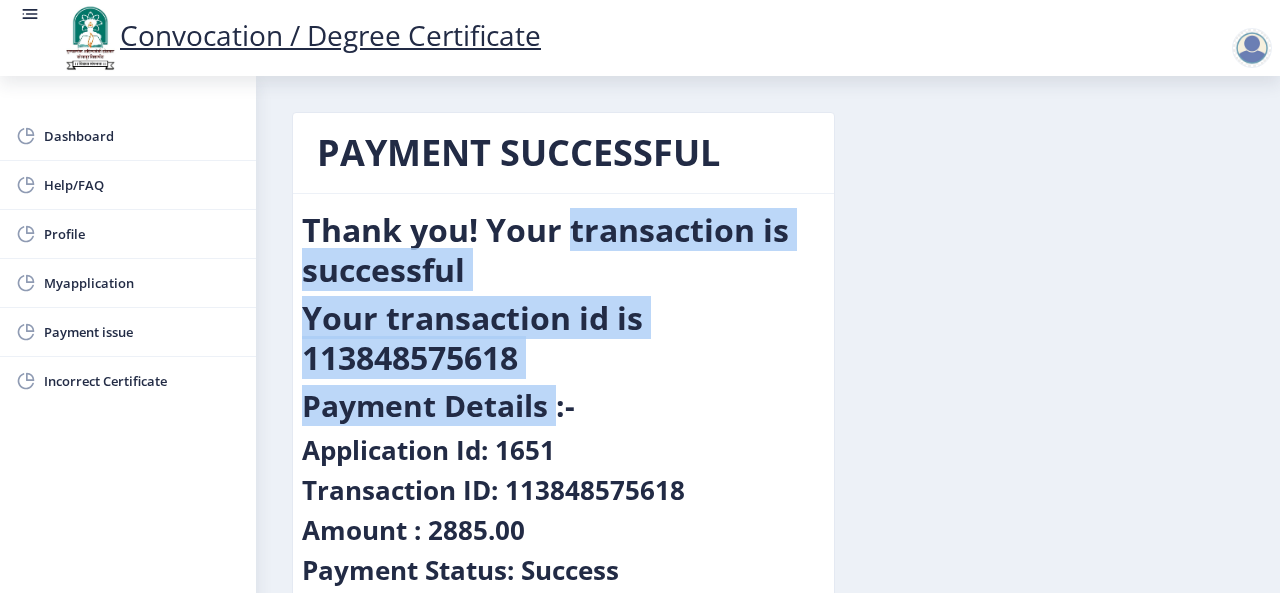 scroll, scrollTop: 119, scrollLeft: 0, axis: vertical 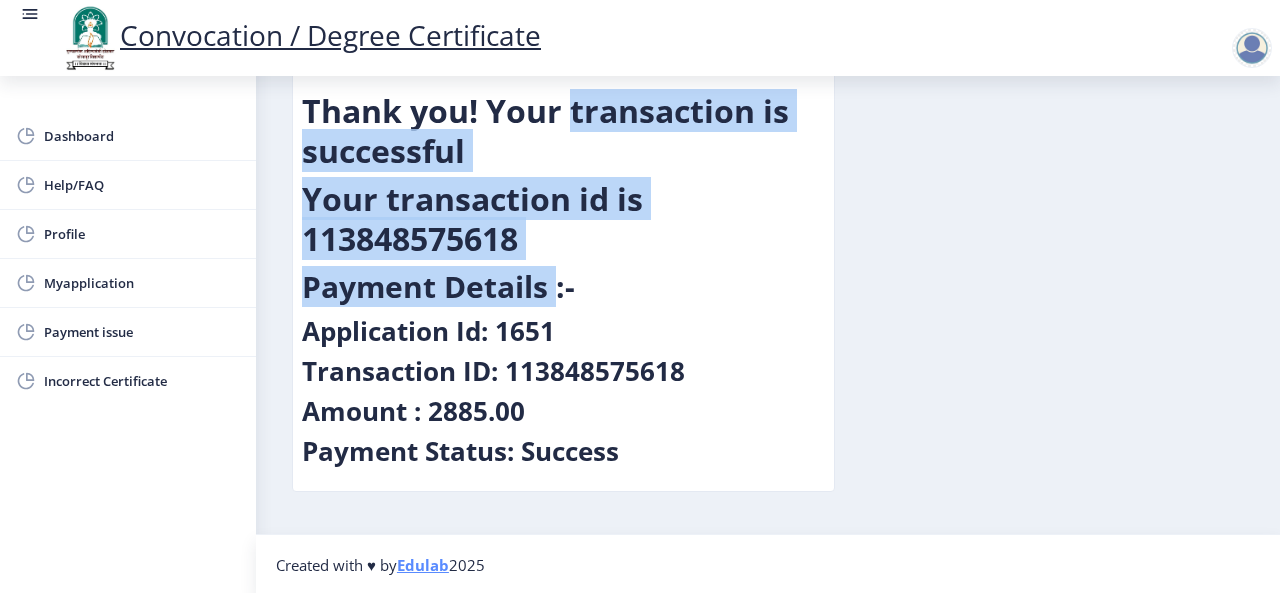 drag, startPoint x: 633, startPoint y: 451, endPoint x: 258, endPoint y: 97, distance: 515.6947 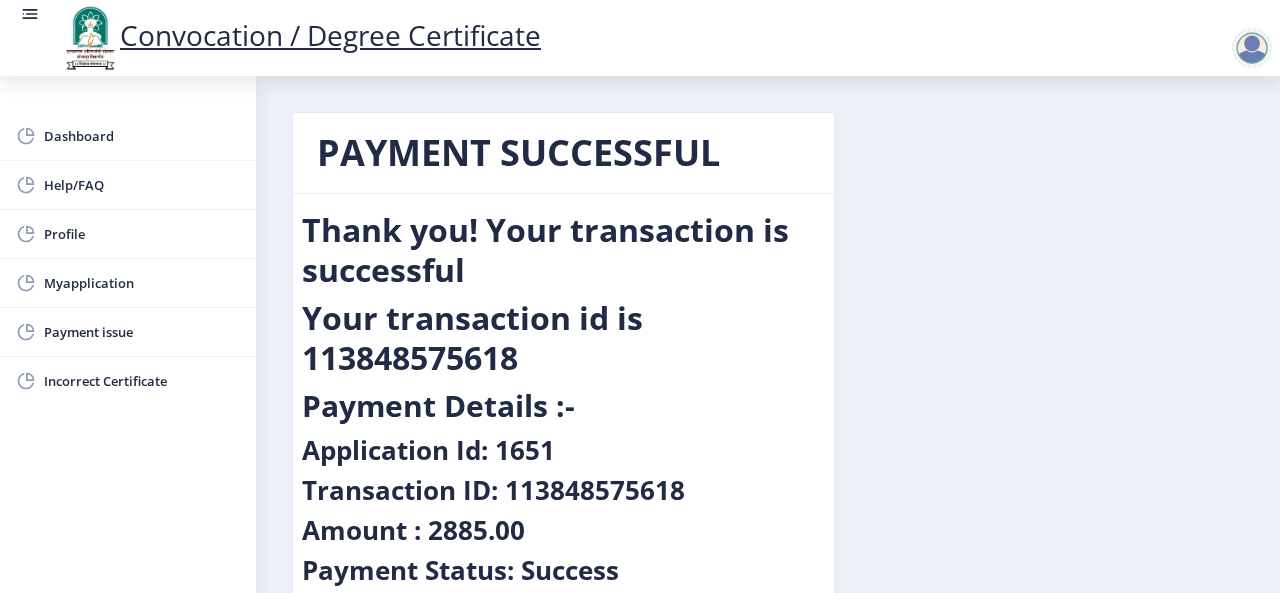 click 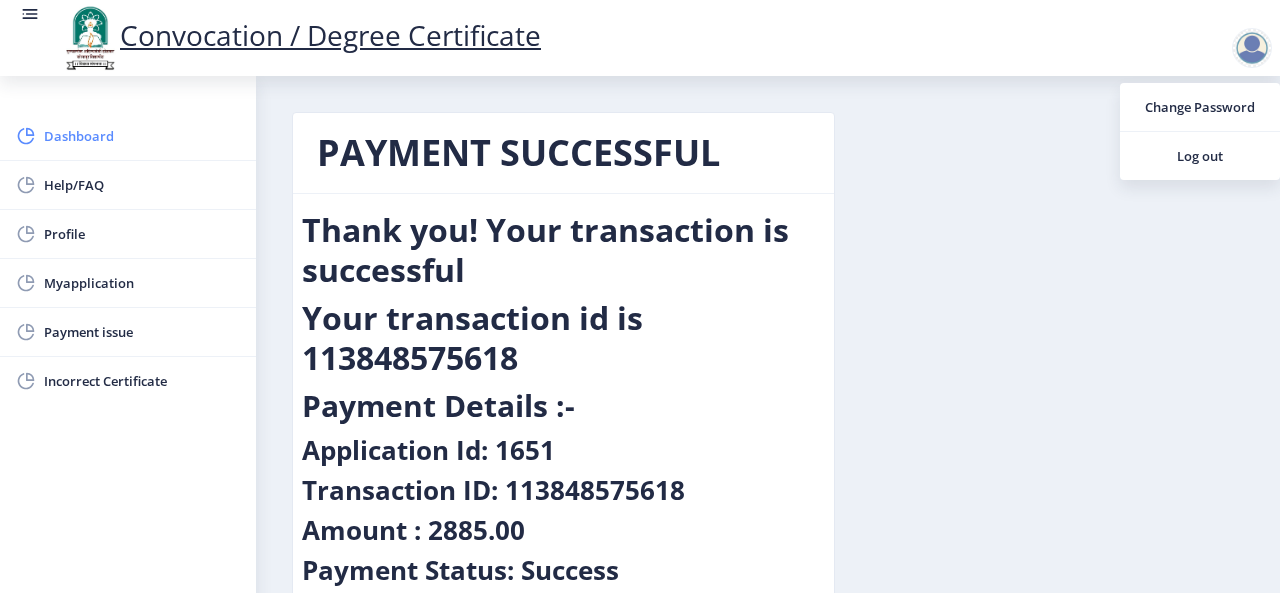 click on "Dashboard" 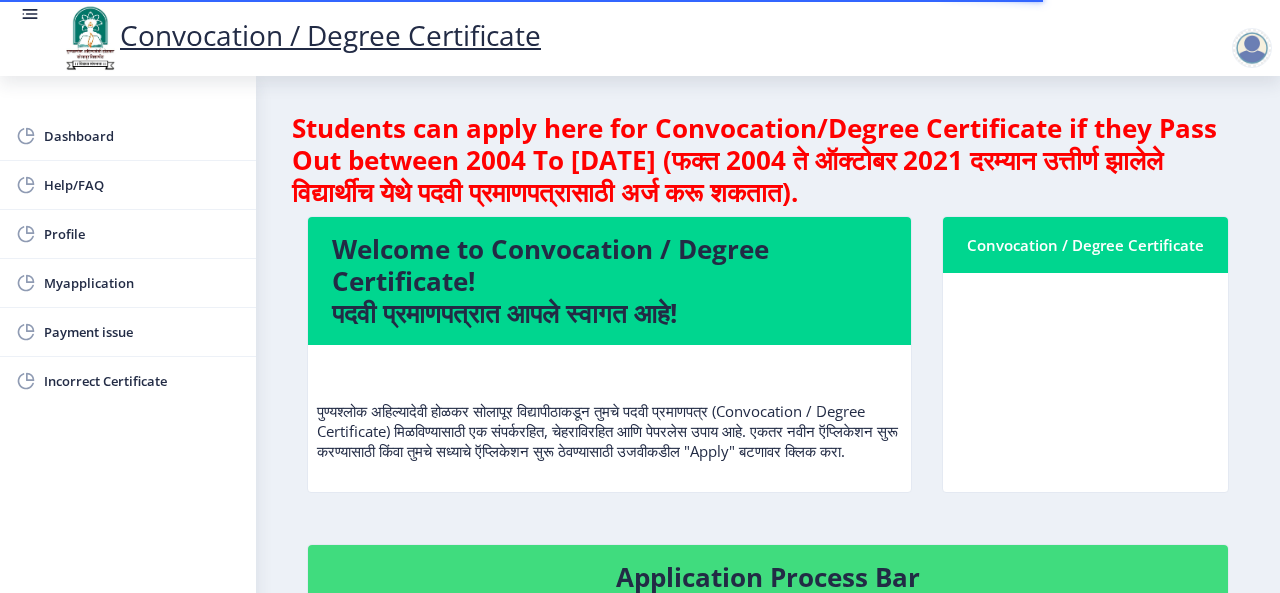scroll, scrollTop: 2, scrollLeft: 0, axis: vertical 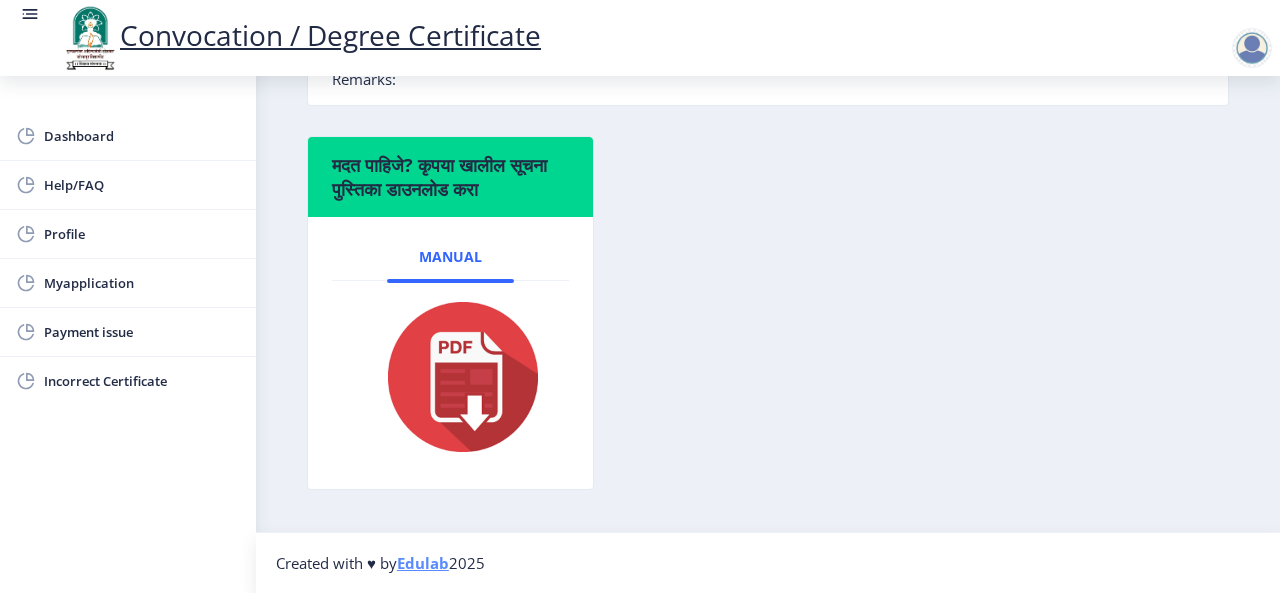 click on "मदत पाहिजे? कृपया खालील सूचना पुस्तिका डाउनलोड करा  Manual" 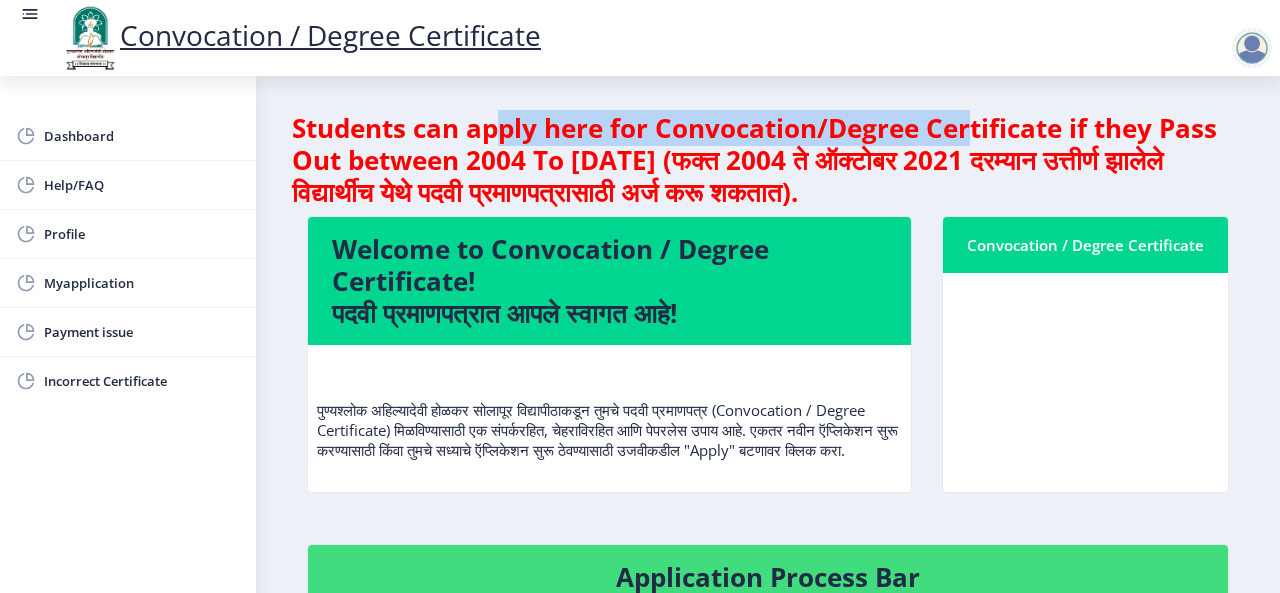 drag, startPoint x: 499, startPoint y: 125, endPoint x: 991, endPoint y: 117, distance: 492.06503 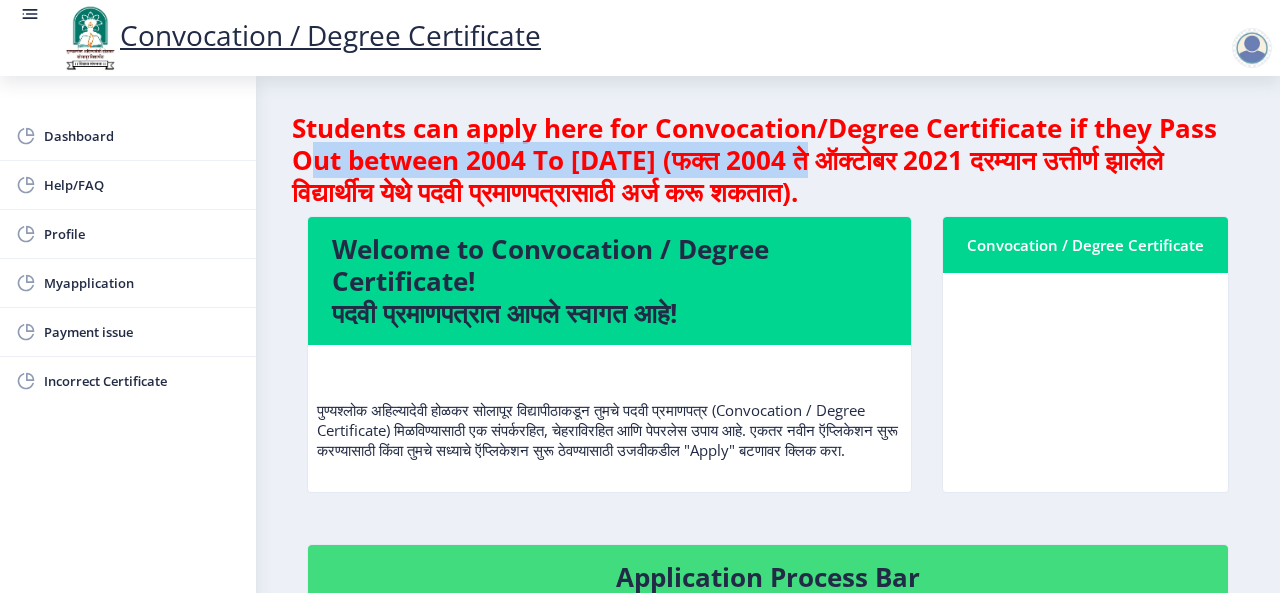 drag, startPoint x: 320, startPoint y: 167, endPoint x: 840, endPoint y: 157, distance: 520.0961 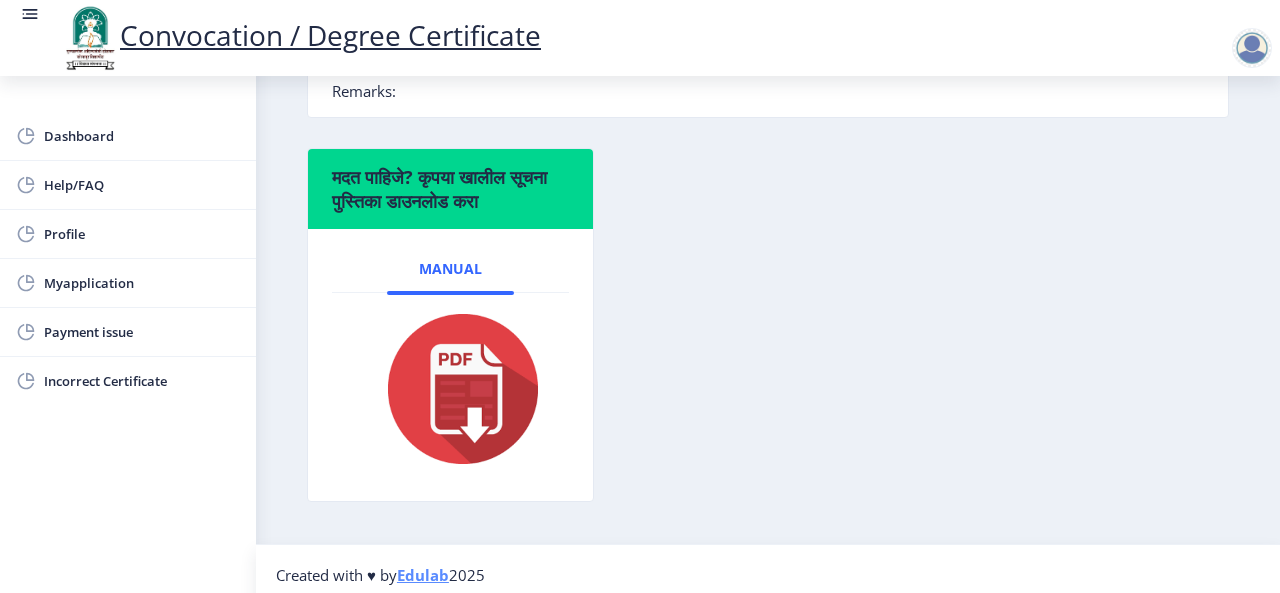 scroll, scrollTop: 702, scrollLeft: 0, axis: vertical 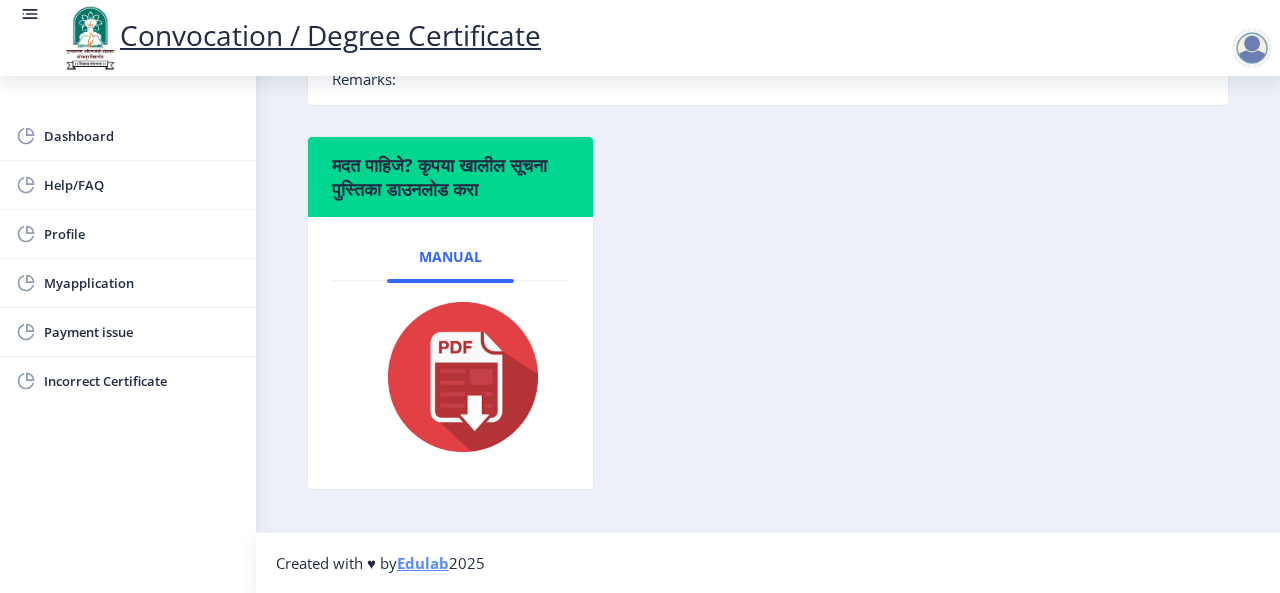 click 